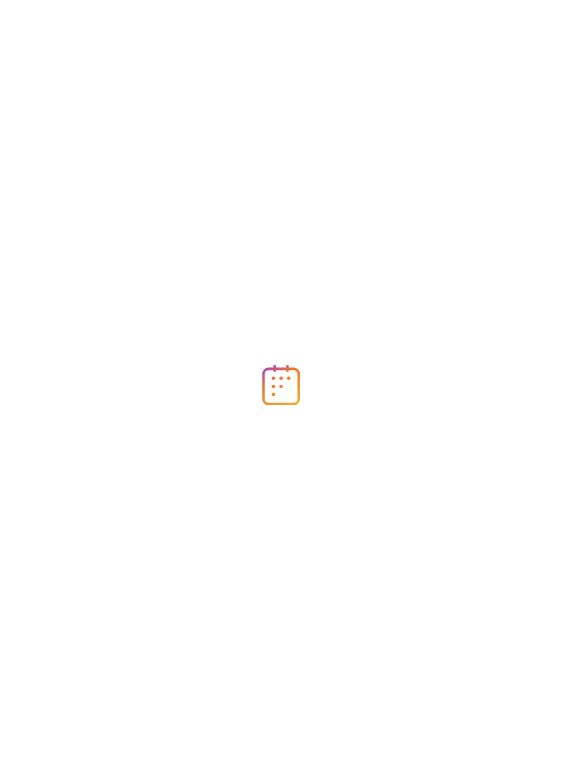 scroll, scrollTop: 0, scrollLeft: 0, axis: both 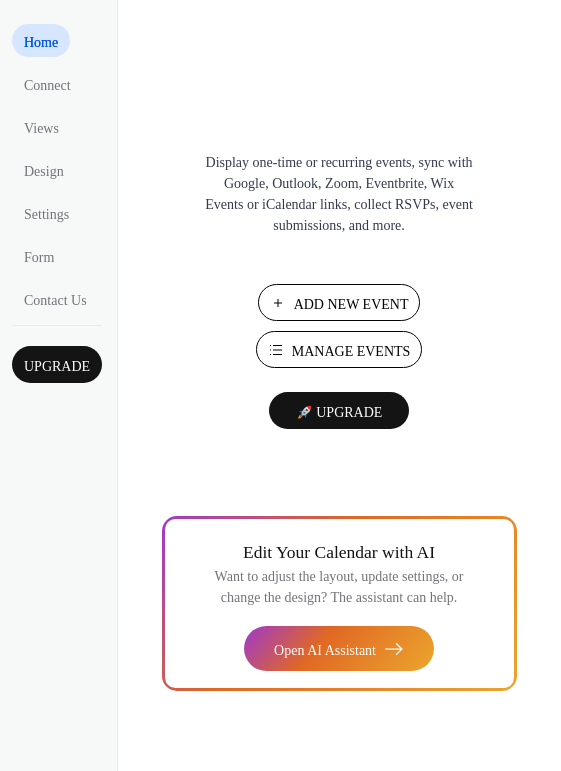 click on "Add New Event" at bounding box center (351, 304) 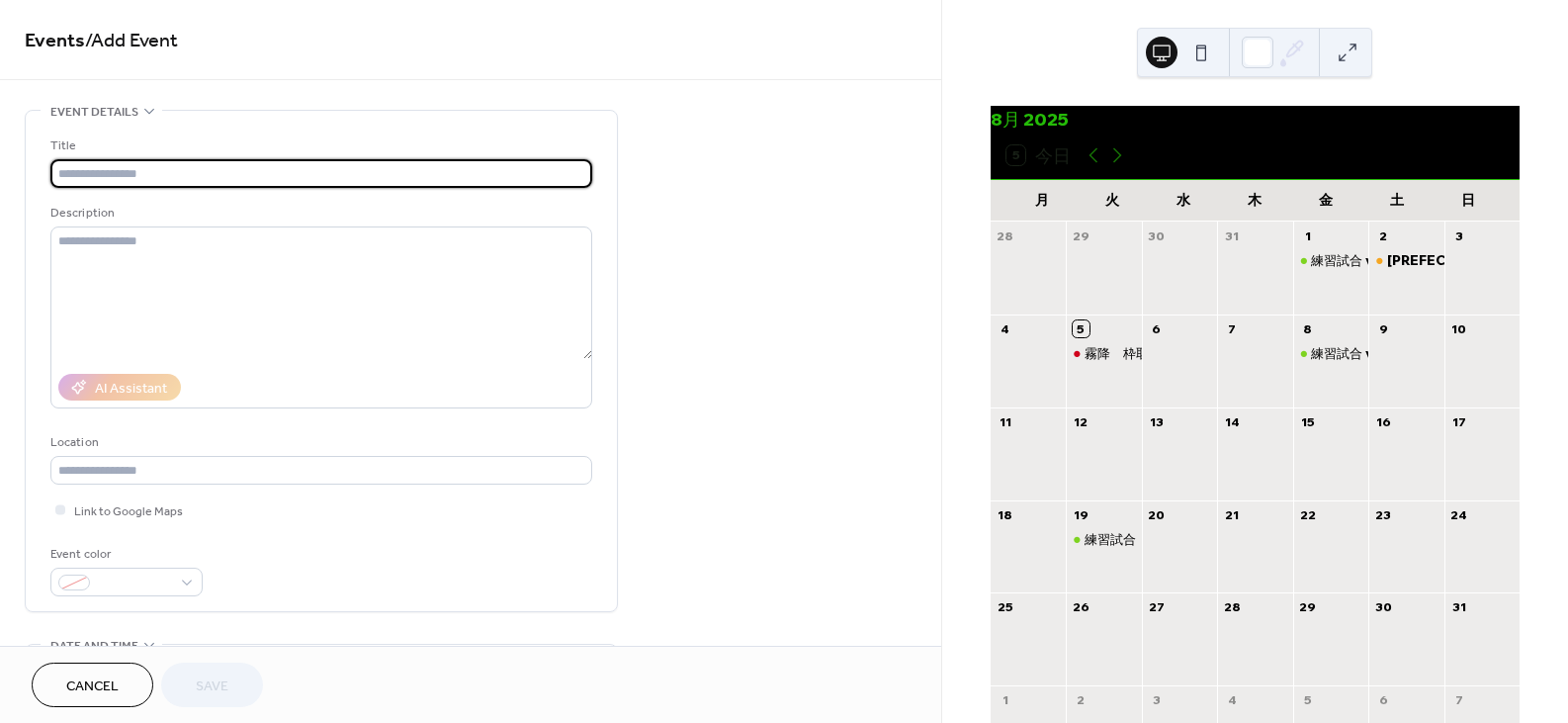scroll, scrollTop: 0, scrollLeft: 0, axis: both 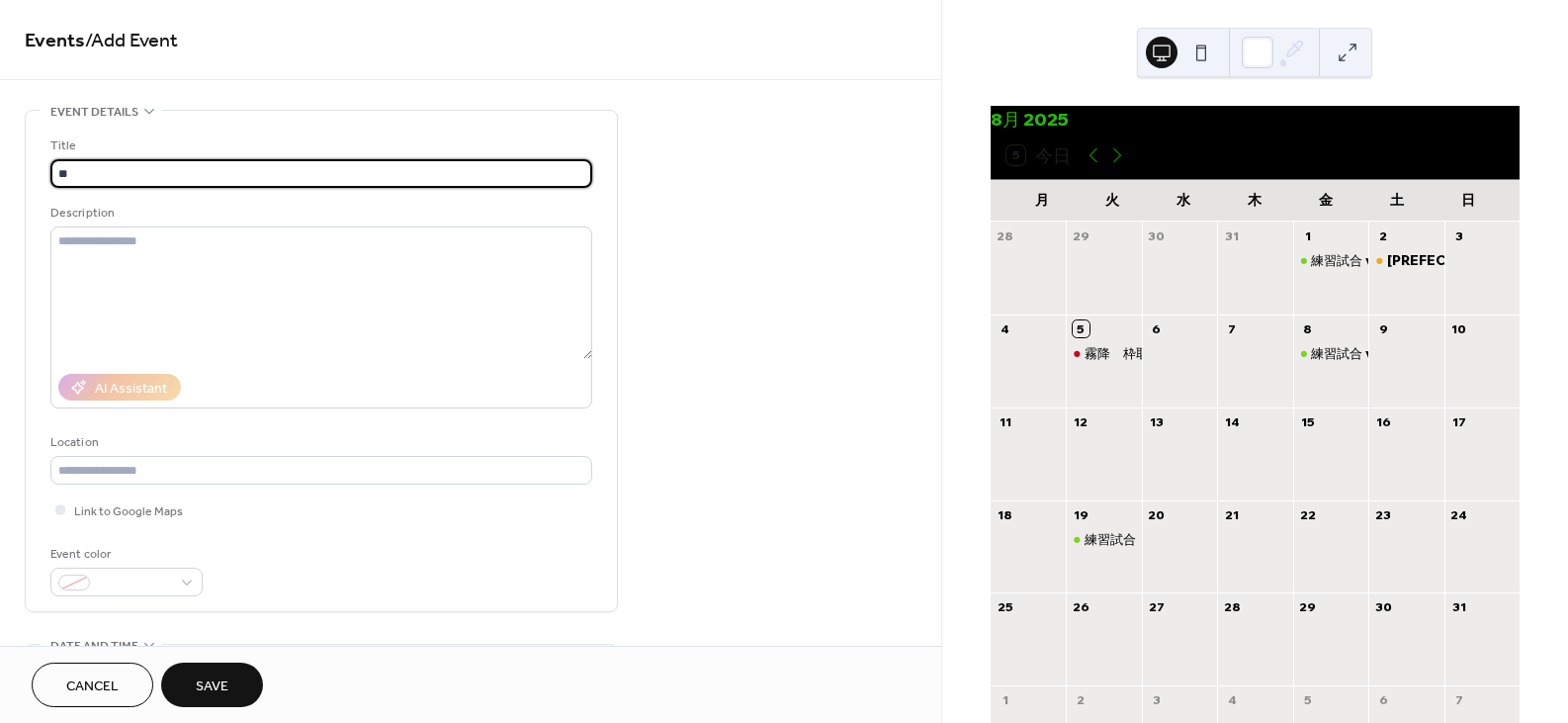 type on "*" 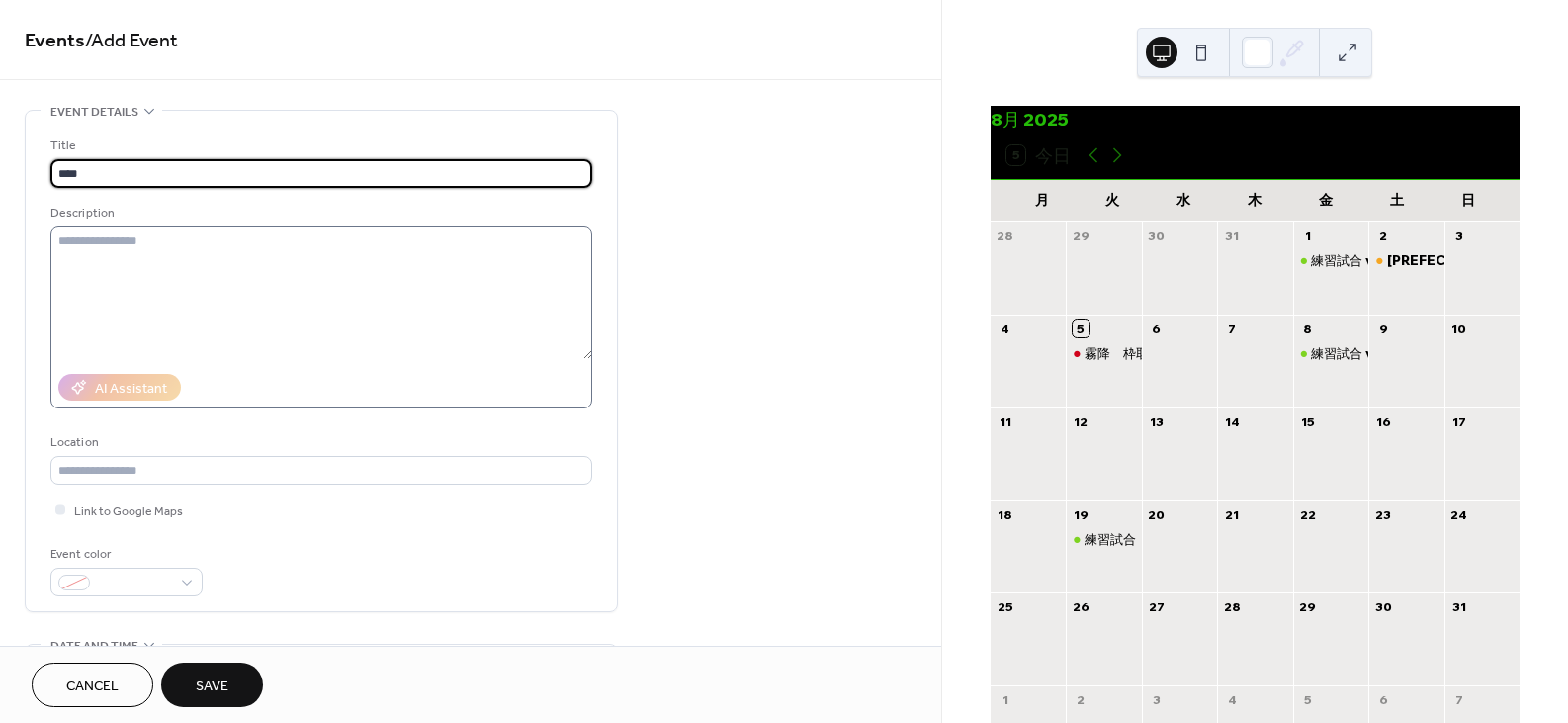 type on "****" 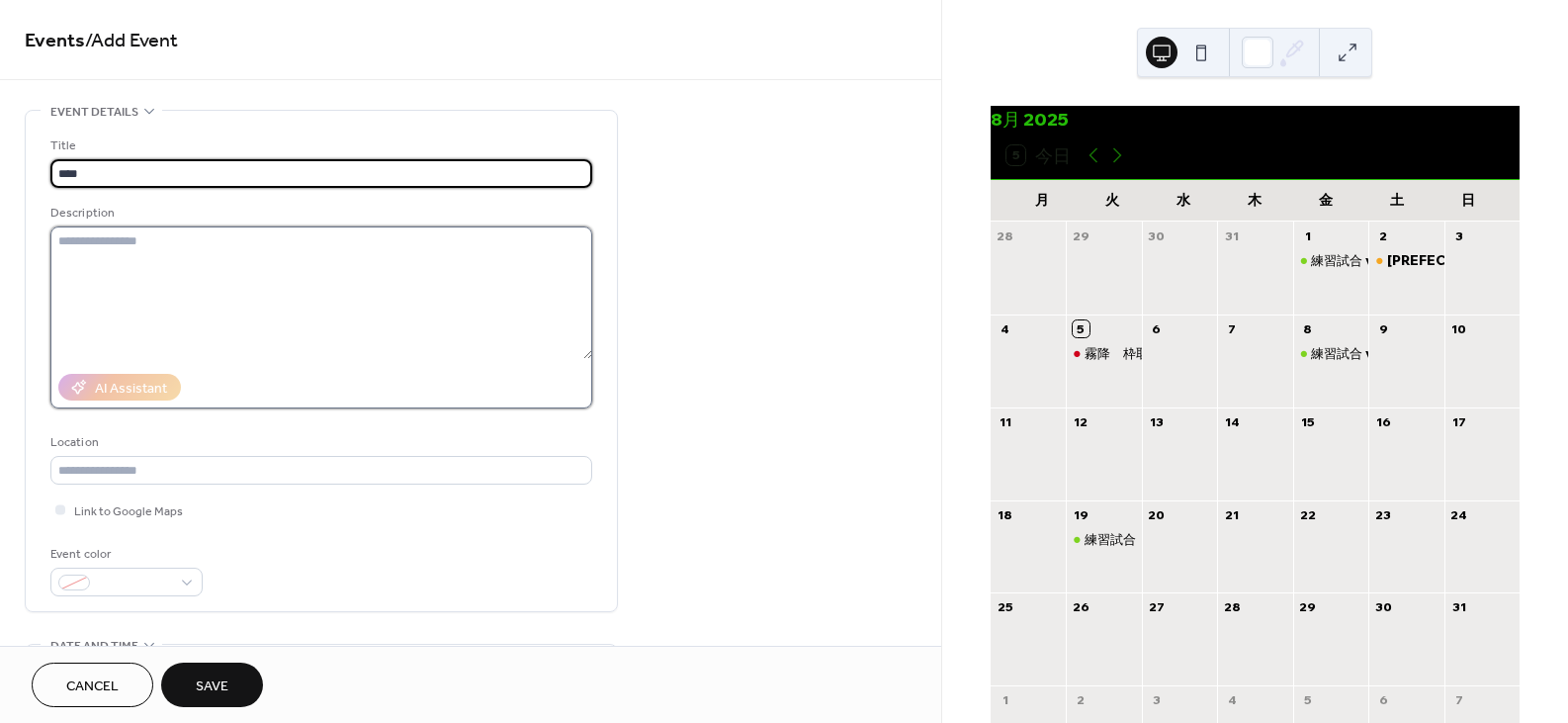 click at bounding box center [321, 293] 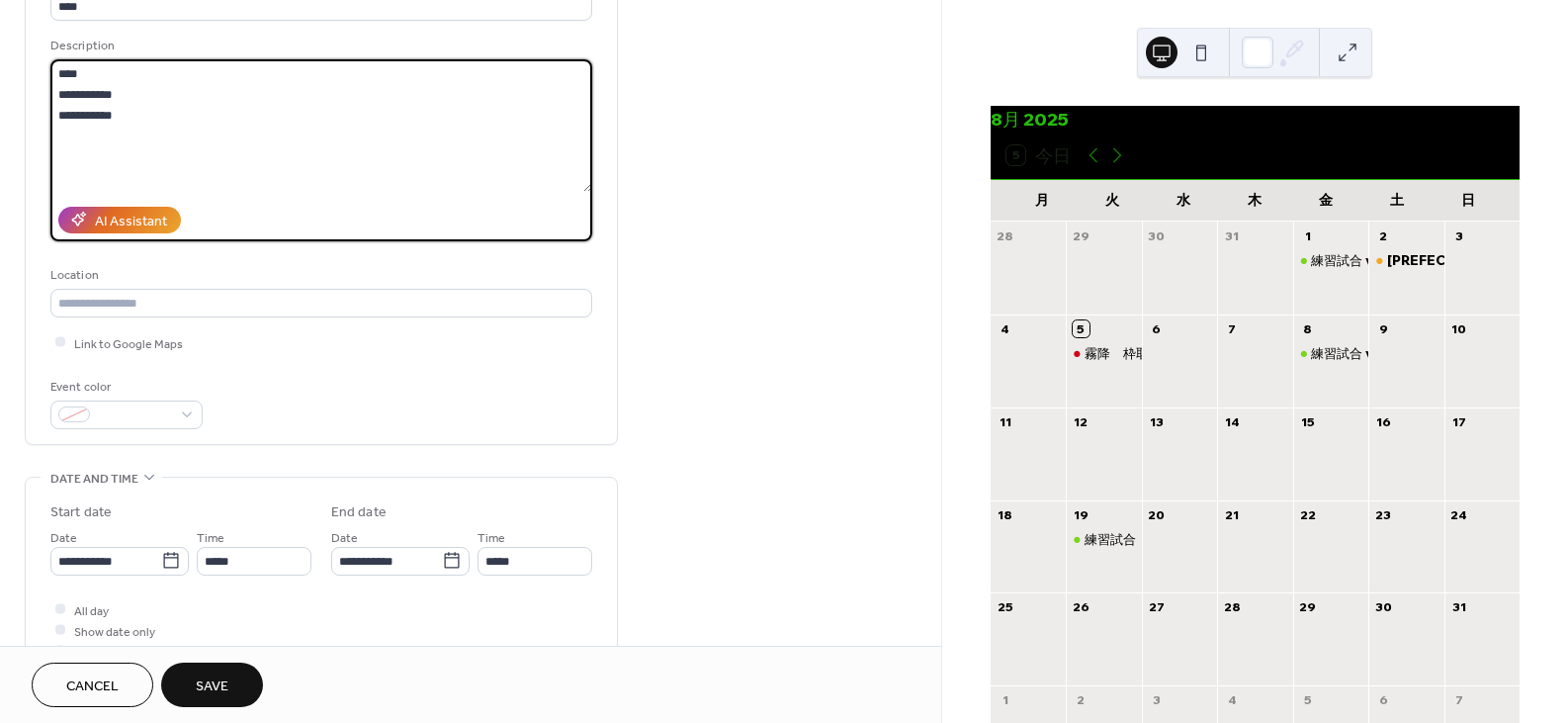 scroll, scrollTop: 198, scrollLeft: 0, axis: vertical 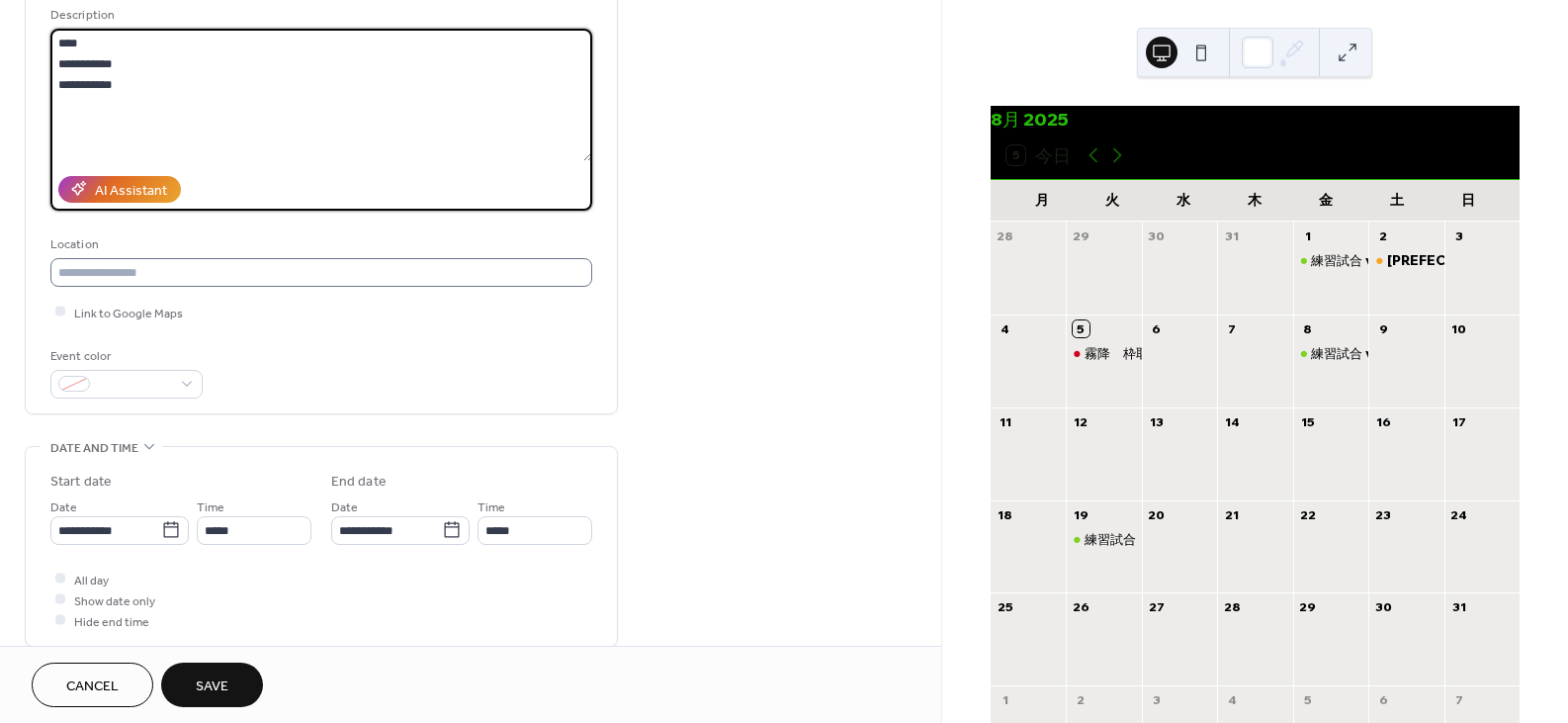 type on "**********" 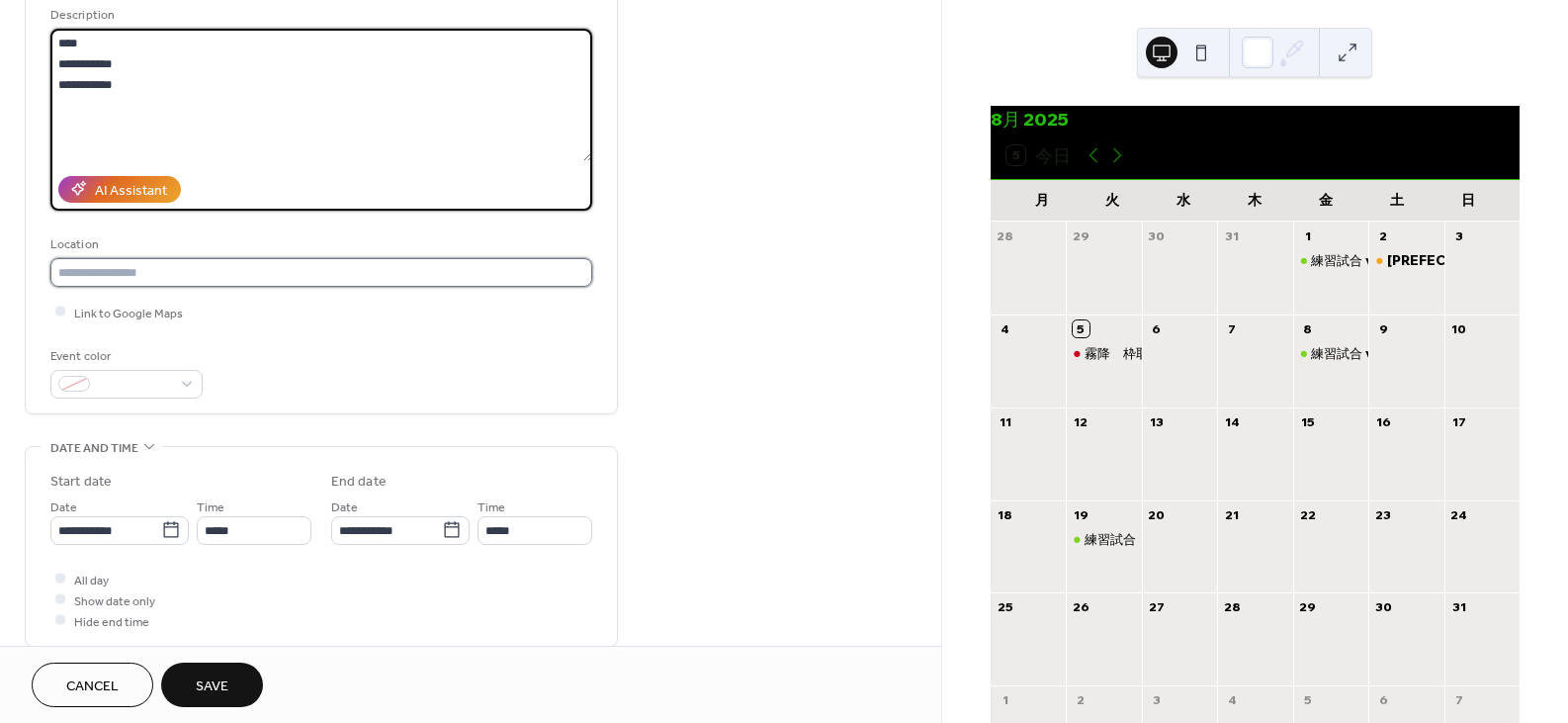 drag, startPoint x: 304, startPoint y: 267, endPoint x: 305, endPoint y: 279, distance: 12.0415946 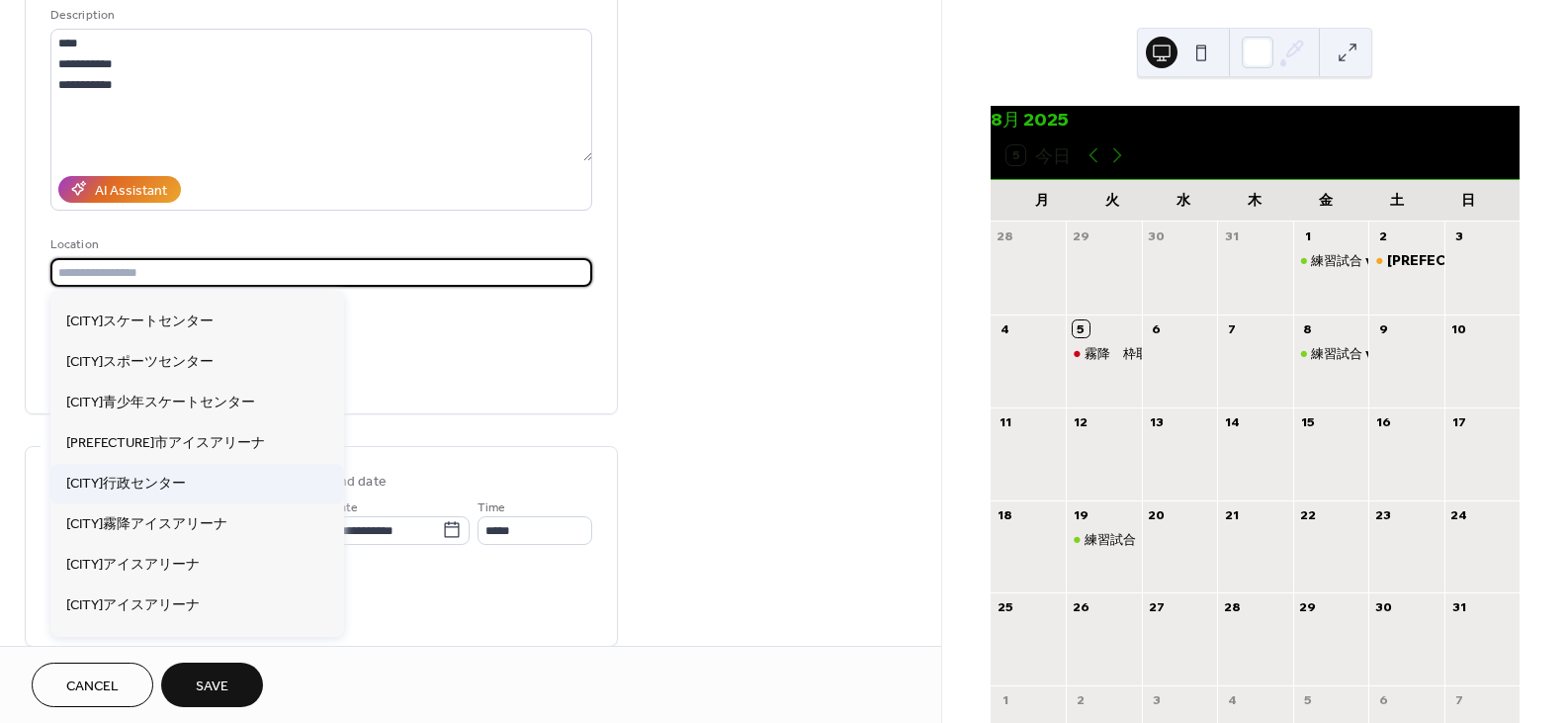 scroll, scrollTop: 175, scrollLeft: 0, axis: vertical 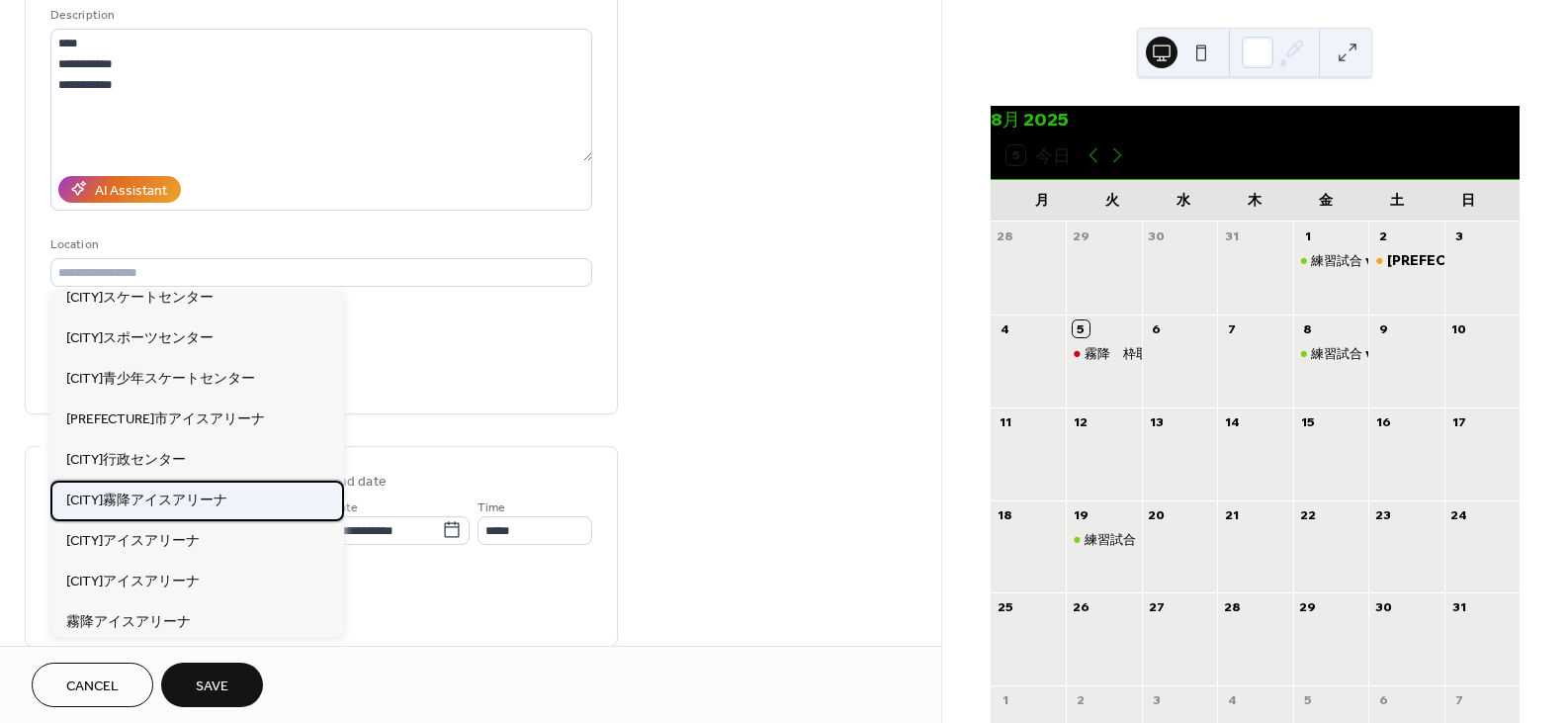click on "日光霧降アイスアリーナ" at bounding box center [146, 499] 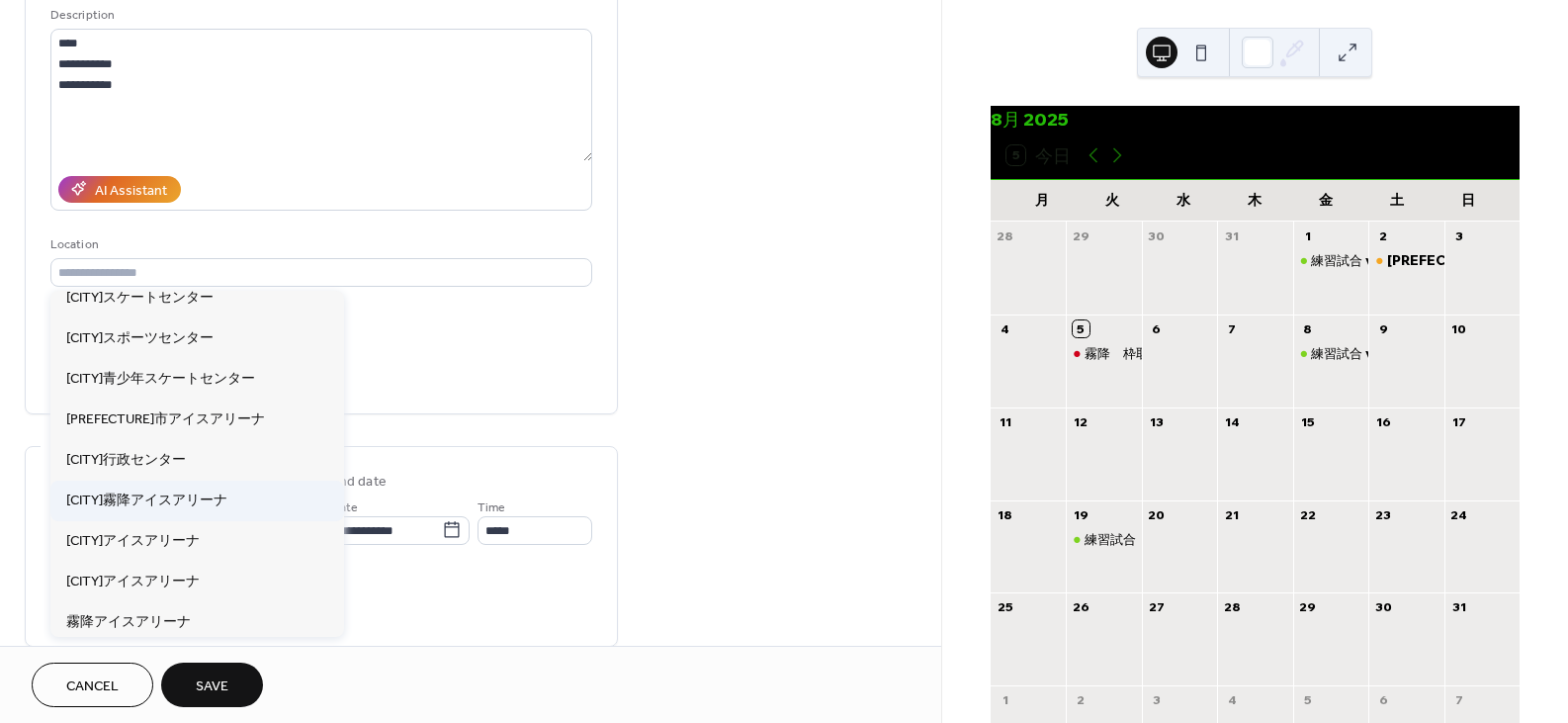 type on "**********" 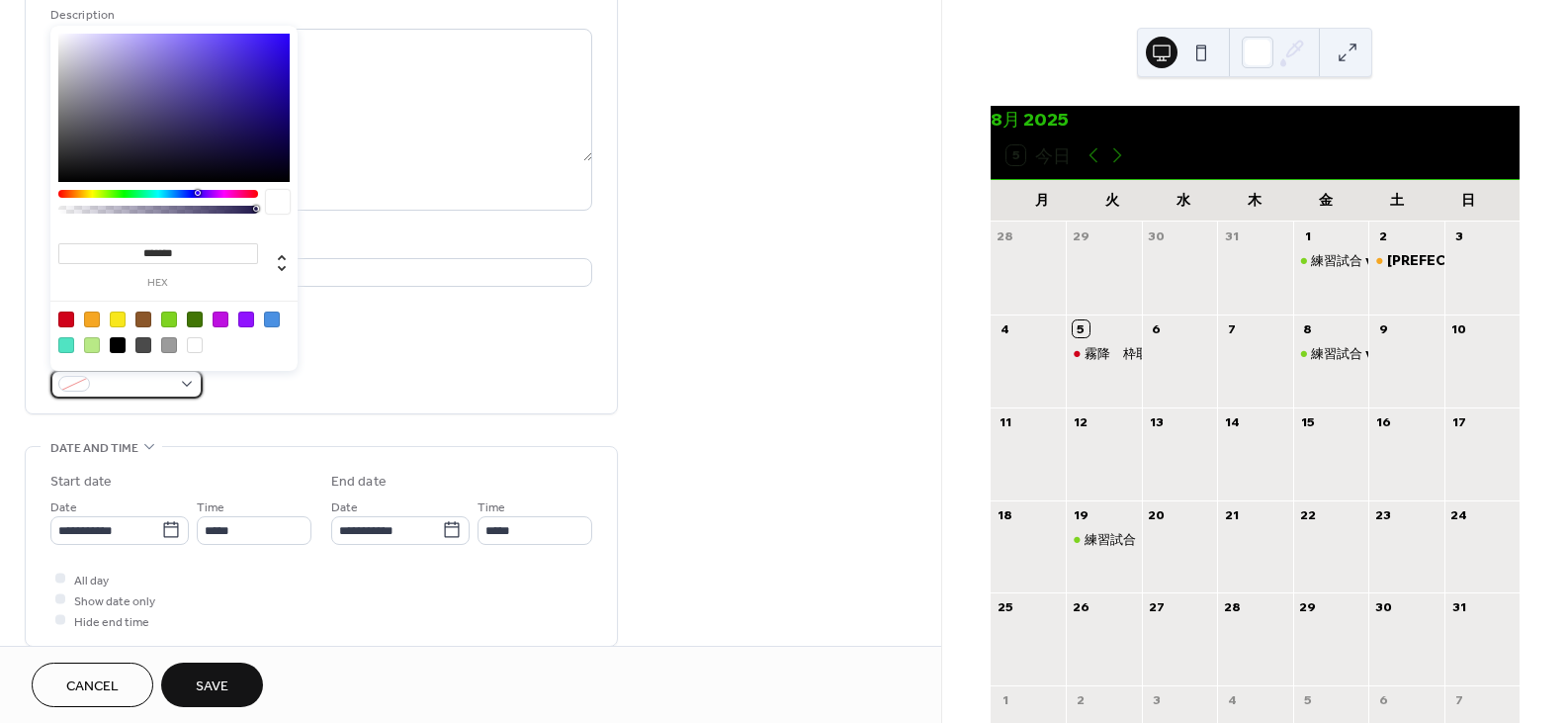 click at bounding box center [127, 384] 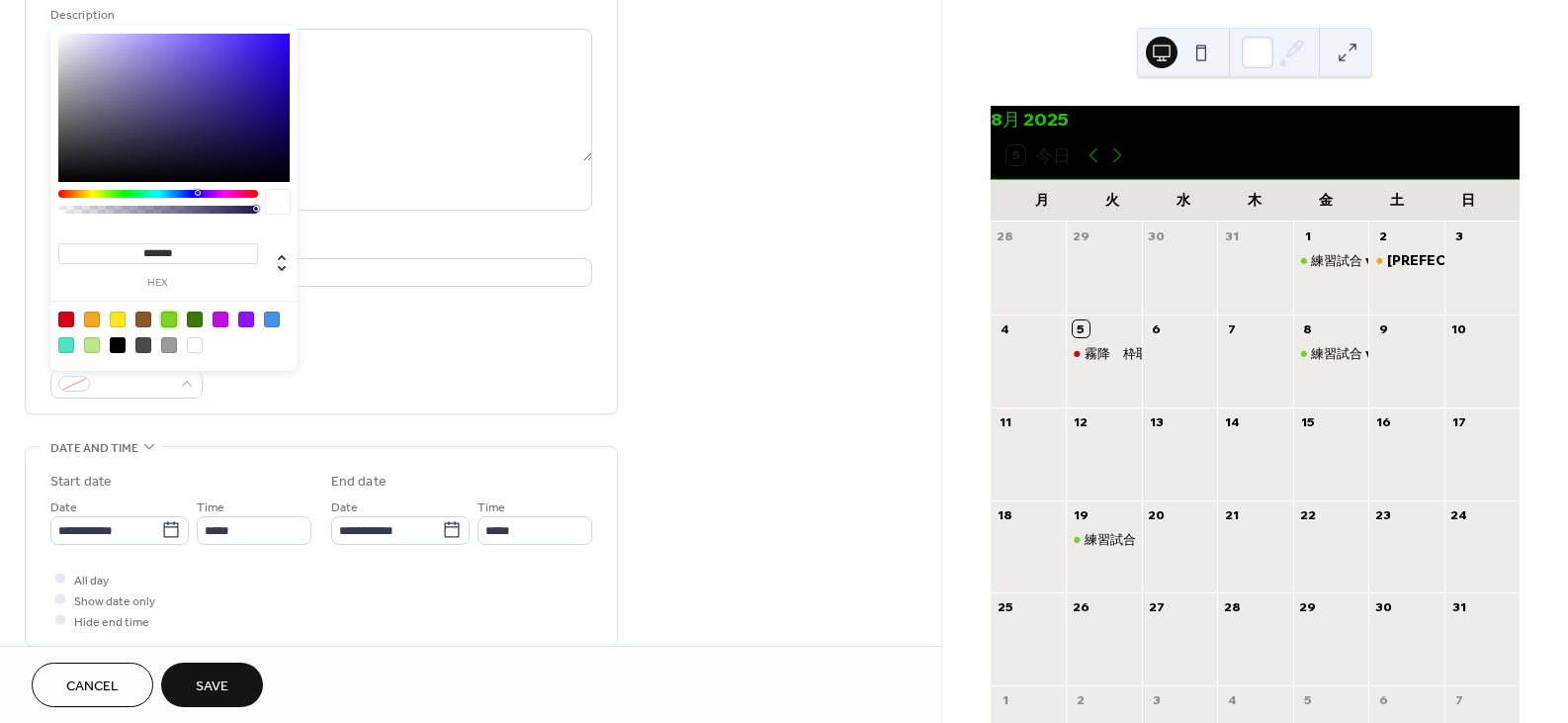 click at bounding box center (169, 319) 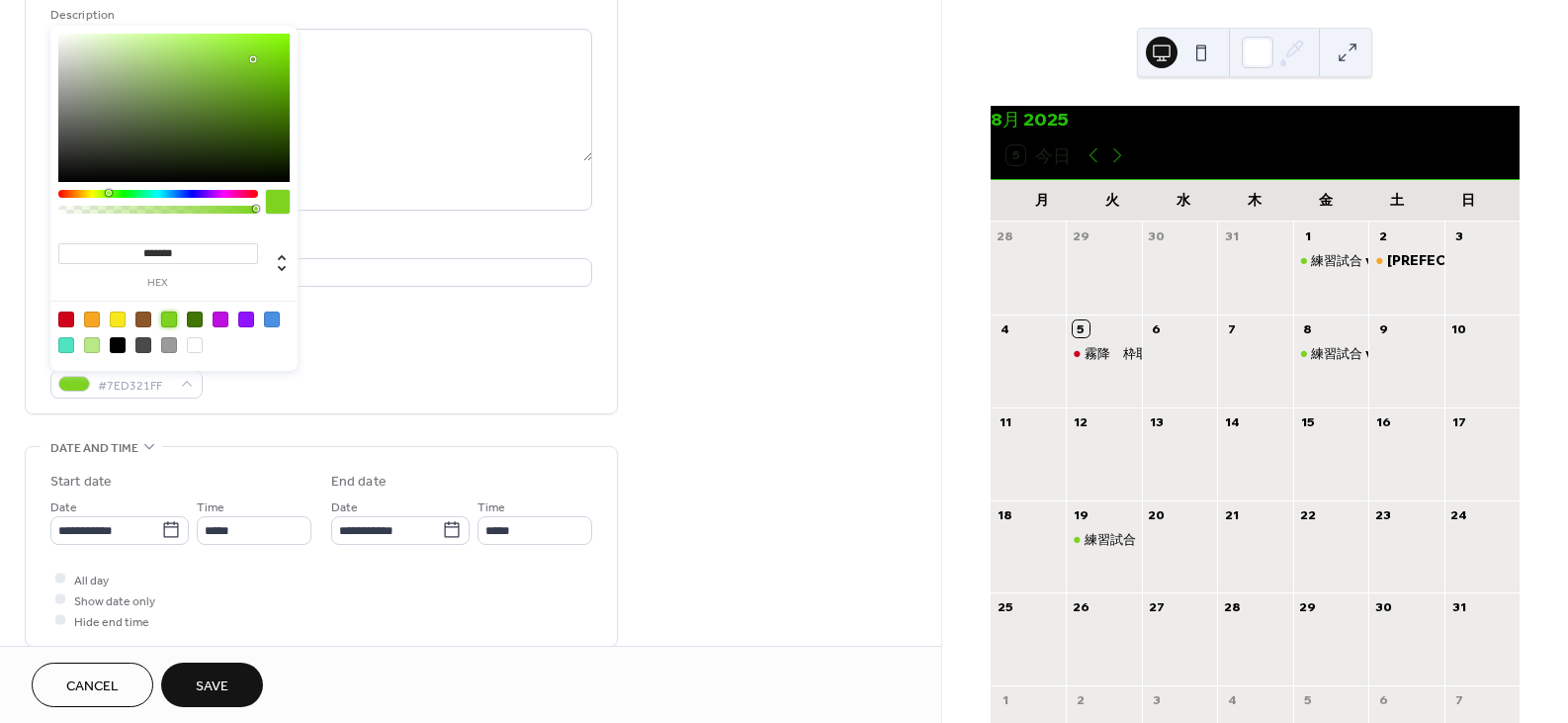 click on "**********" at bounding box center (471, 514) 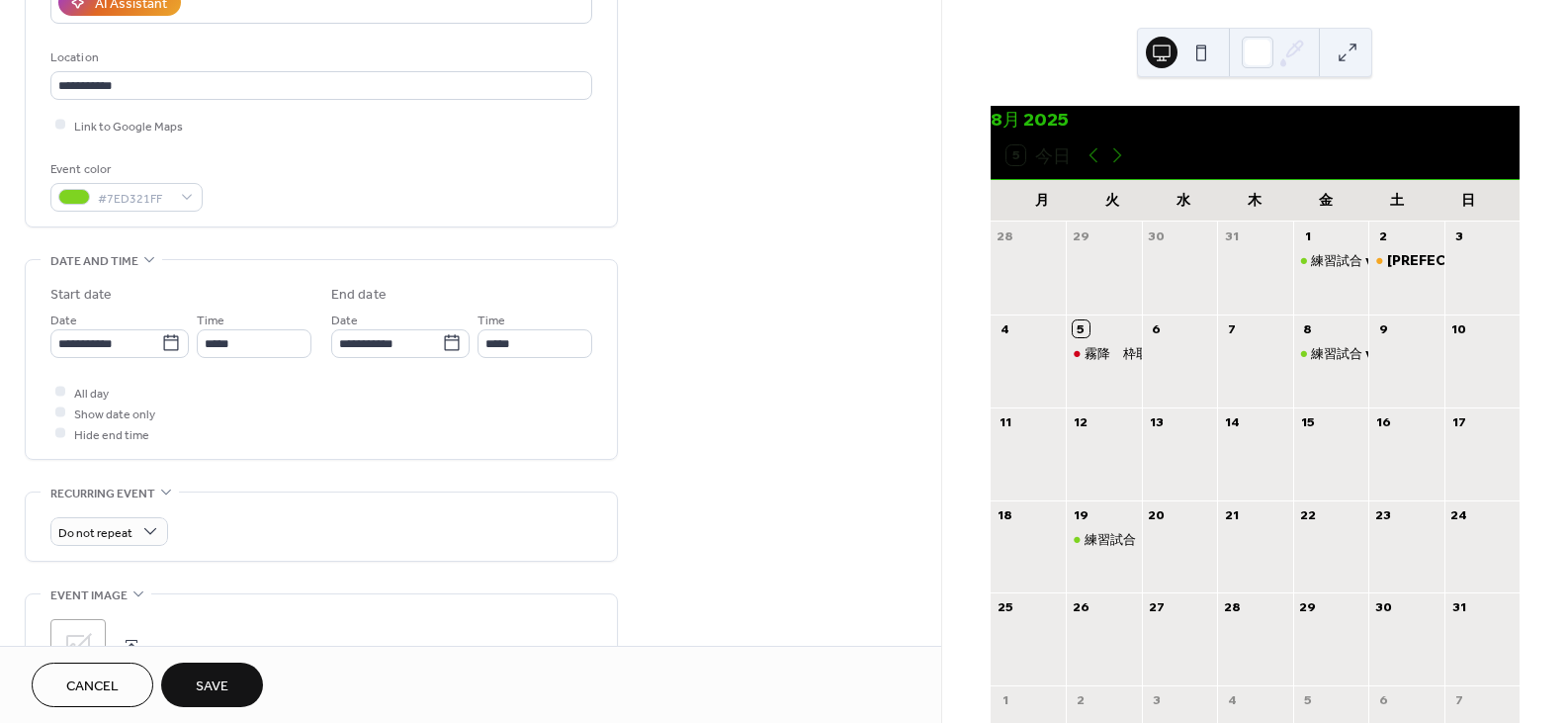 scroll, scrollTop: 396, scrollLeft: 0, axis: vertical 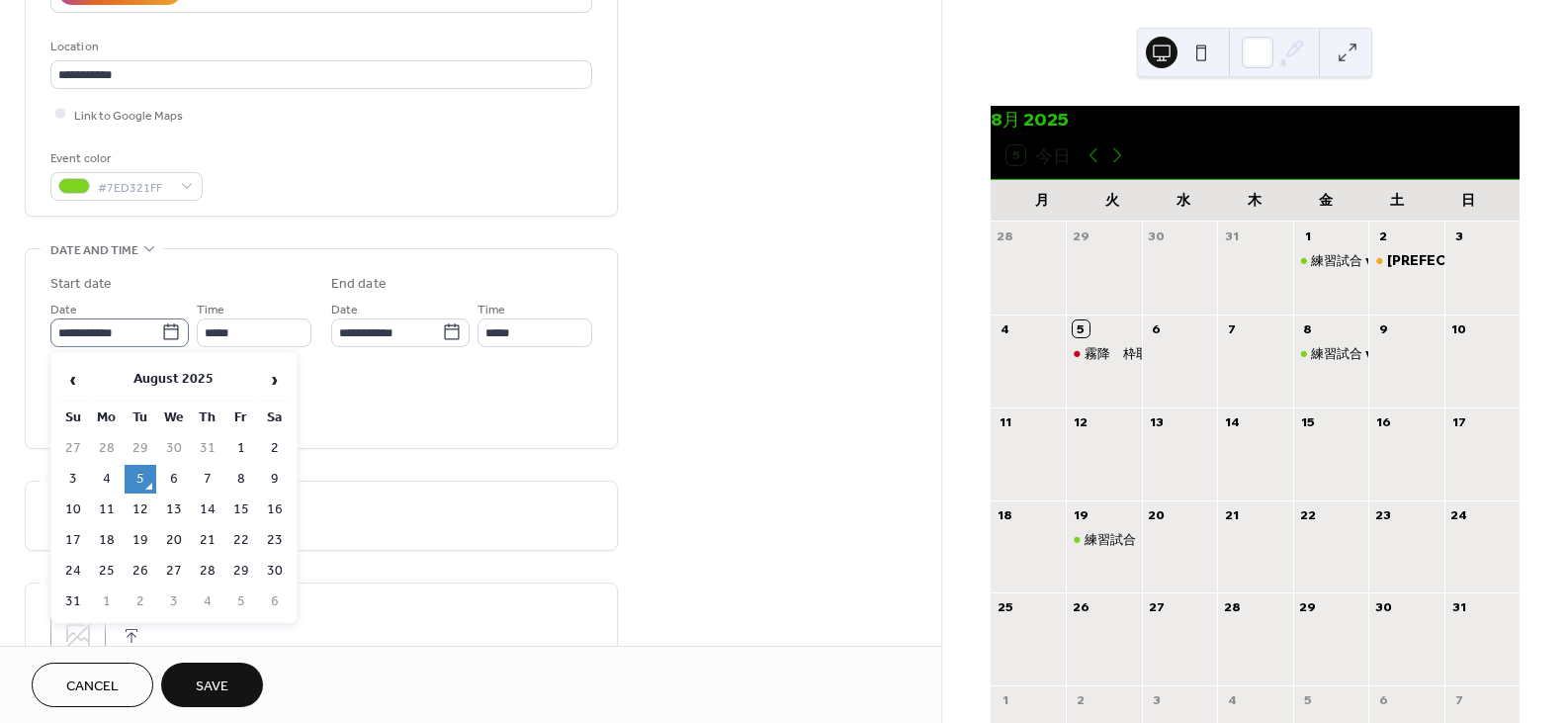 click 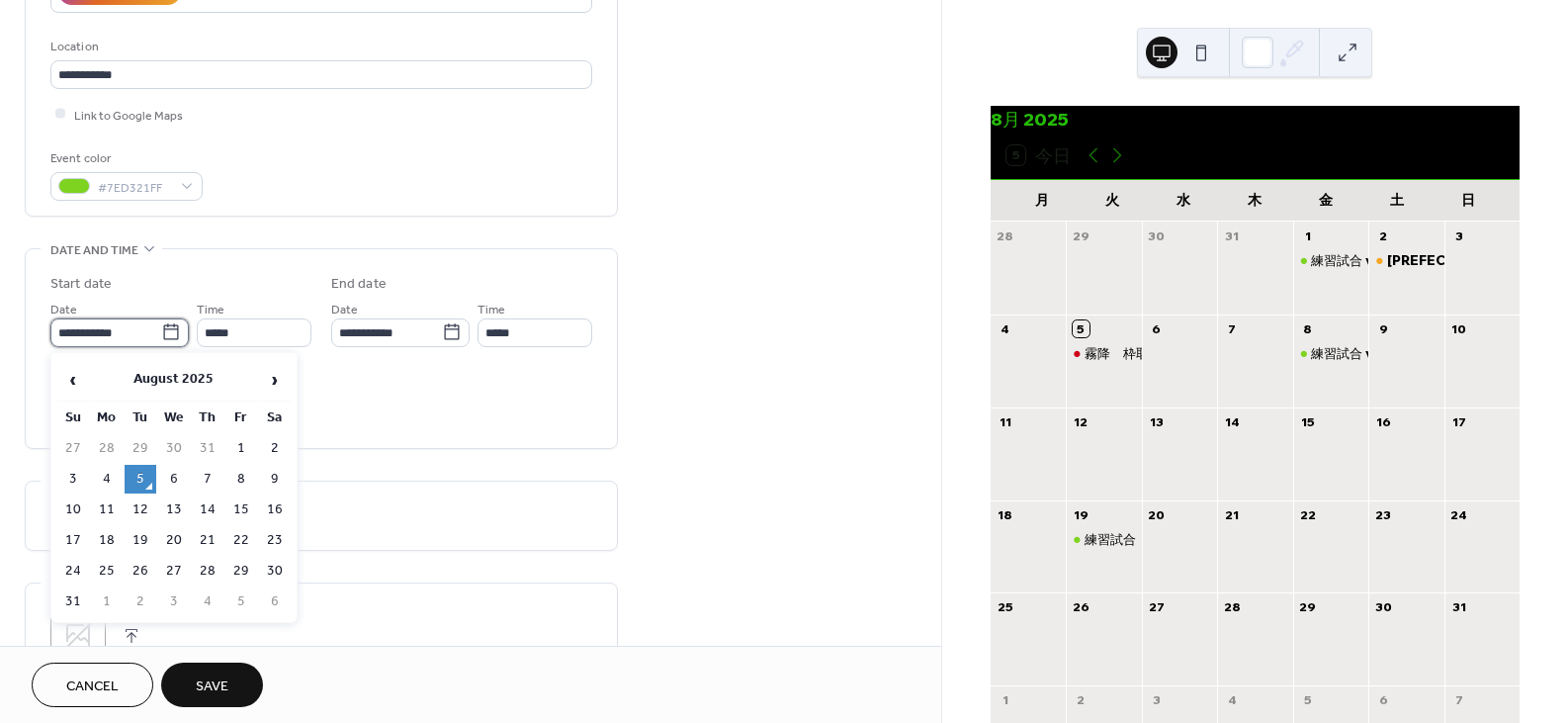 click on "**********" at bounding box center (106, 332) 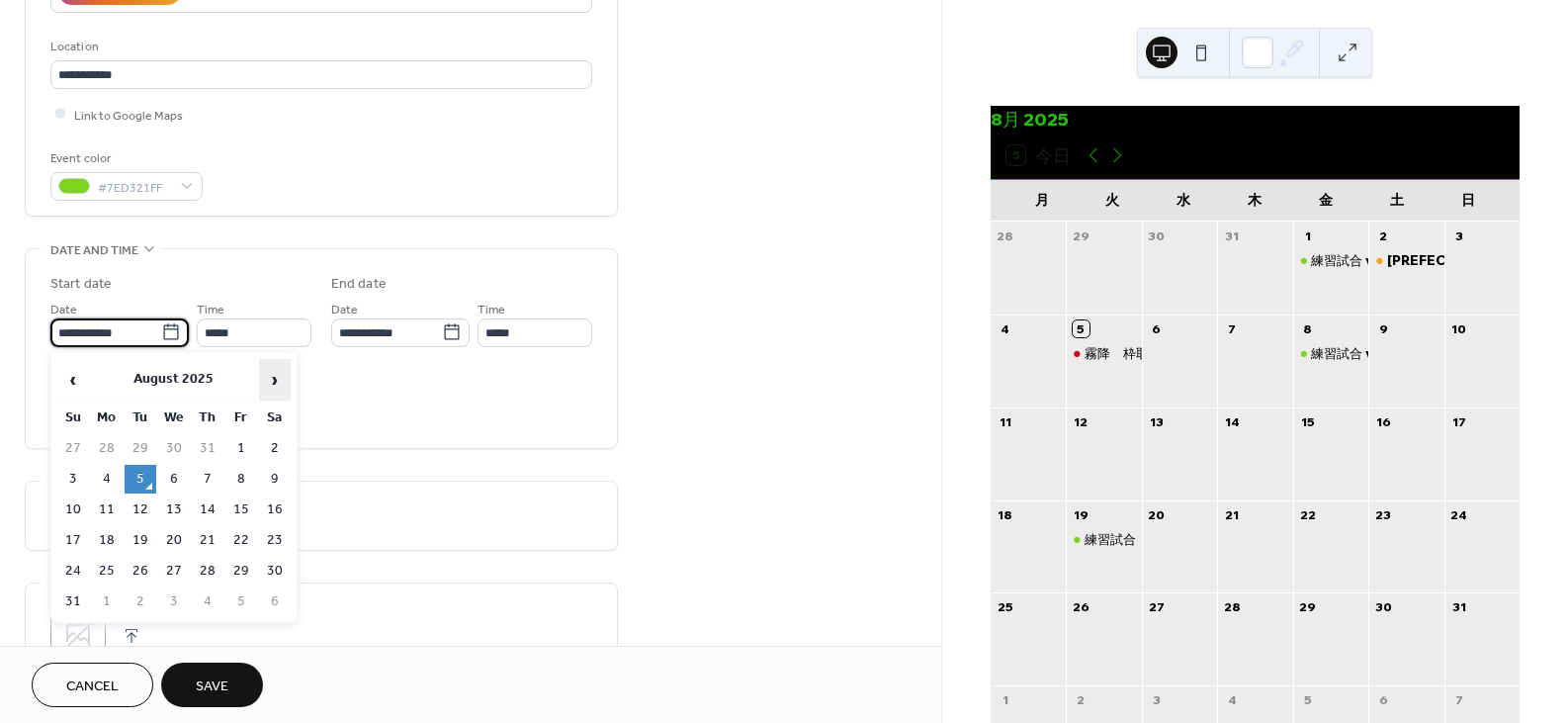 click on "›" at bounding box center (275, 380) 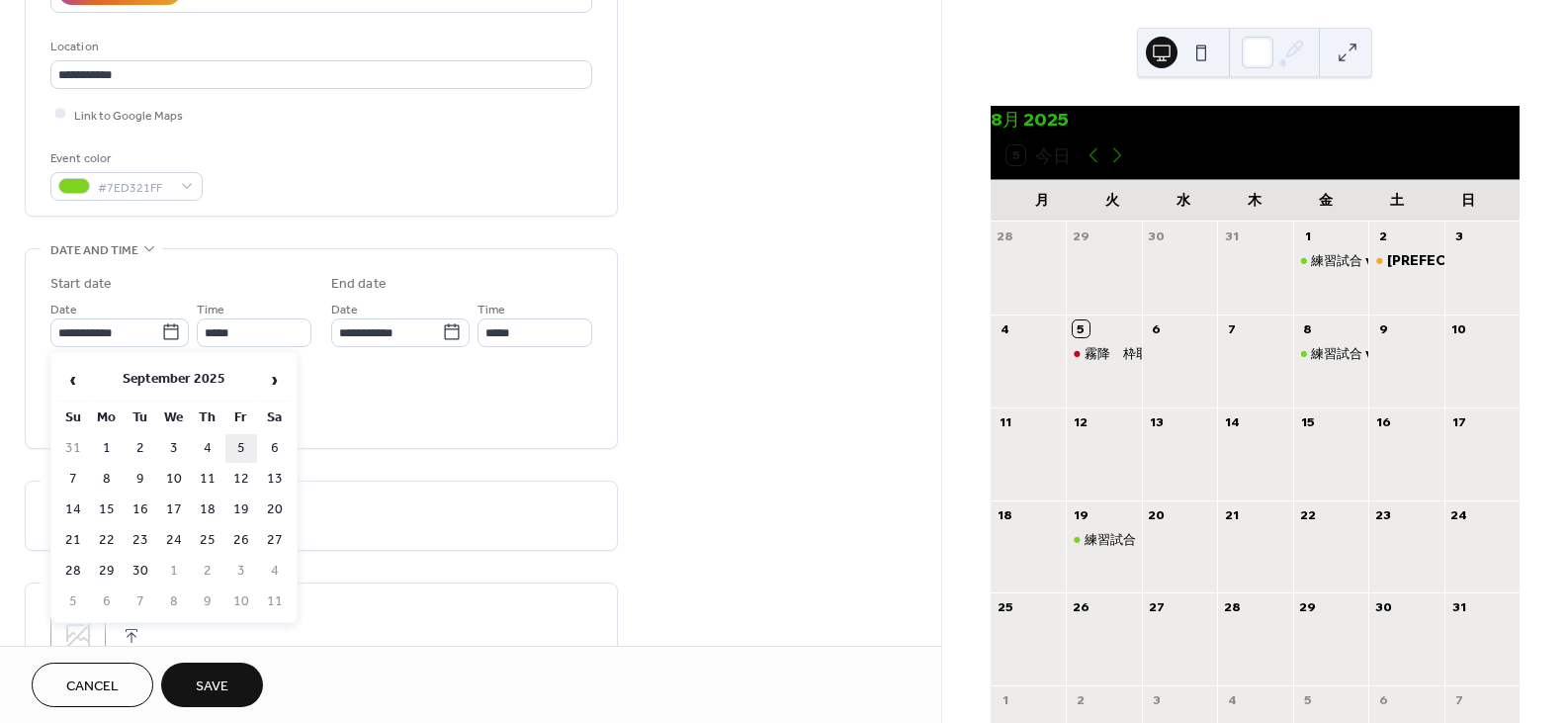 click on "5" at bounding box center [241, 448] 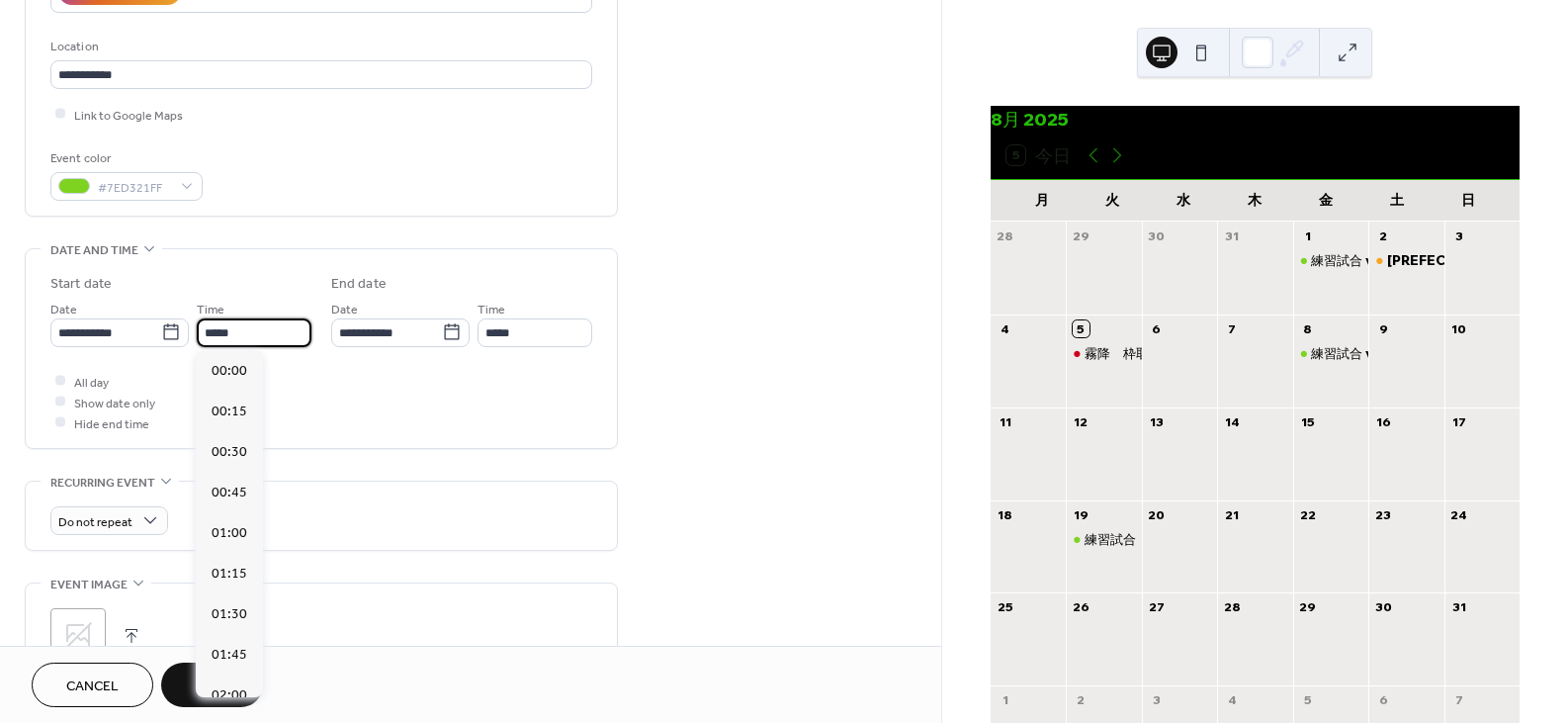 click on "*****" at bounding box center [254, 332] 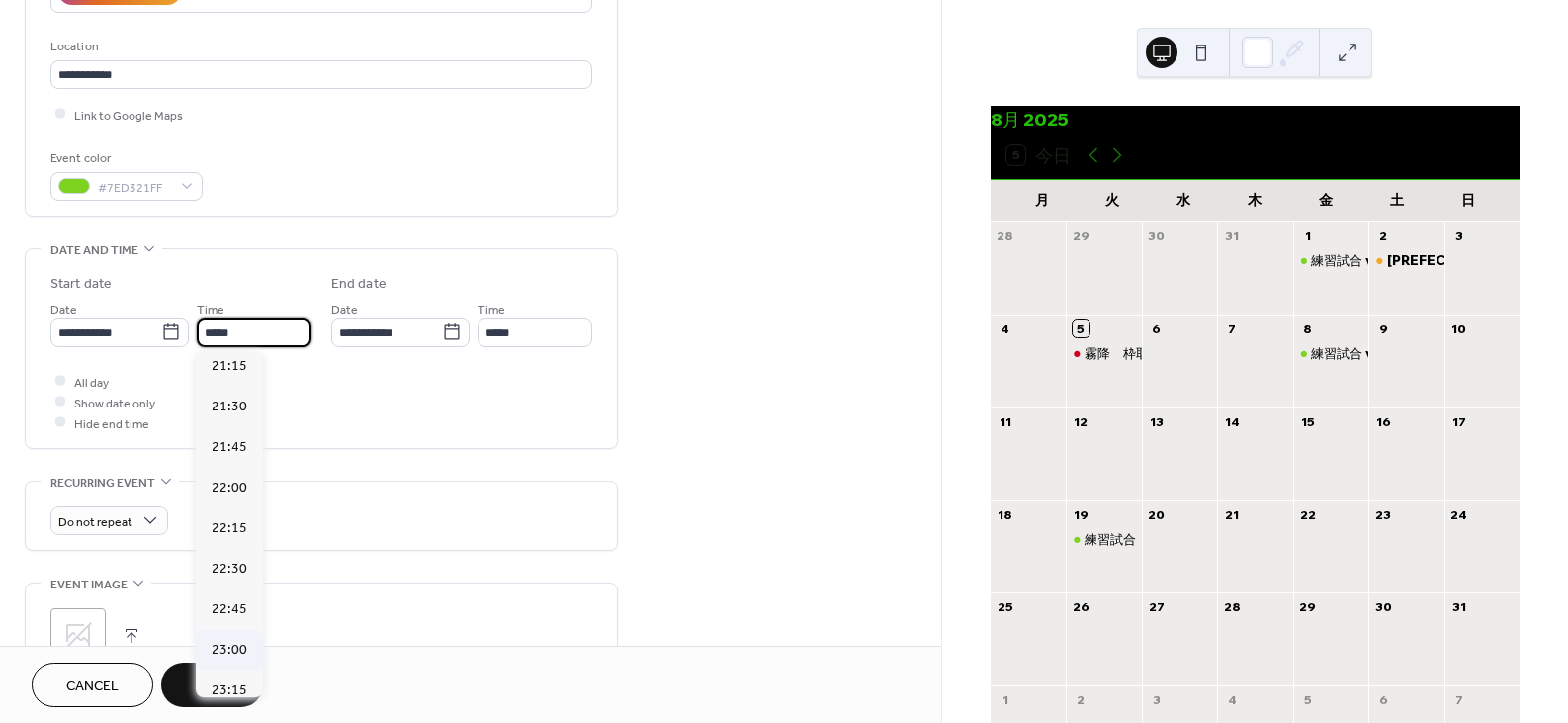 scroll, scrollTop: 3513, scrollLeft: 0, axis: vertical 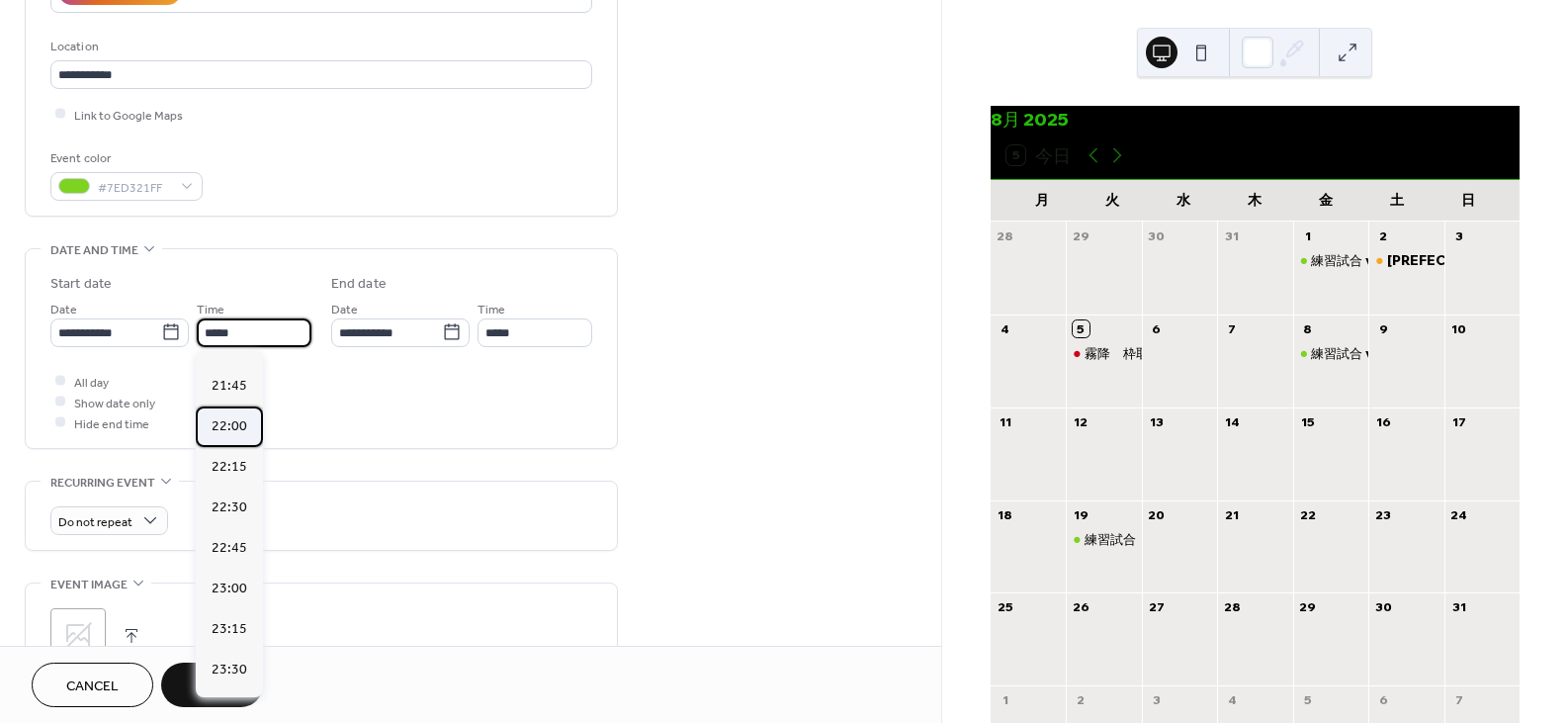 click on "22:00" at bounding box center (229, 425) 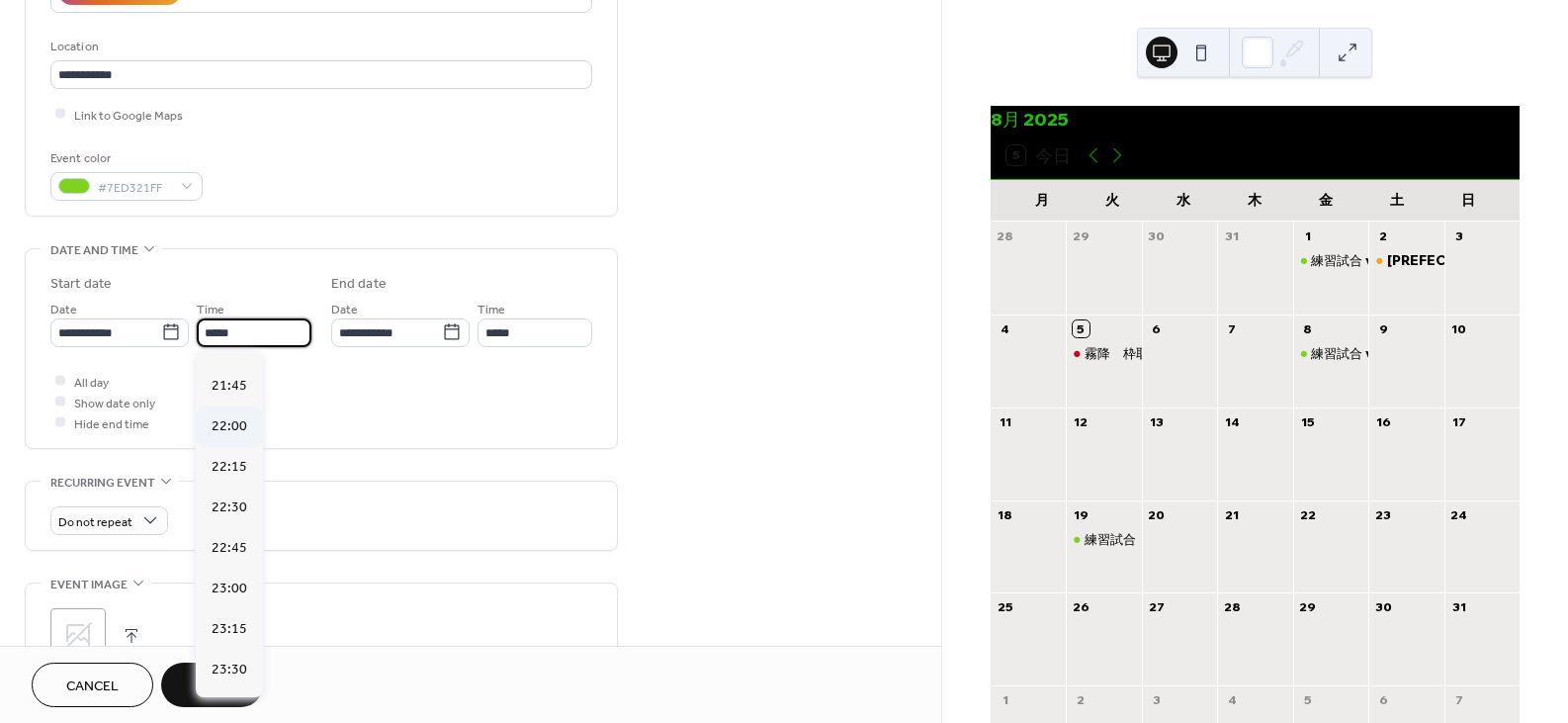 type on "*****" 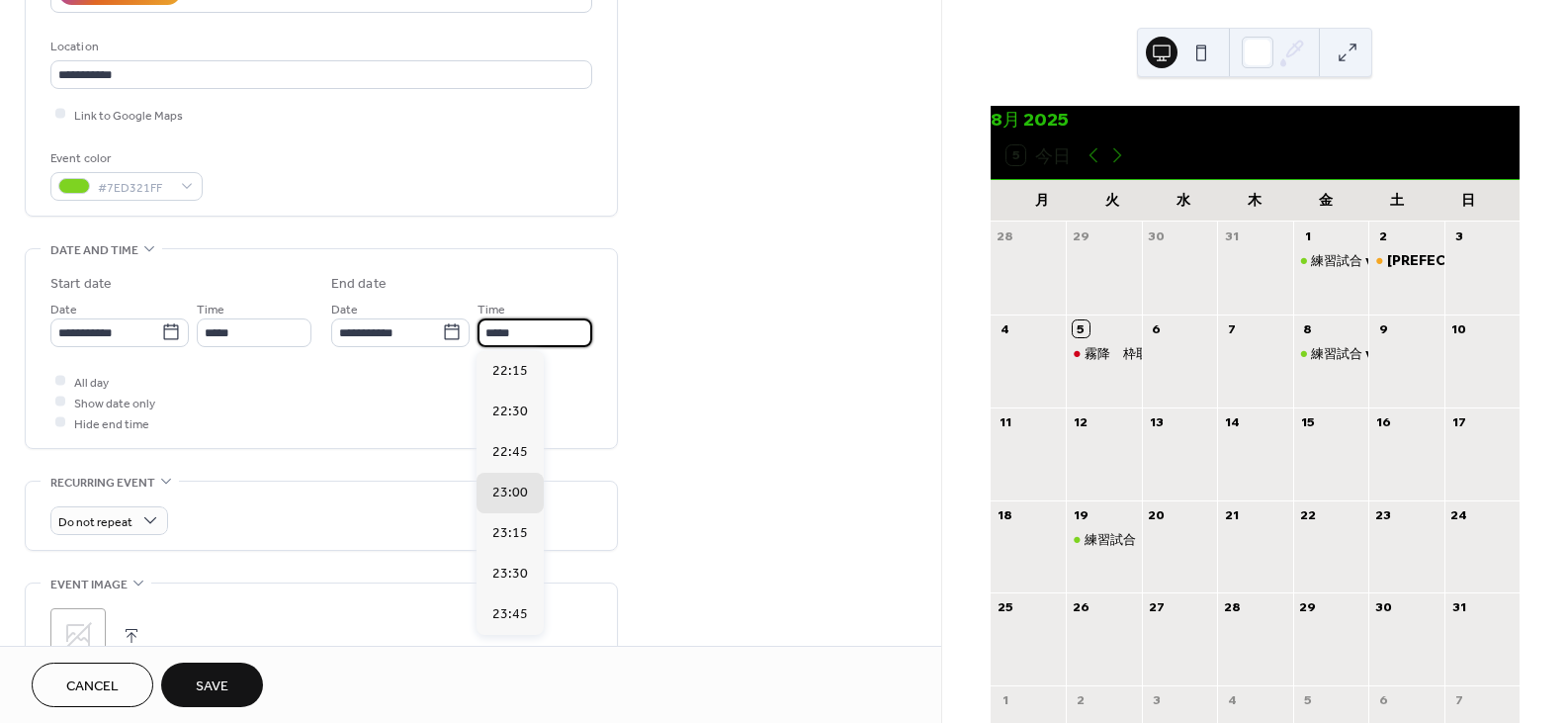 click on "*****" at bounding box center [535, 332] 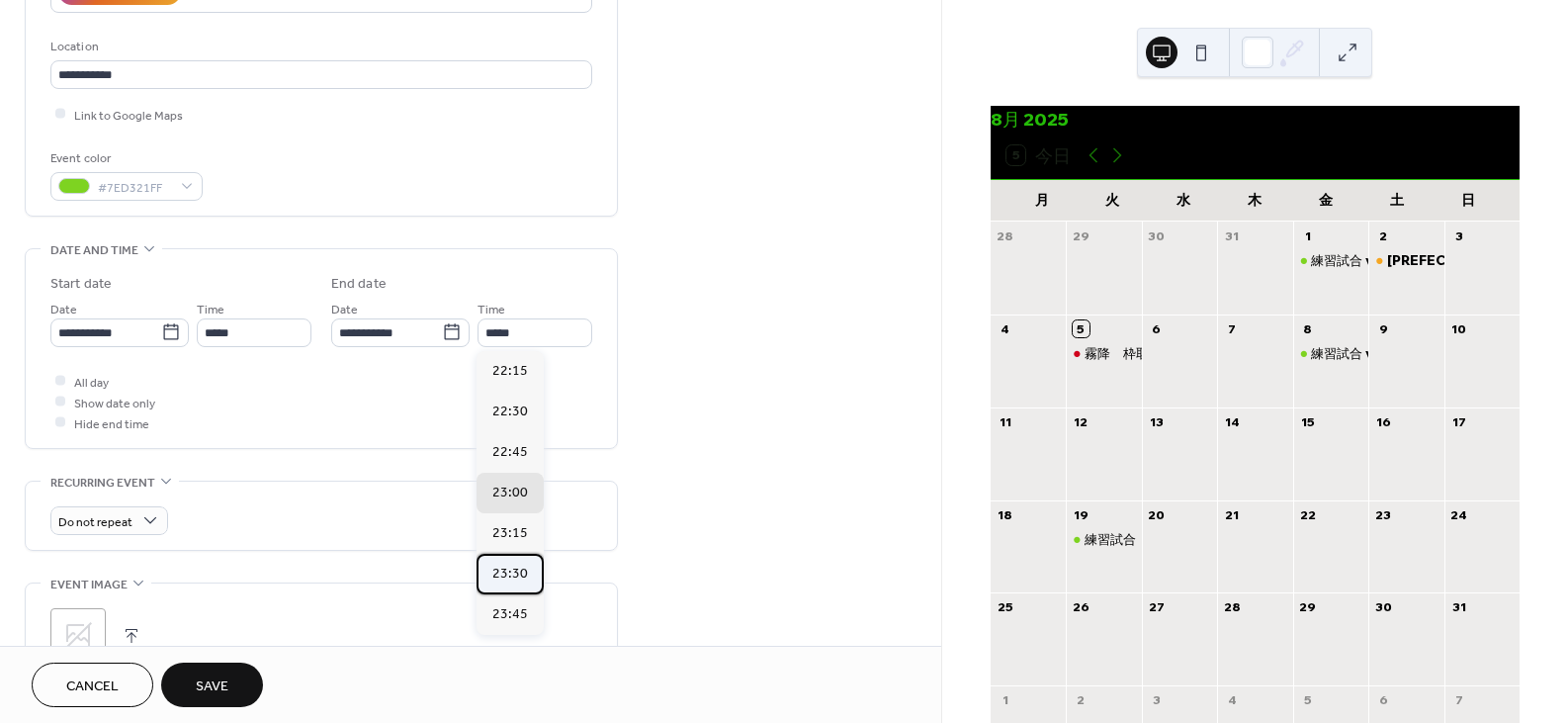 click on "23:30" at bounding box center [510, 573] 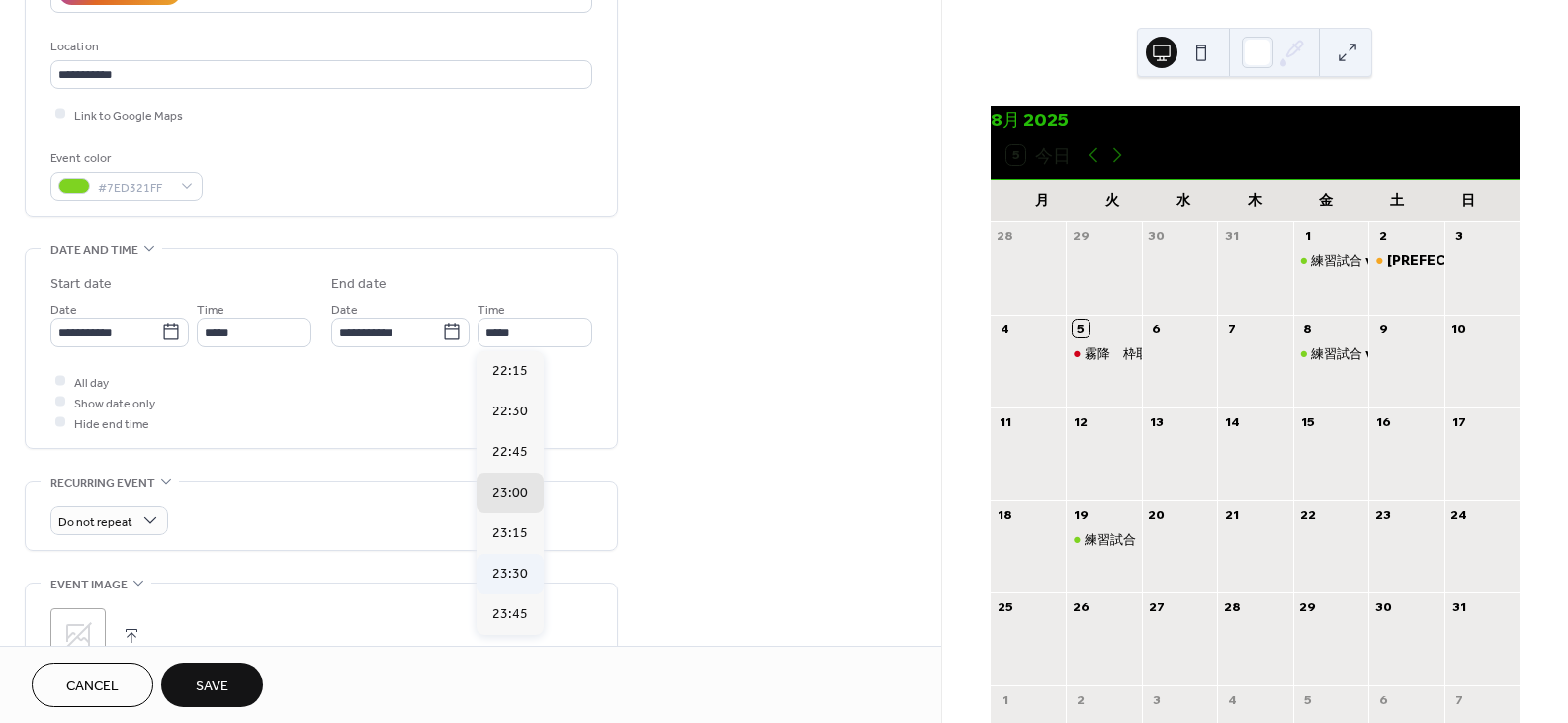 type on "*****" 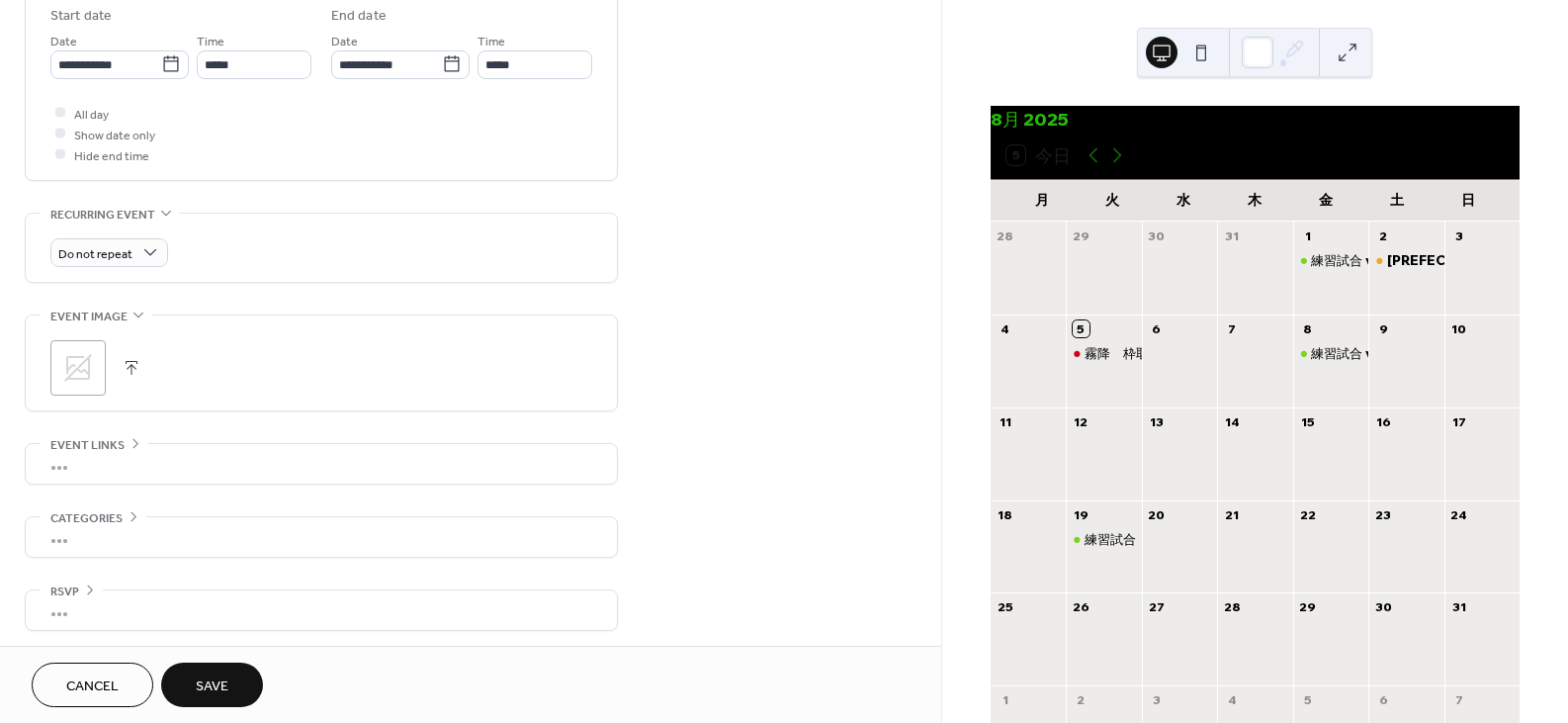 scroll, scrollTop: 667, scrollLeft: 0, axis: vertical 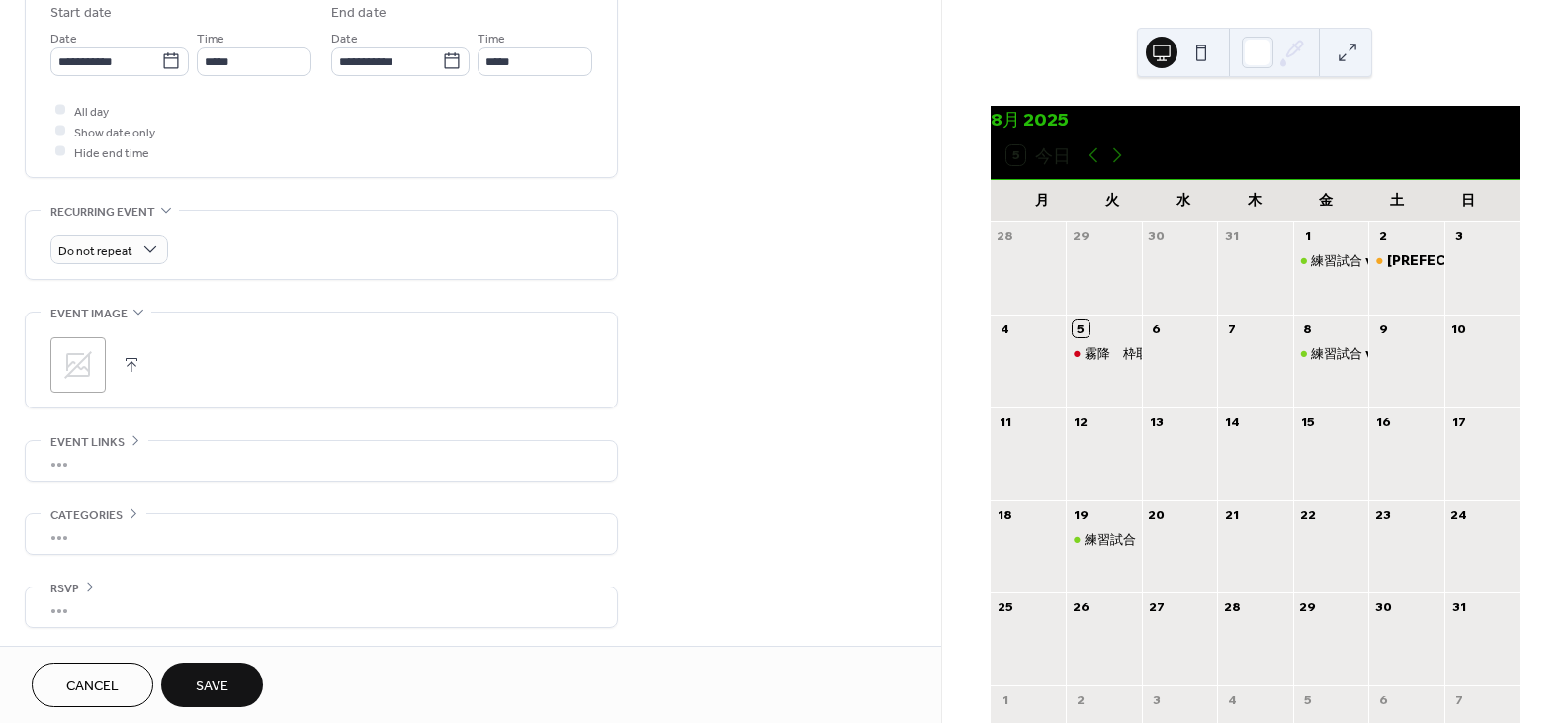 click on ";" at bounding box center (78, 365) 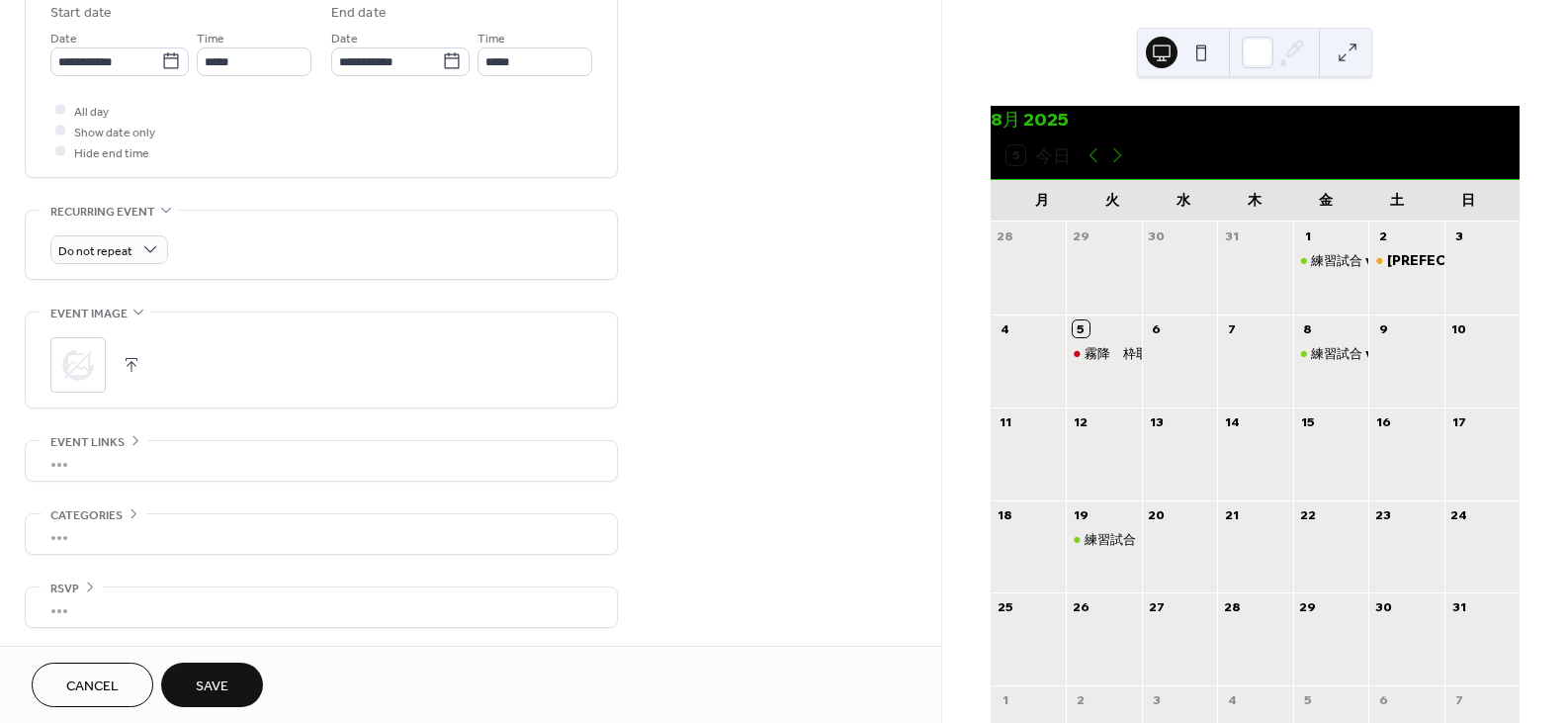 click on "Save" at bounding box center (212, 686) 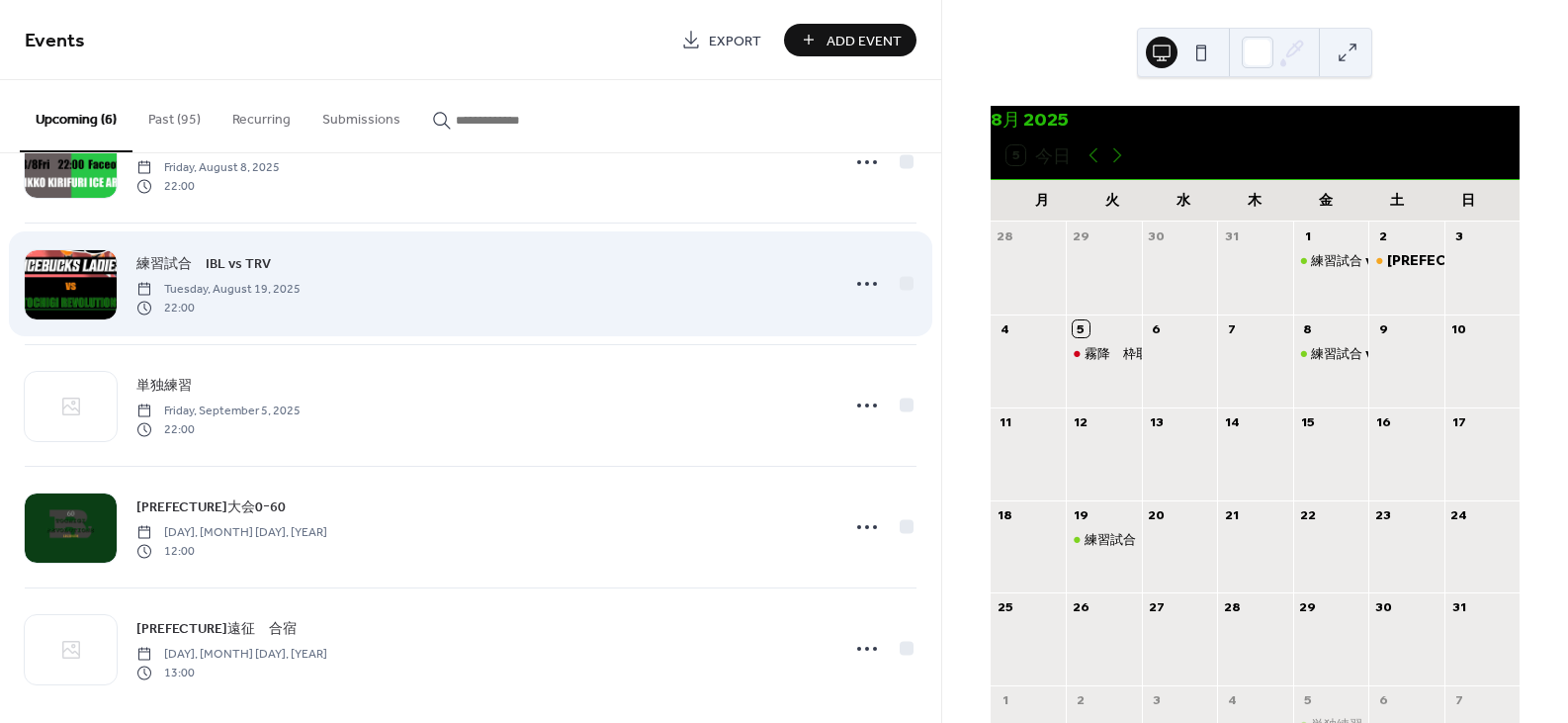 scroll, scrollTop: 218, scrollLeft: 0, axis: vertical 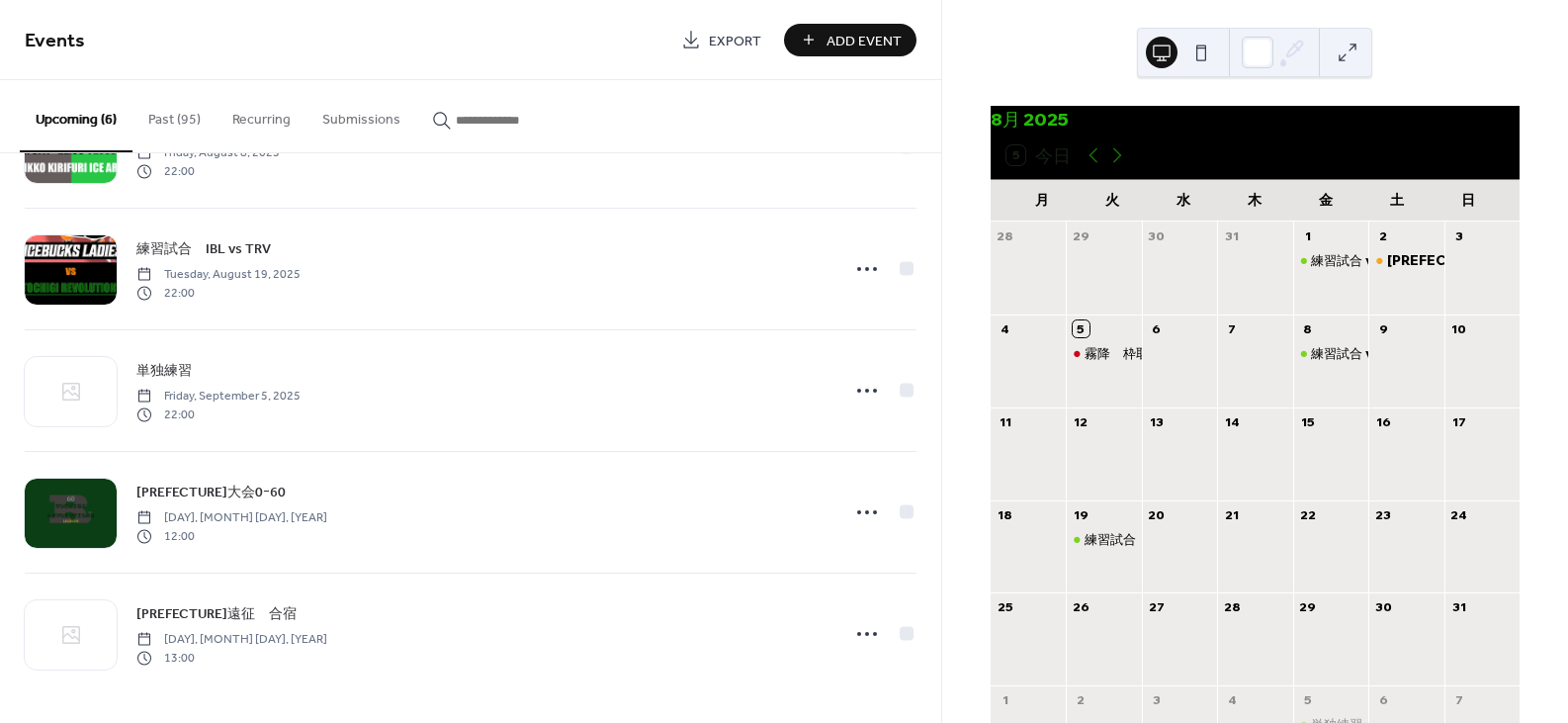 click on "Add Event" at bounding box center [864, 41] 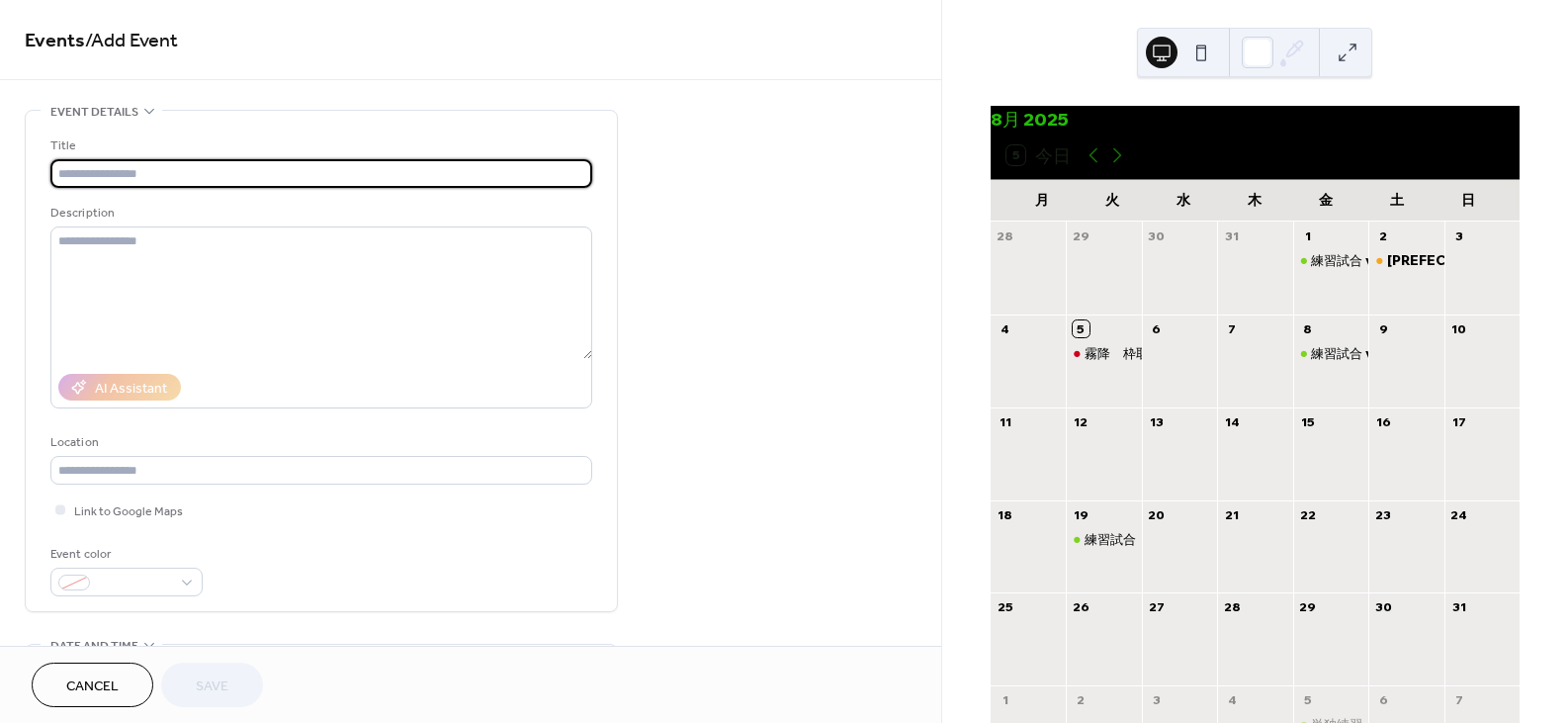 click at bounding box center (321, 173) 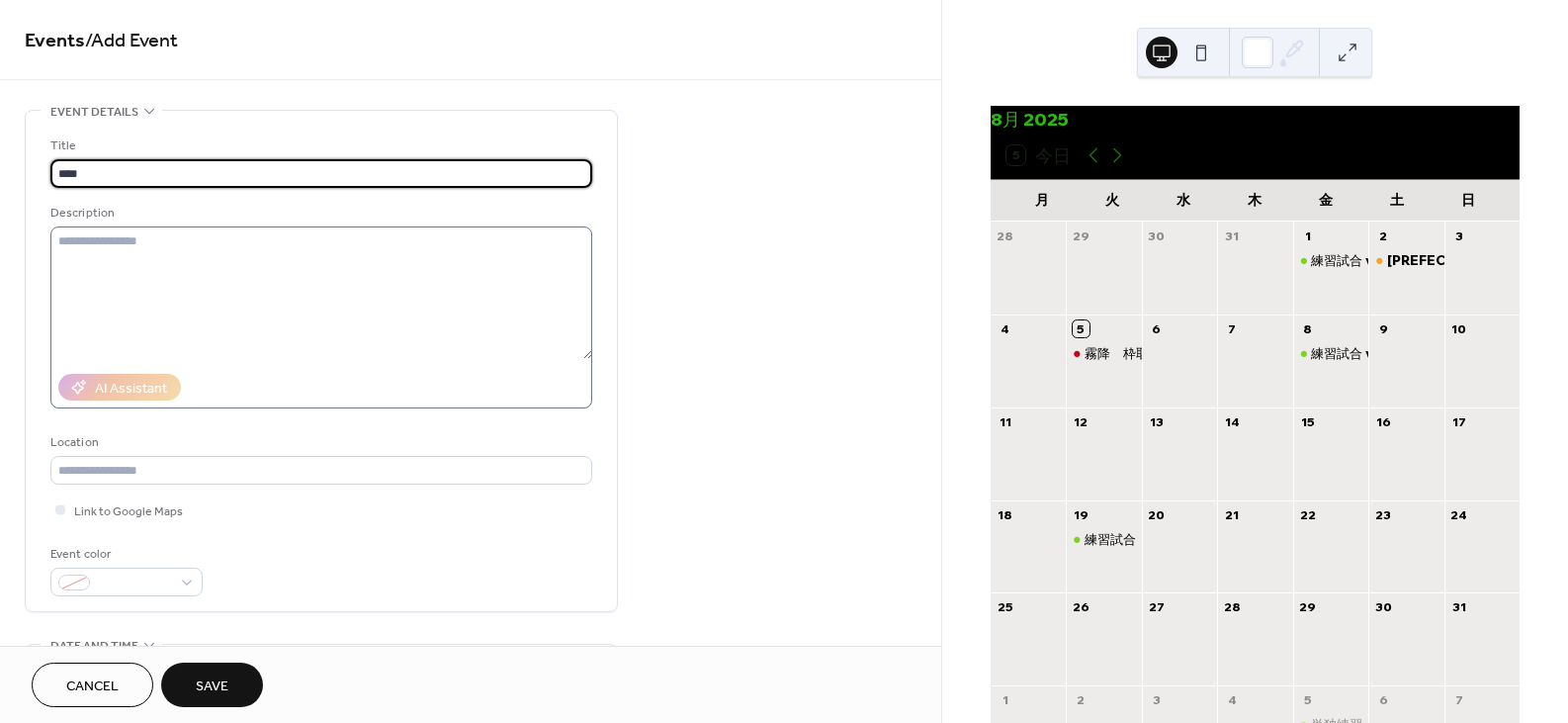 type on "****" 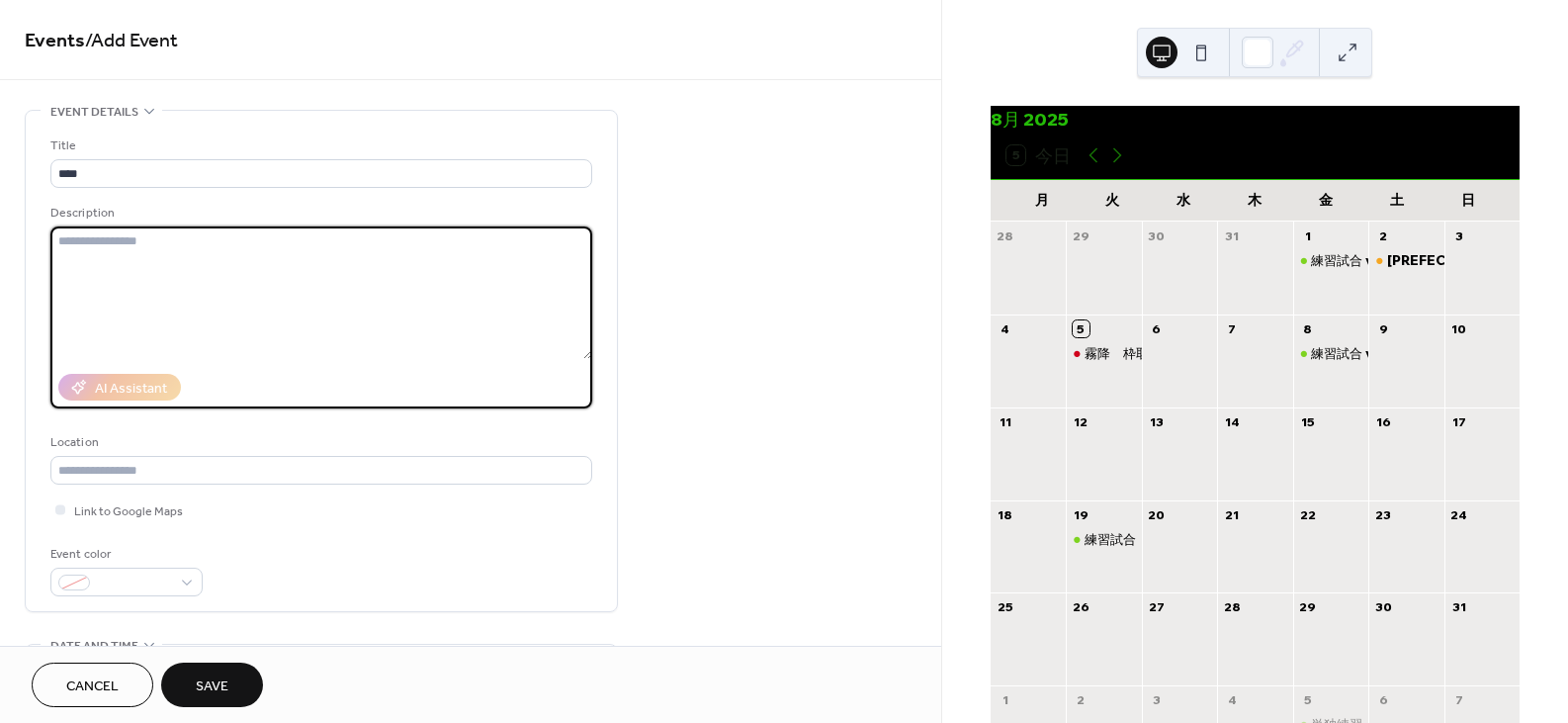 click at bounding box center [321, 293] 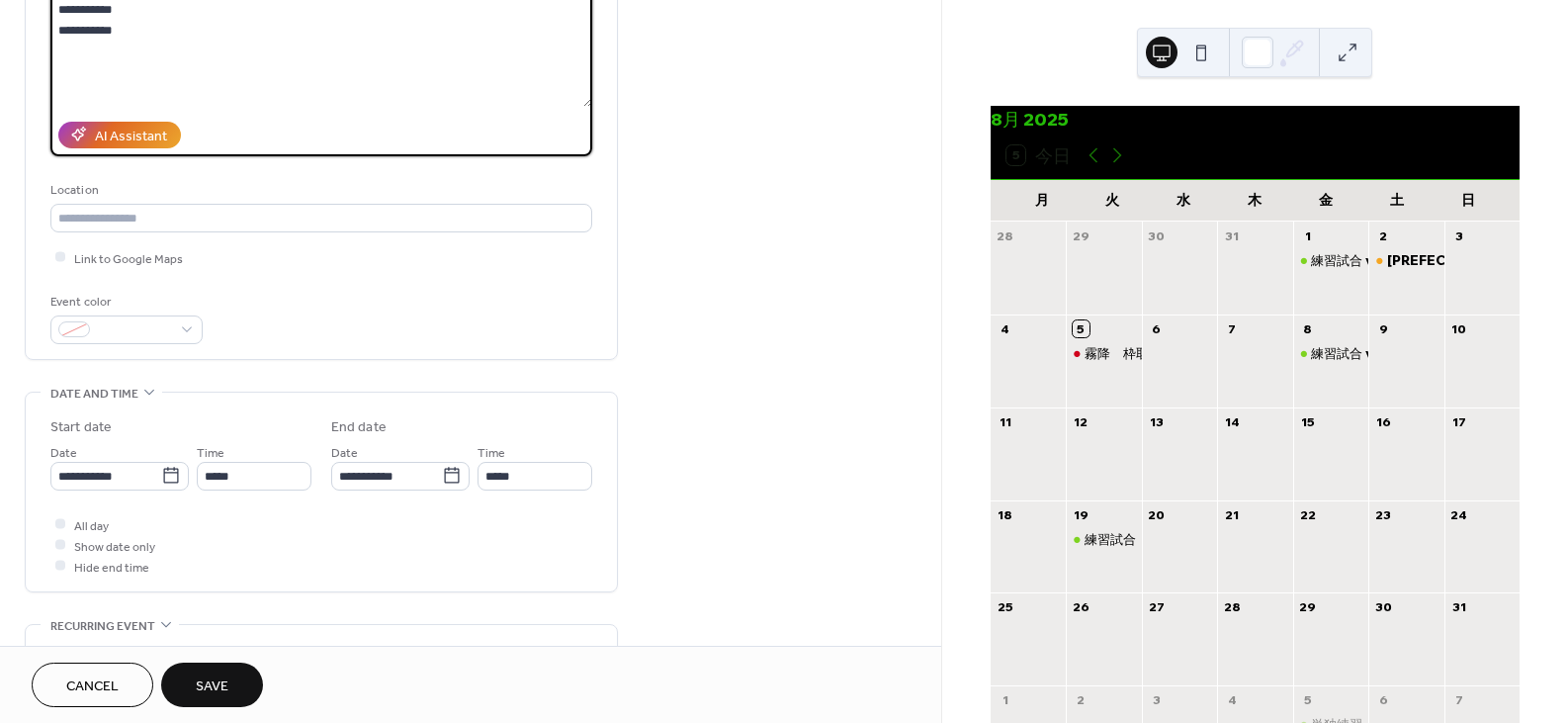 scroll, scrollTop: 396, scrollLeft: 0, axis: vertical 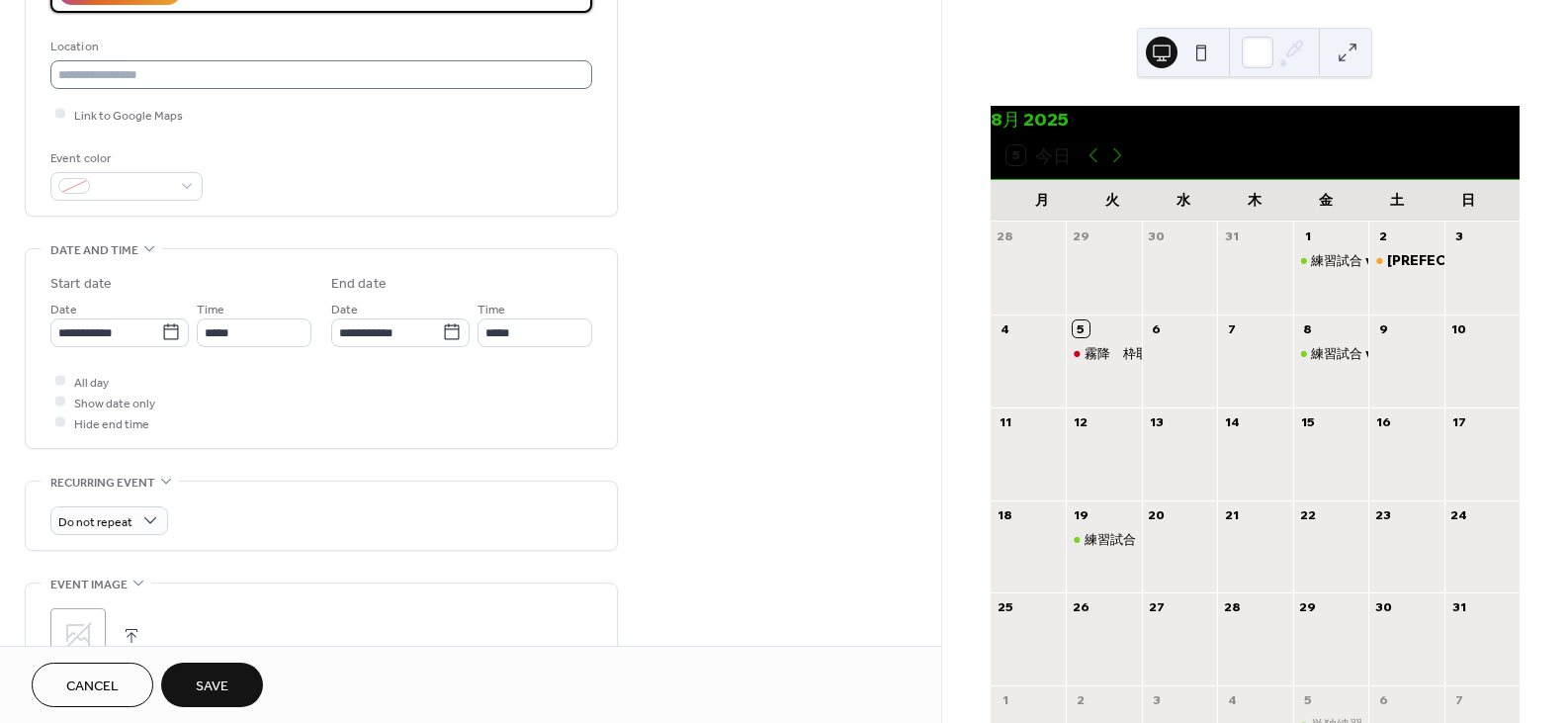 type on "**********" 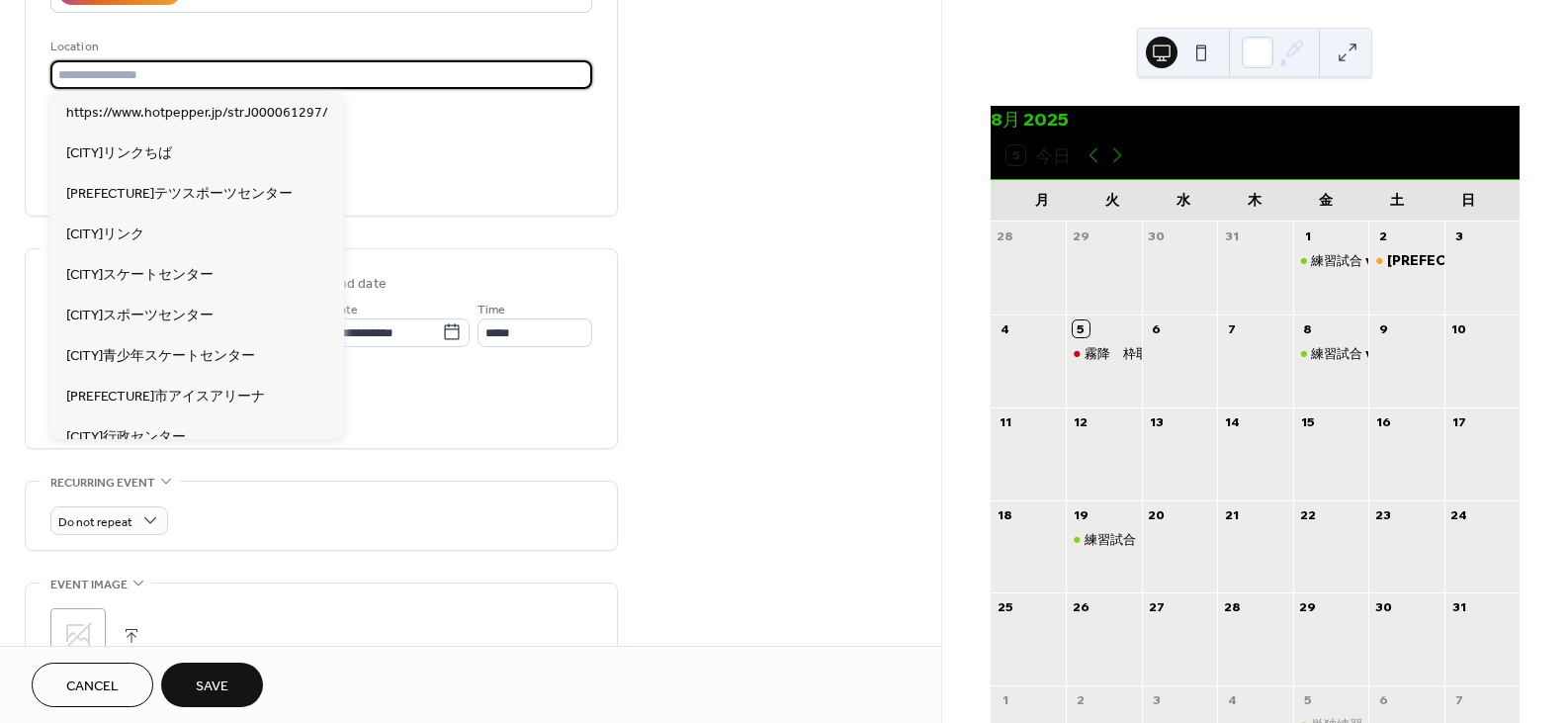 click at bounding box center (321, 74) 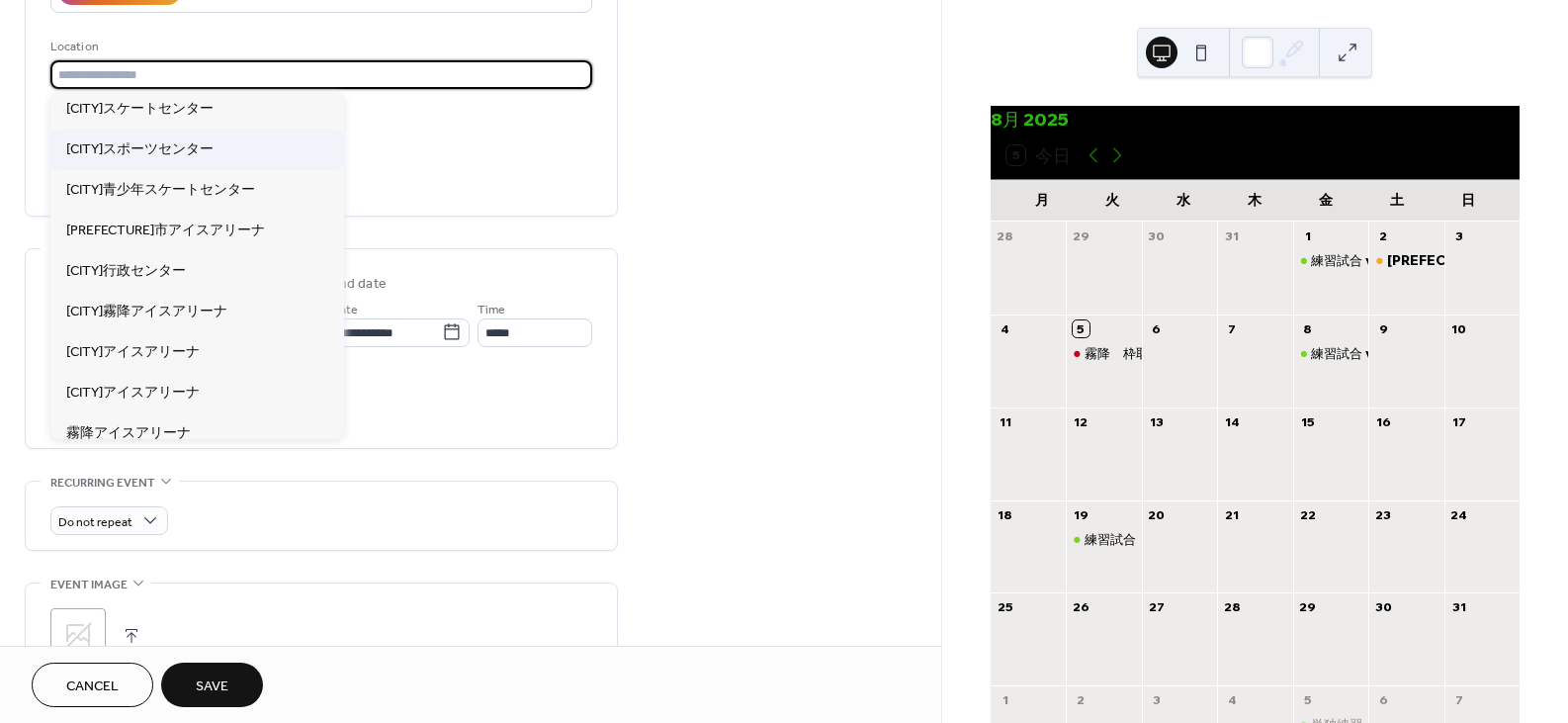 scroll, scrollTop: 175, scrollLeft: 0, axis: vertical 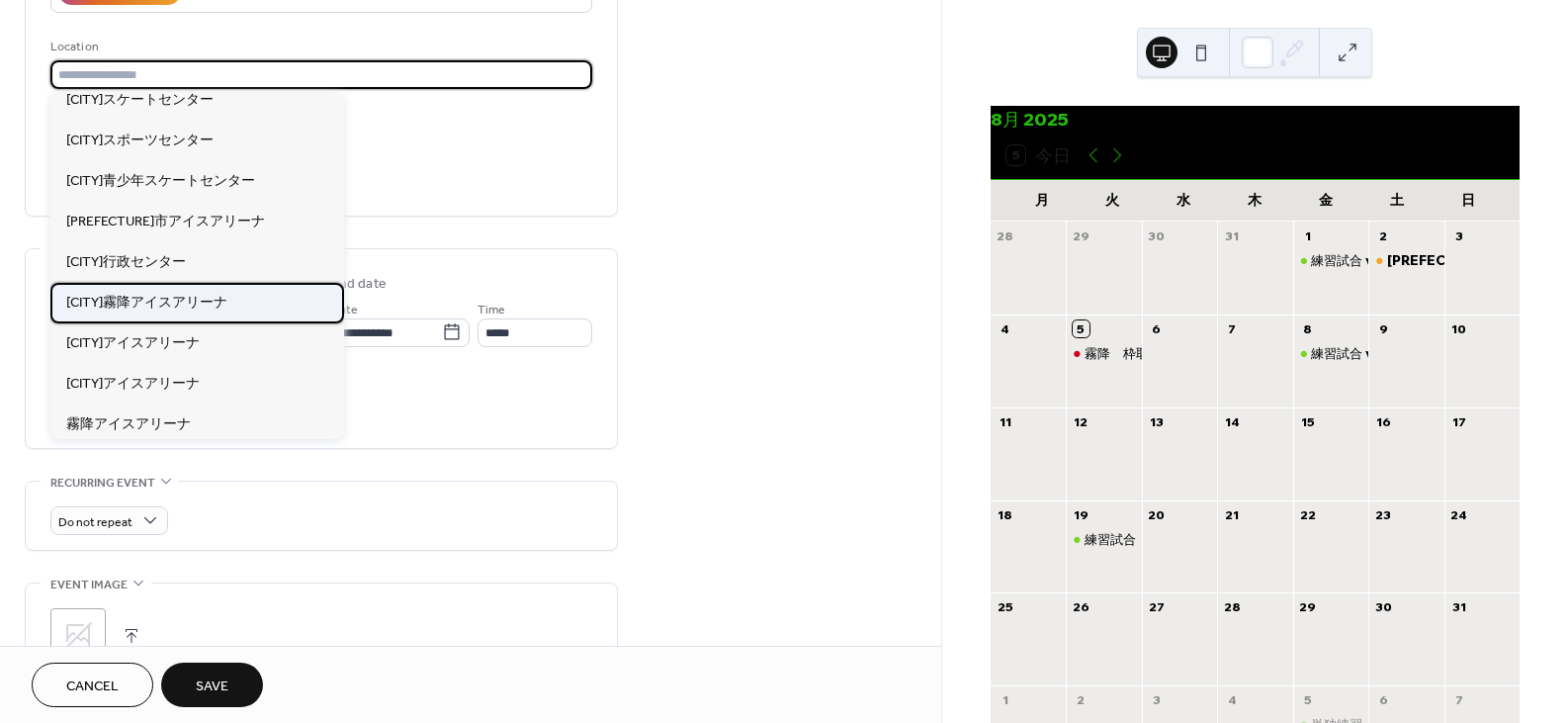 click on "日光霧降アイスアリーナ" at bounding box center (146, 302) 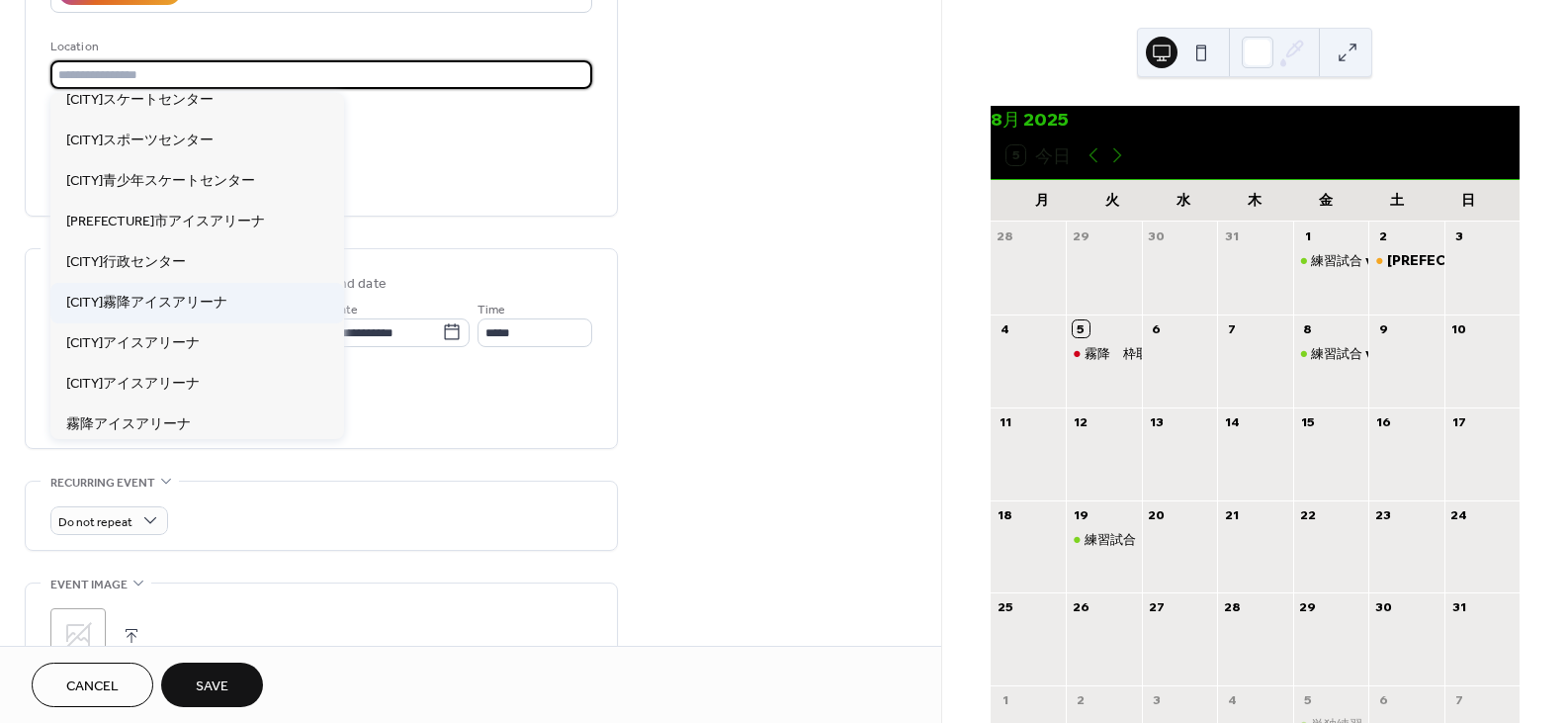 type on "**********" 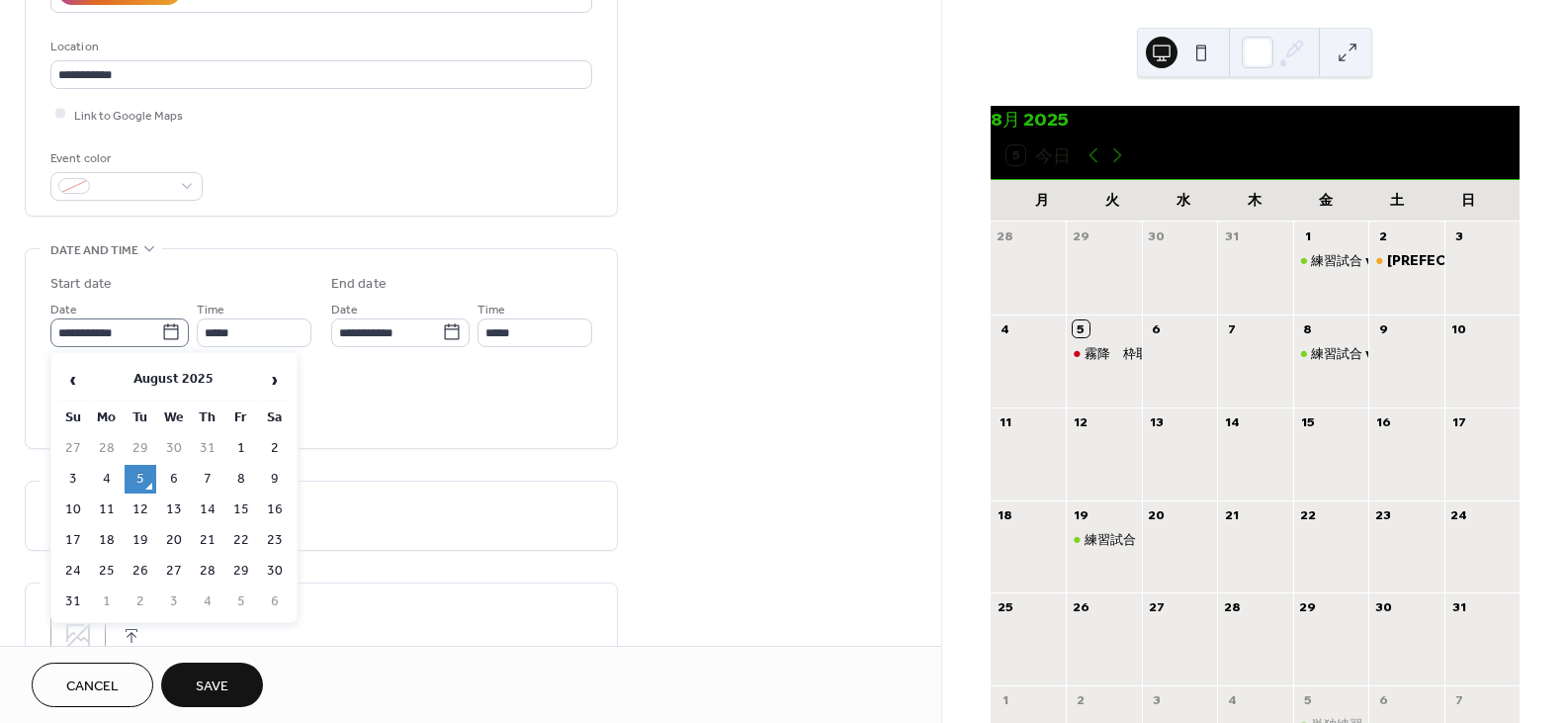 click 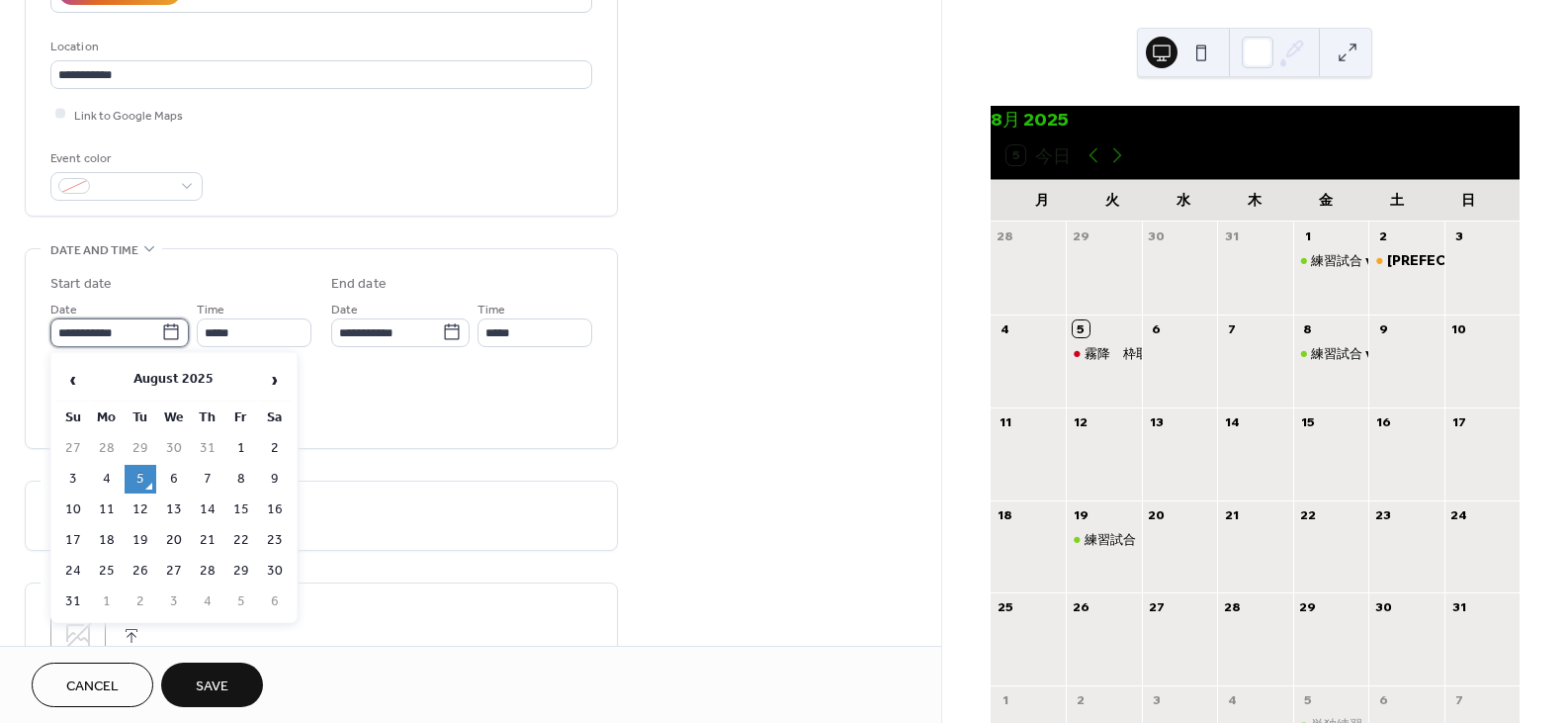 click on "**********" at bounding box center (106, 332) 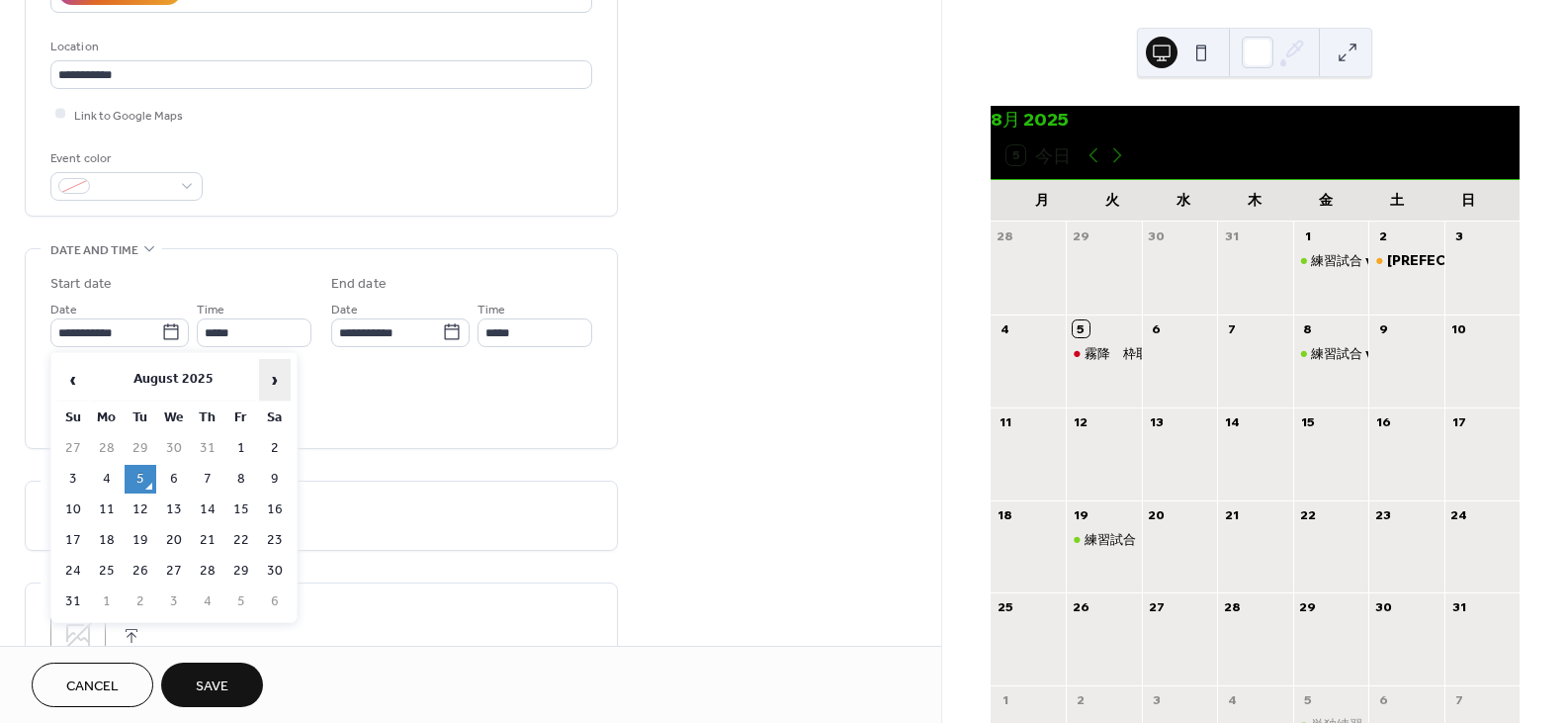 click on "›" at bounding box center (275, 380) 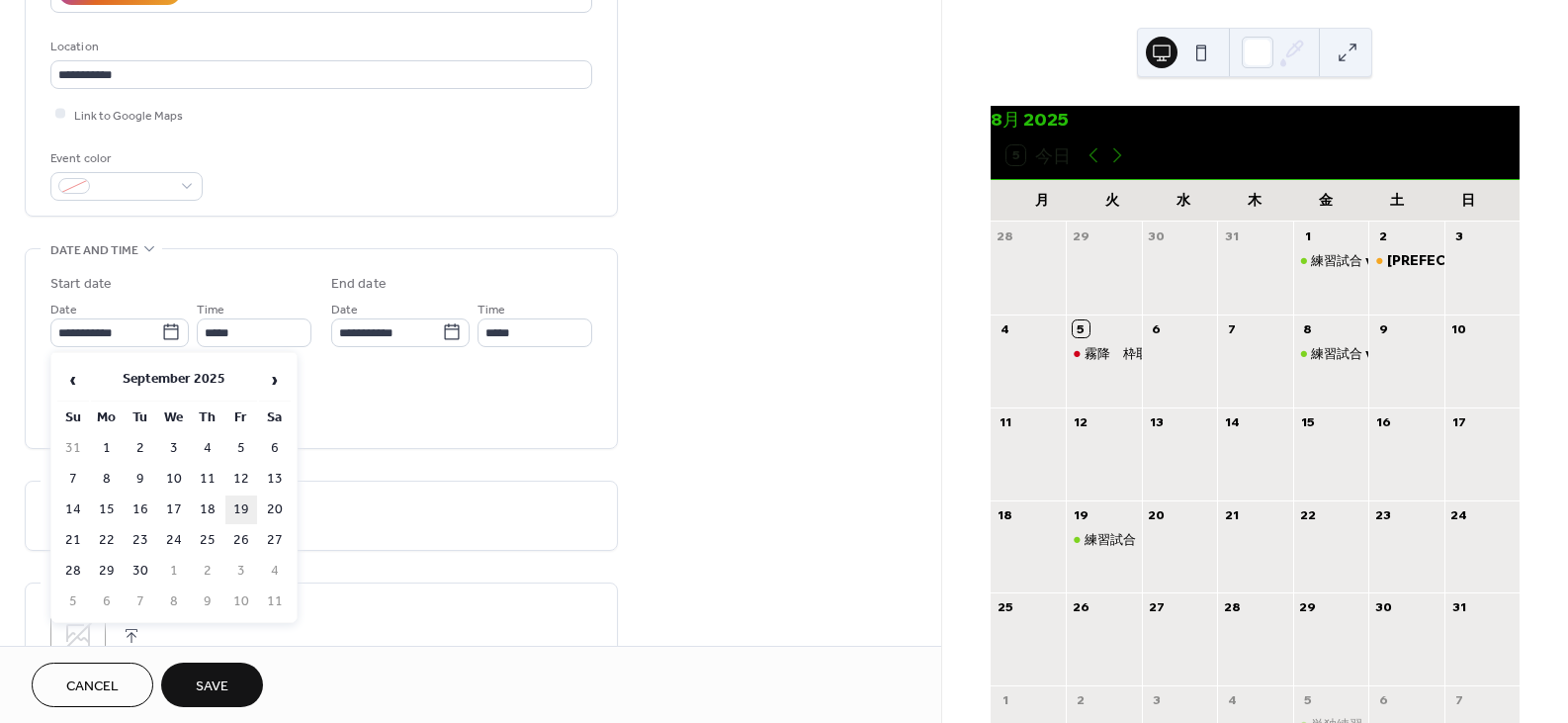 click on "19" at bounding box center [241, 509] 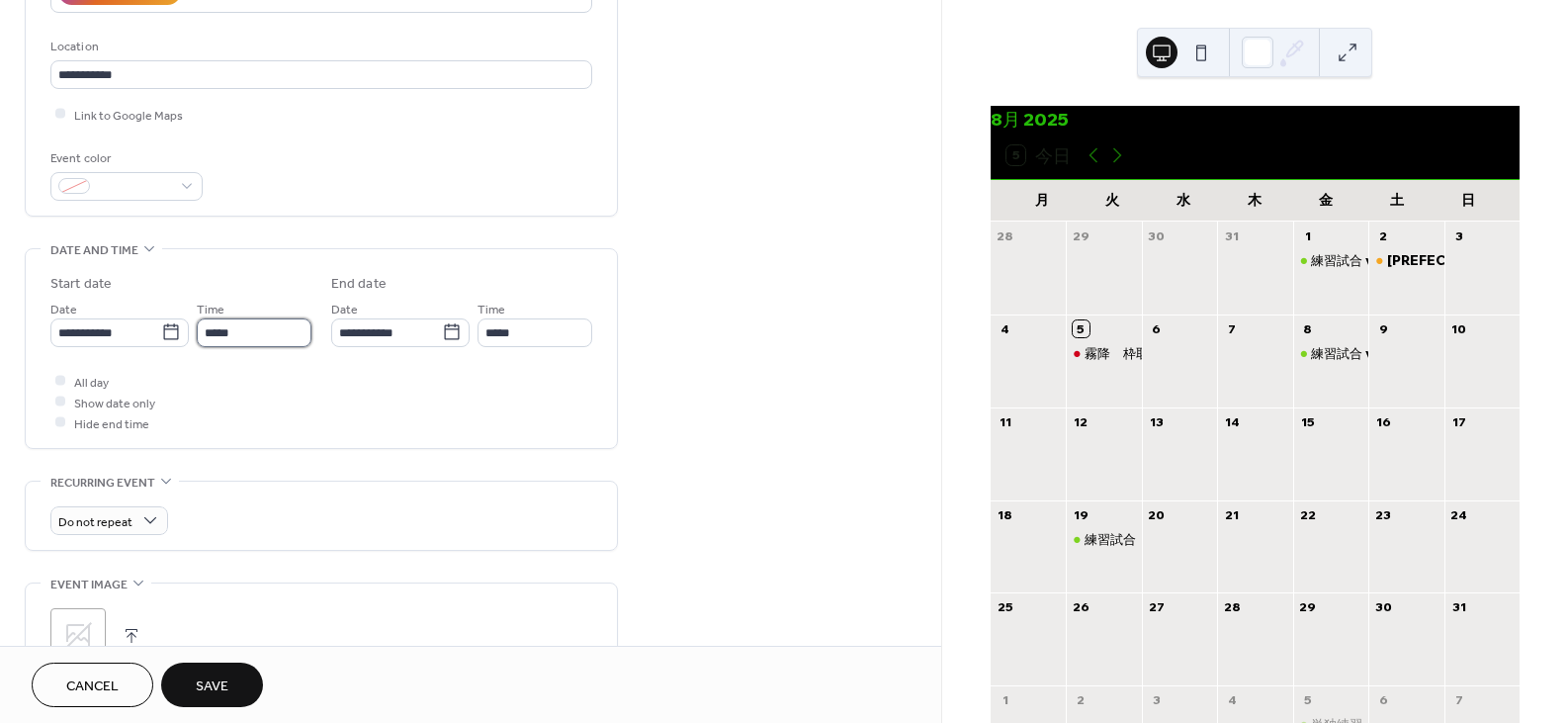 click on "*****" at bounding box center [254, 332] 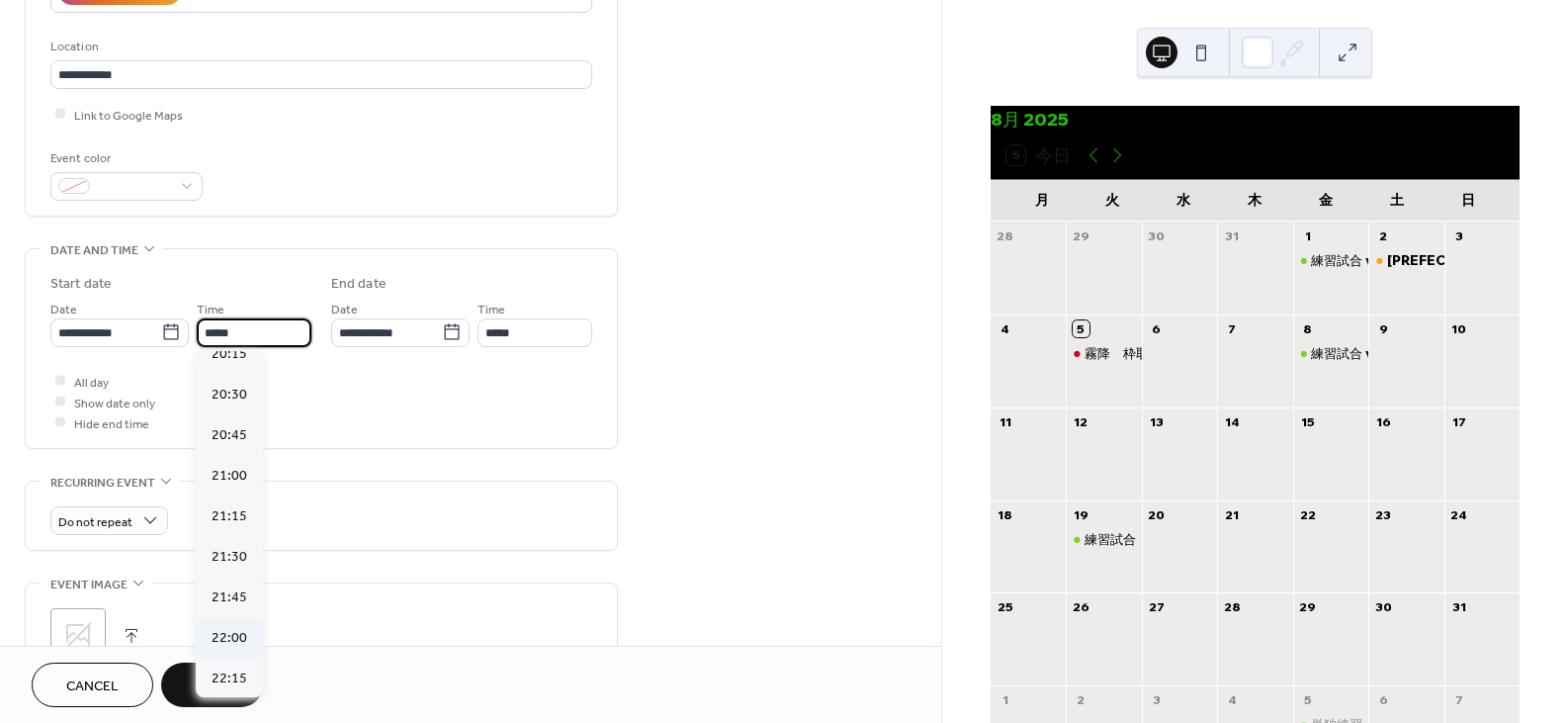 scroll, scrollTop: 3315, scrollLeft: 0, axis: vertical 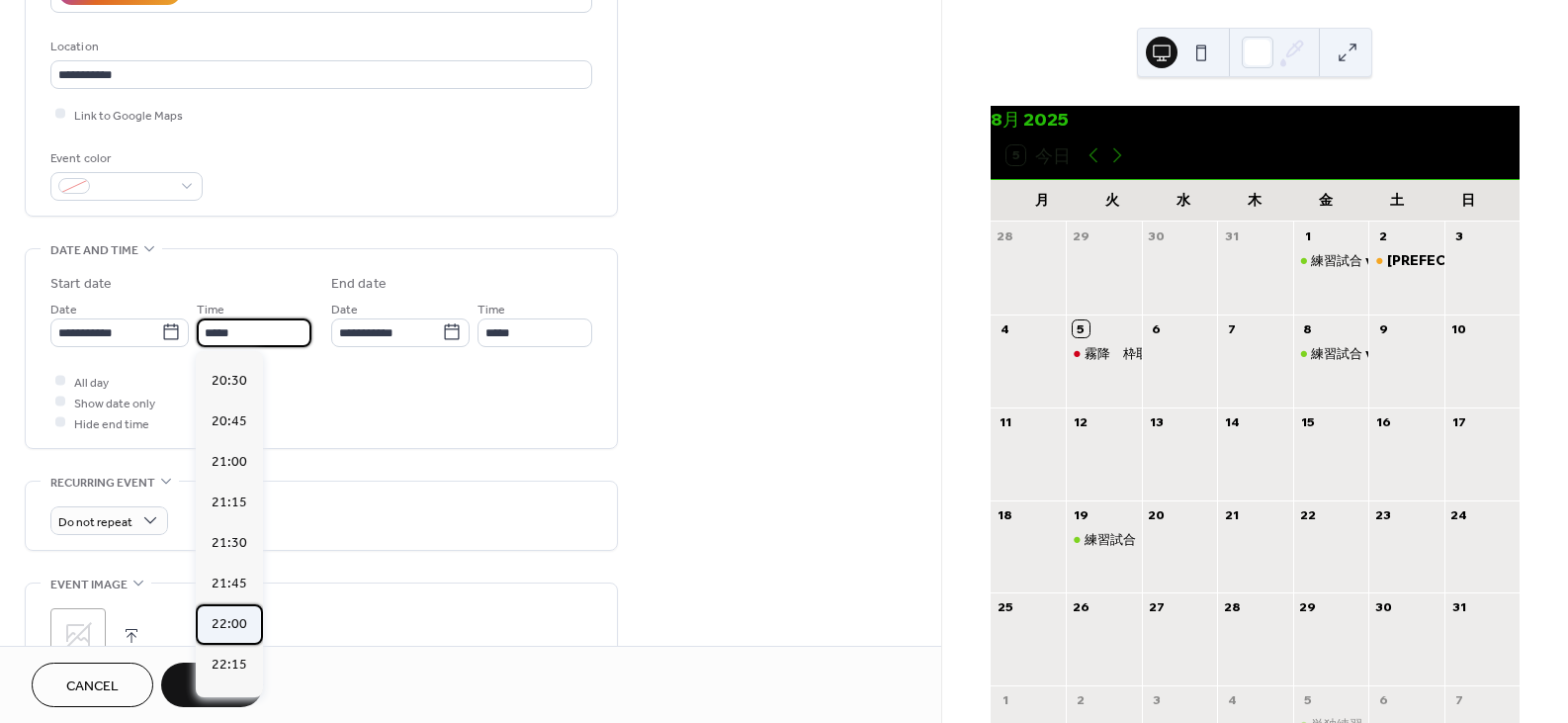 click on "22:00" at bounding box center (229, 623) 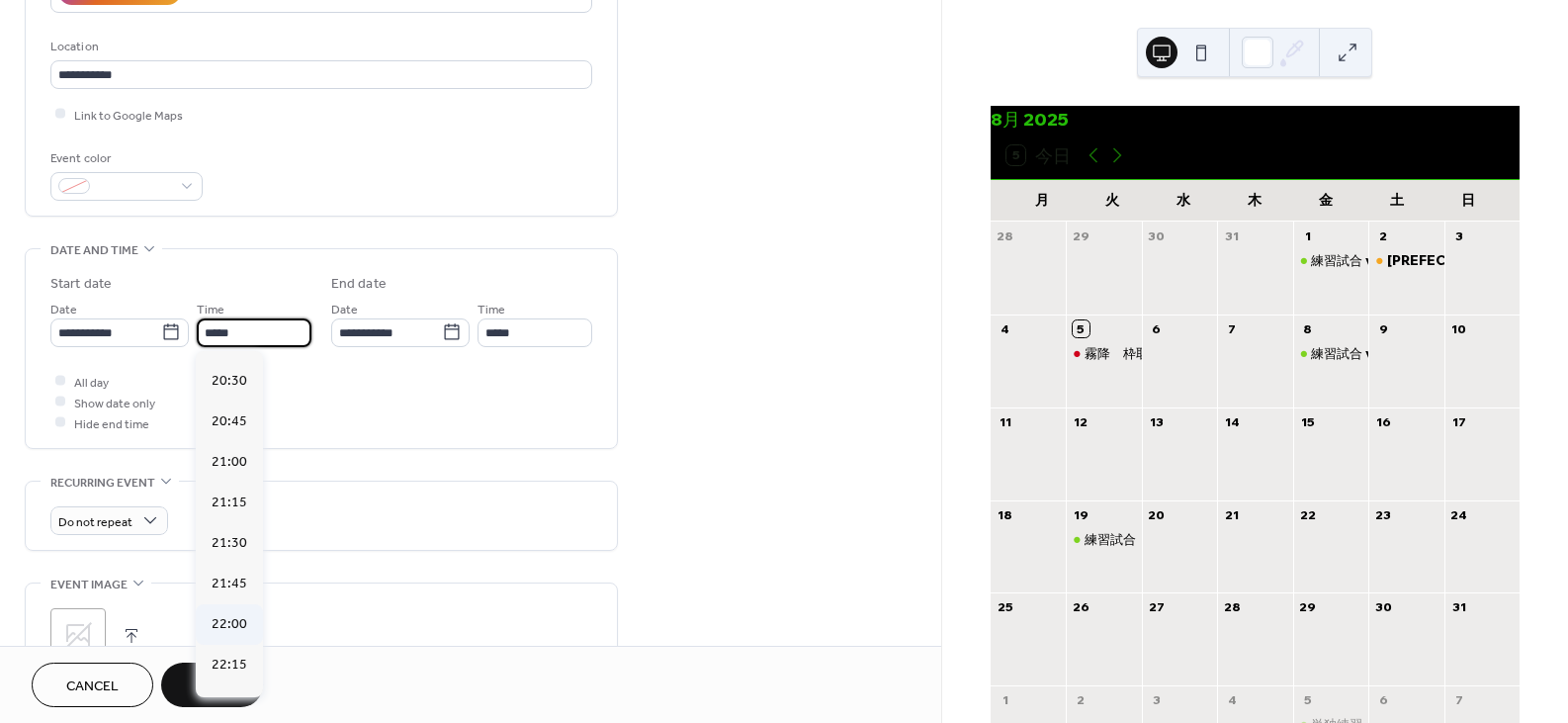 type on "*****" 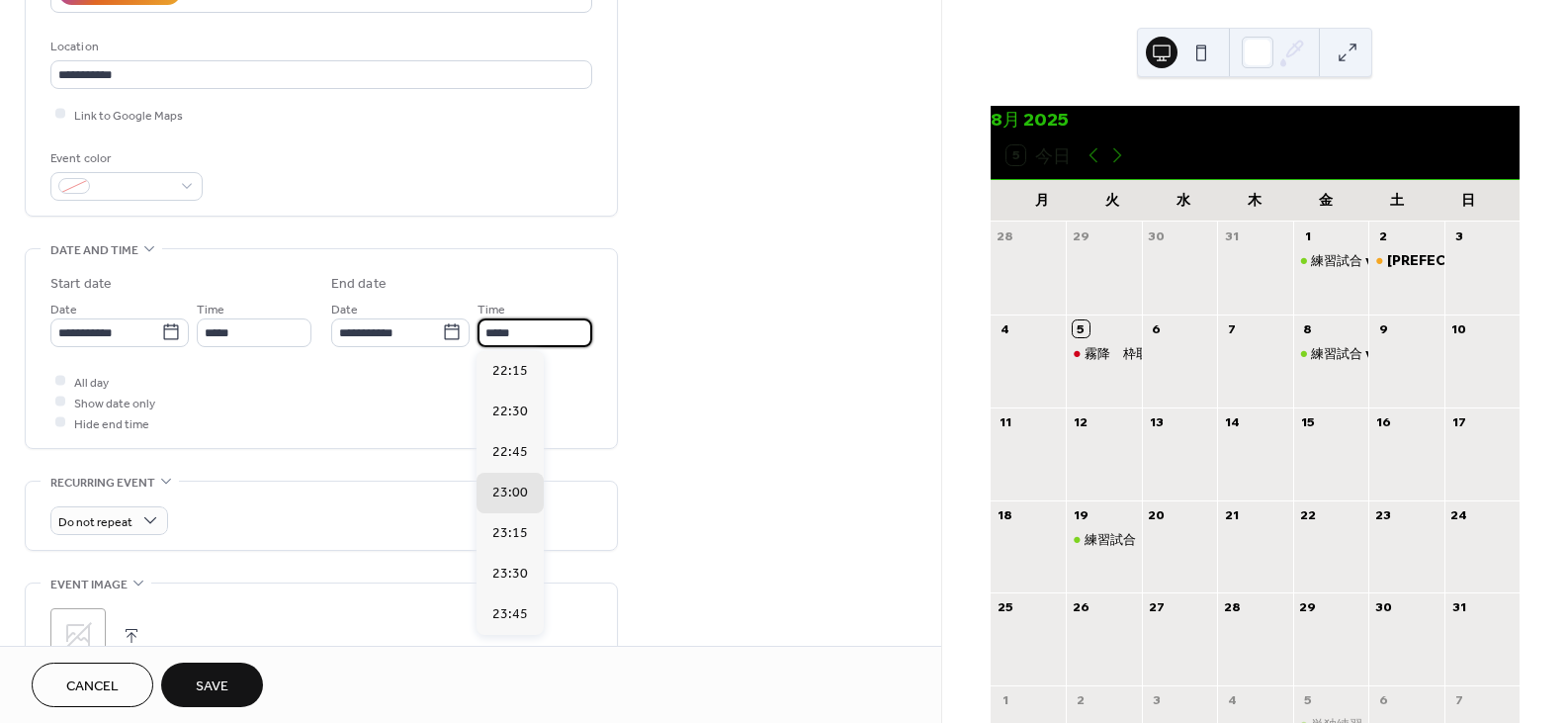 click on "*****" at bounding box center [535, 332] 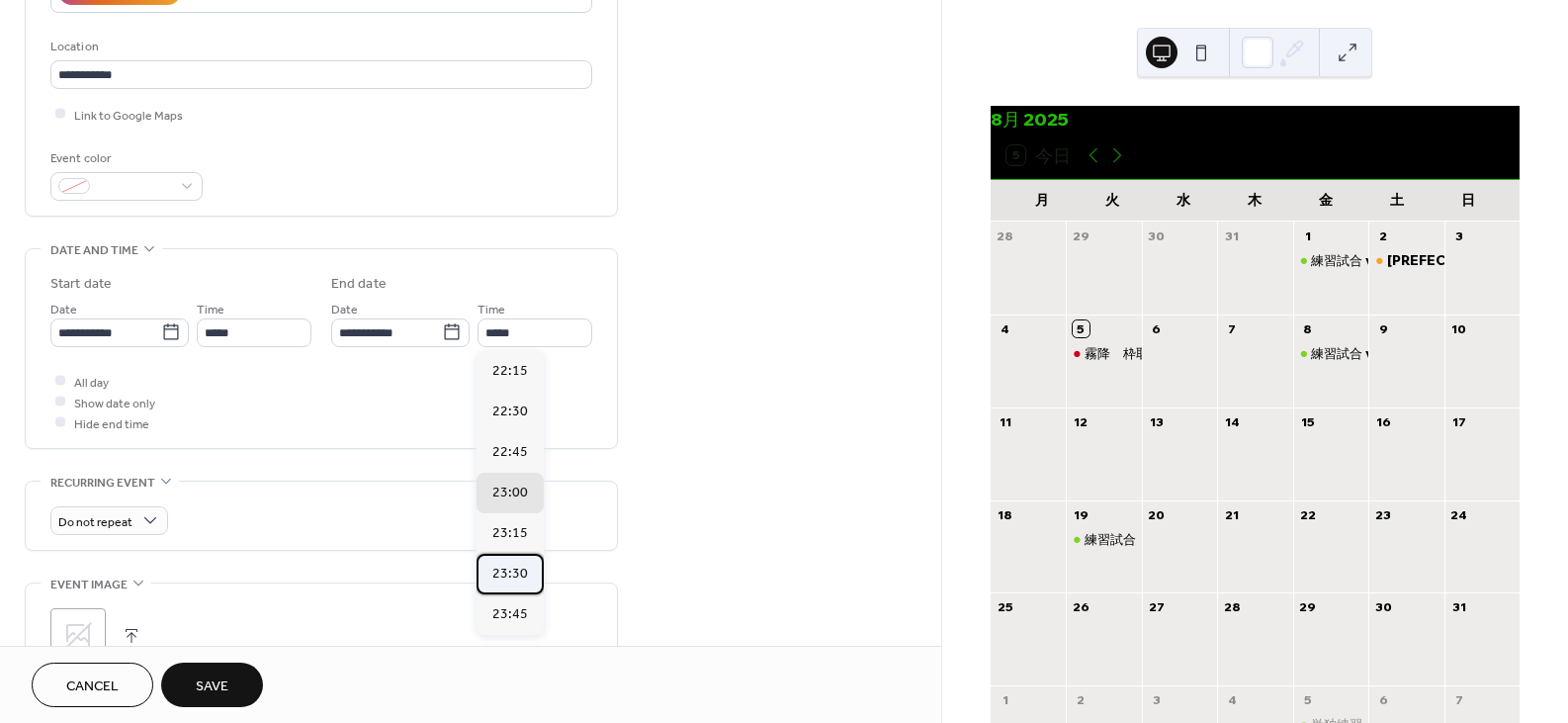 click on "23:30" at bounding box center (510, 573) 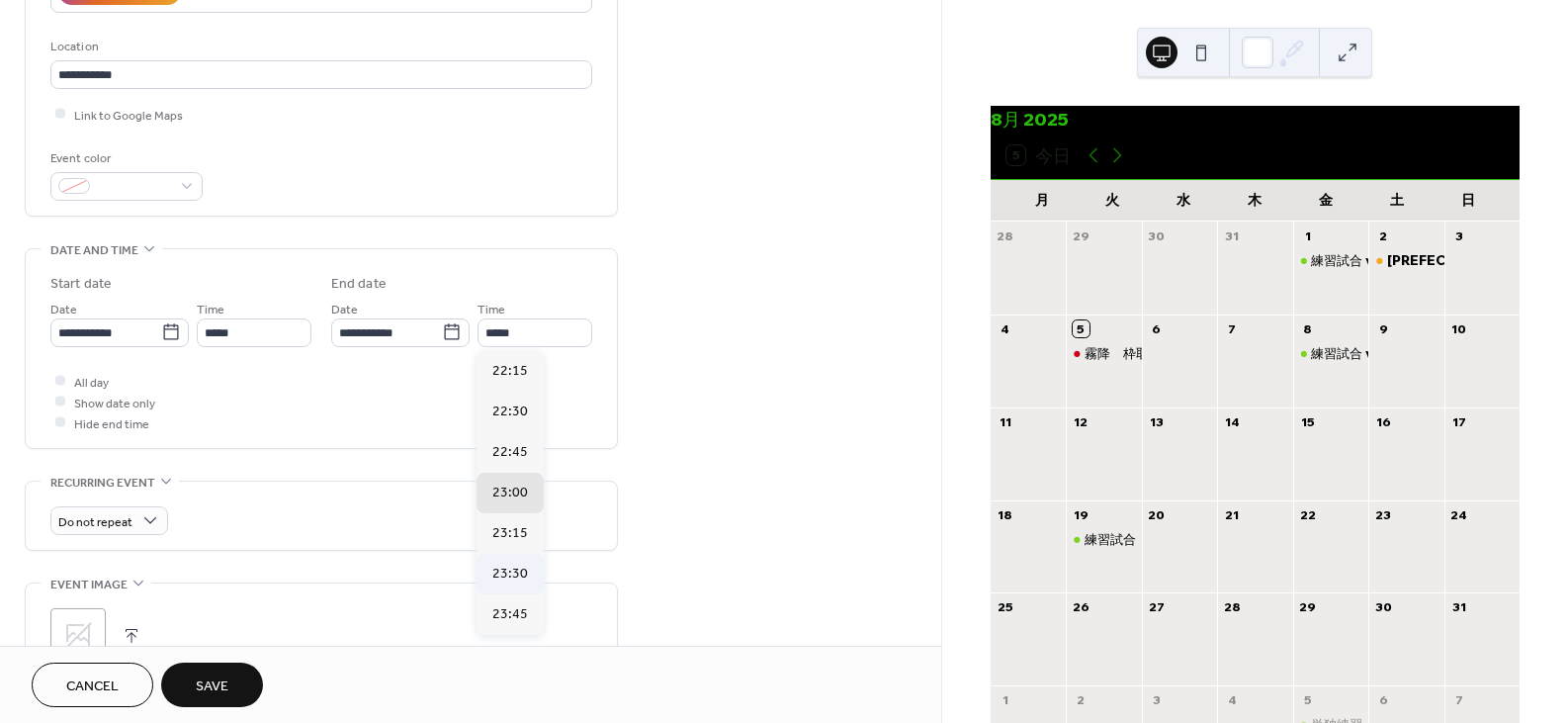 type on "*****" 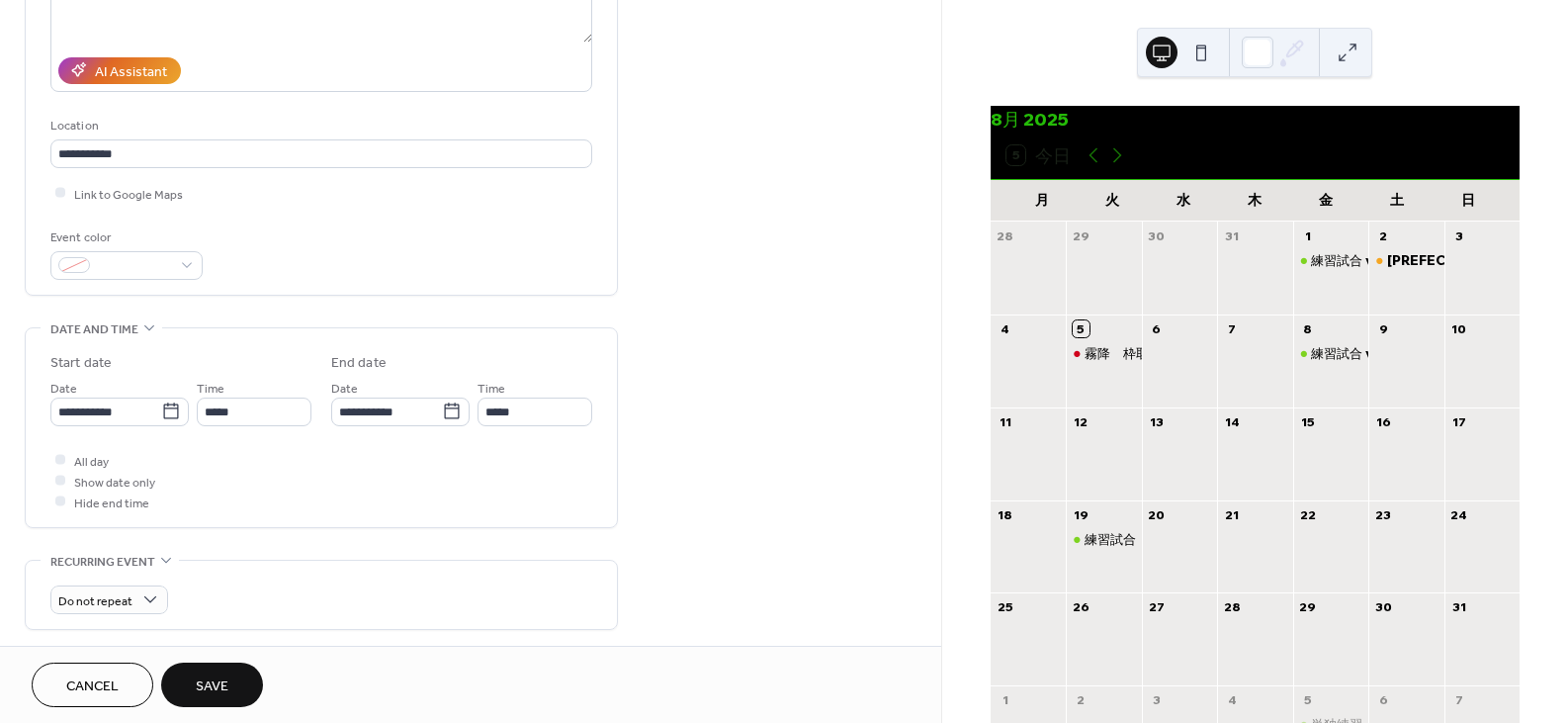 scroll, scrollTop: 271, scrollLeft: 0, axis: vertical 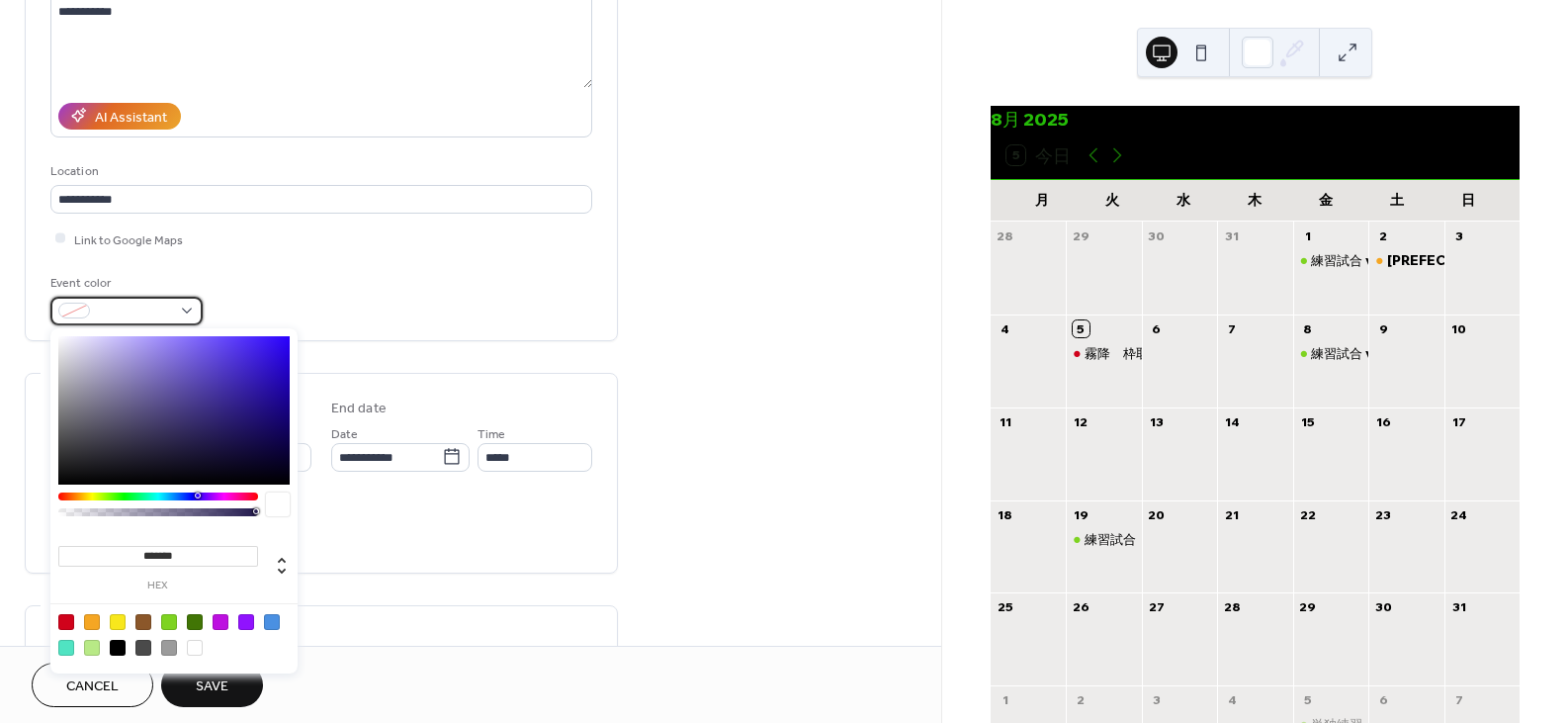 click at bounding box center (127, 311) 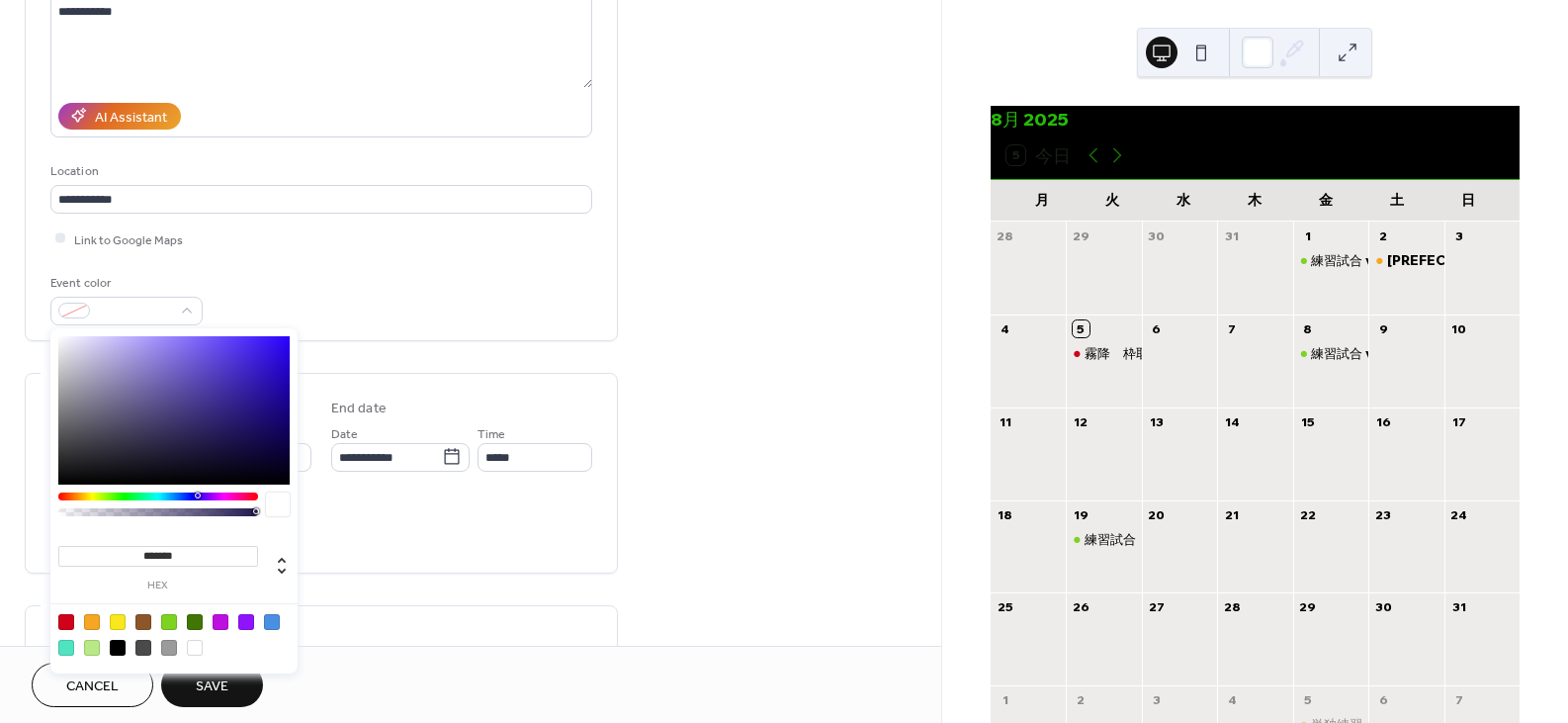 click at bounding box center (169, 622) 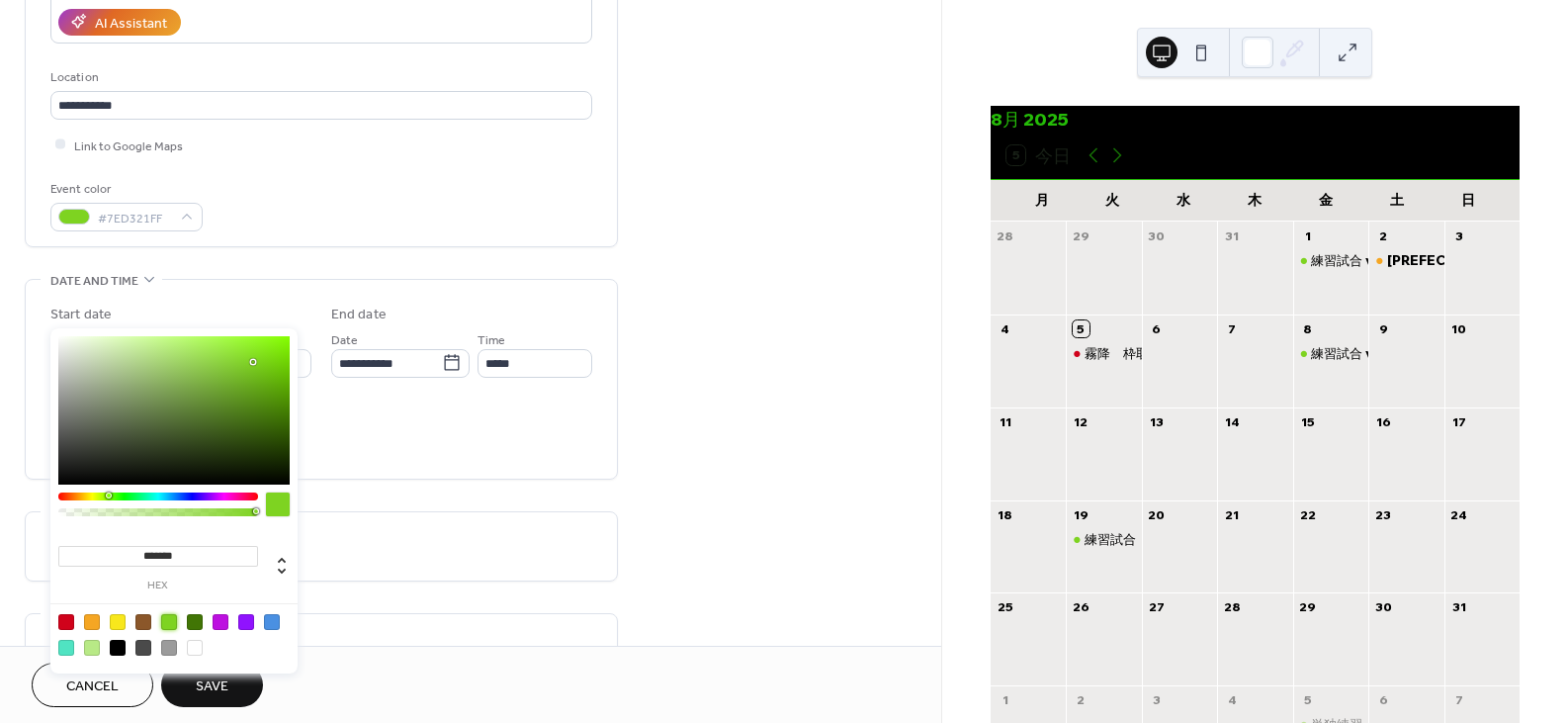 scroll, scrollTop: 667, scrollLeft: 0, axis: vertical 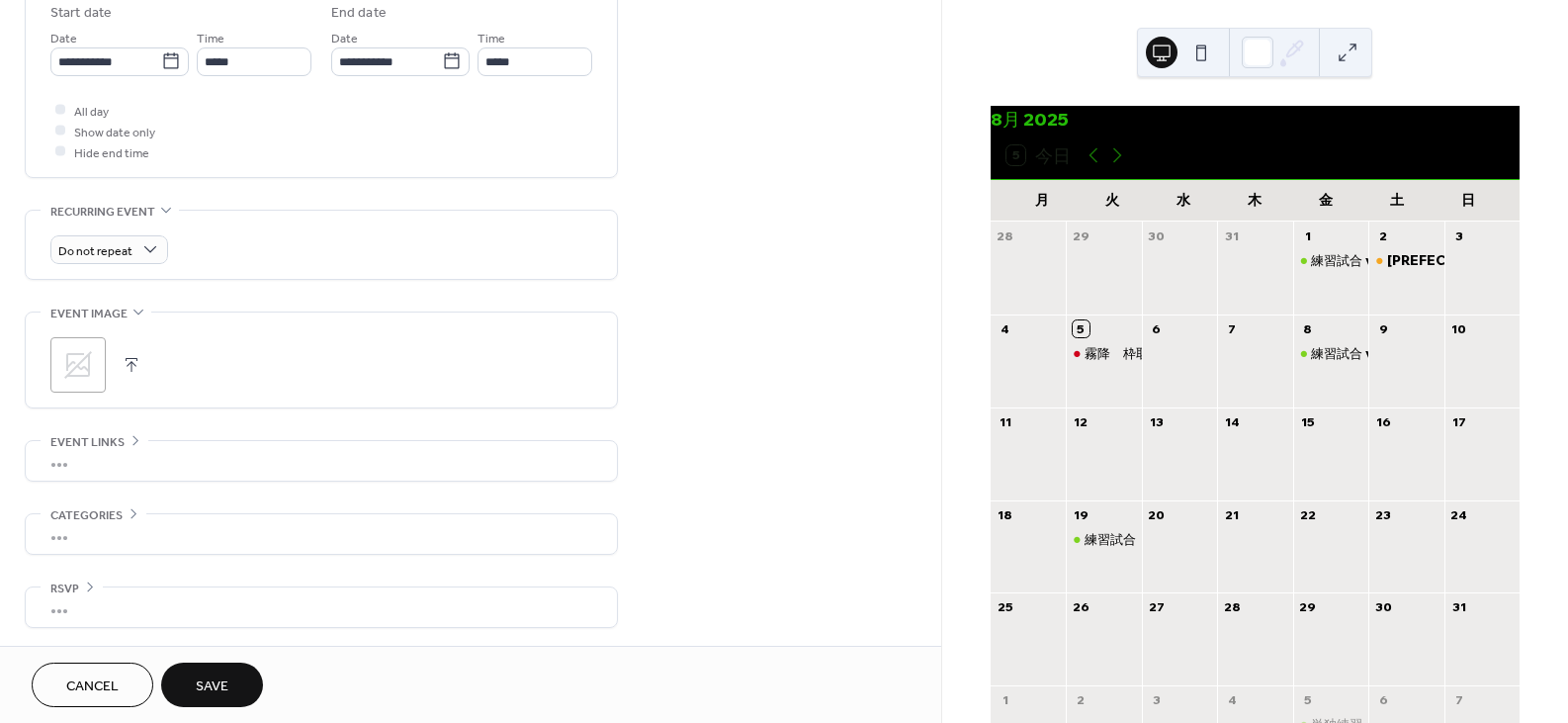 click on "Save" at bounding box center [212, 686] 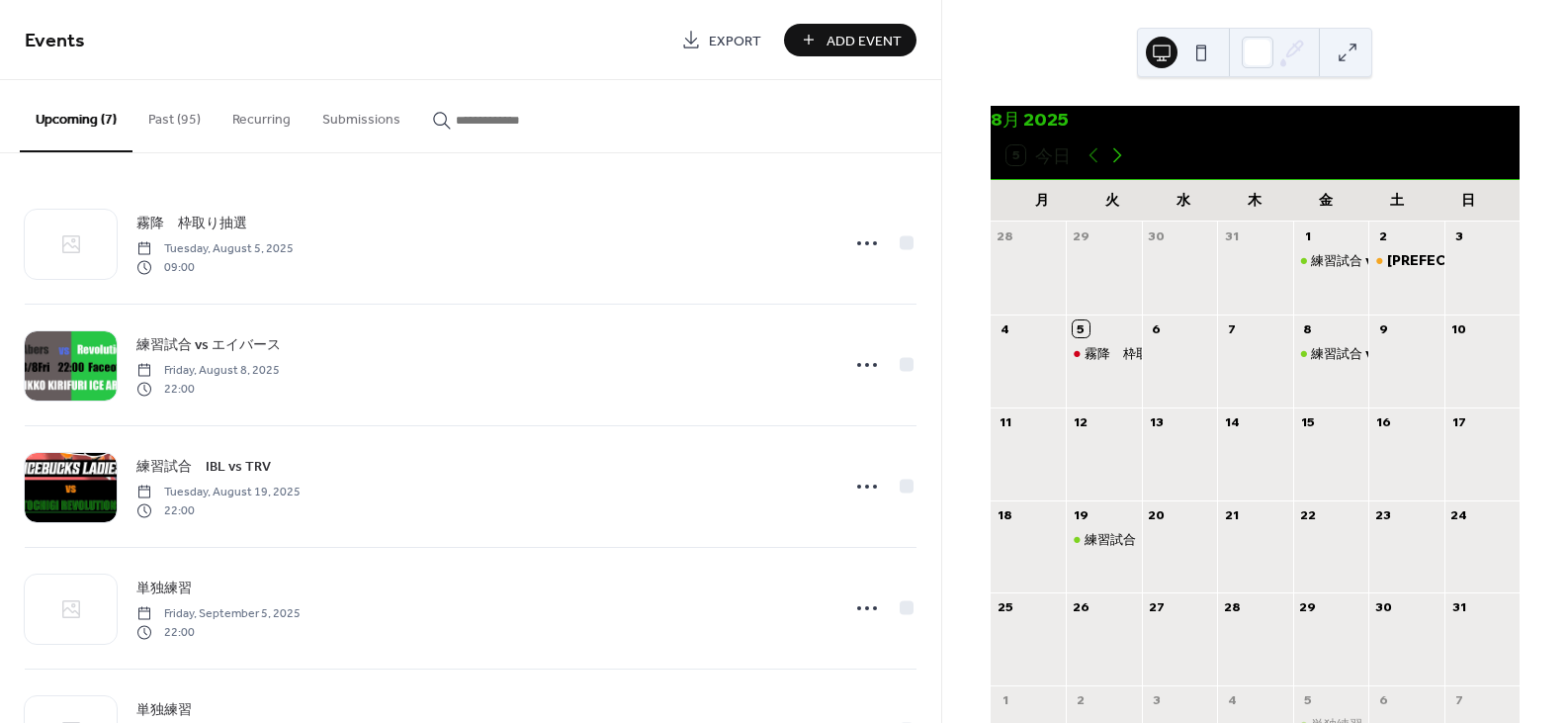 click 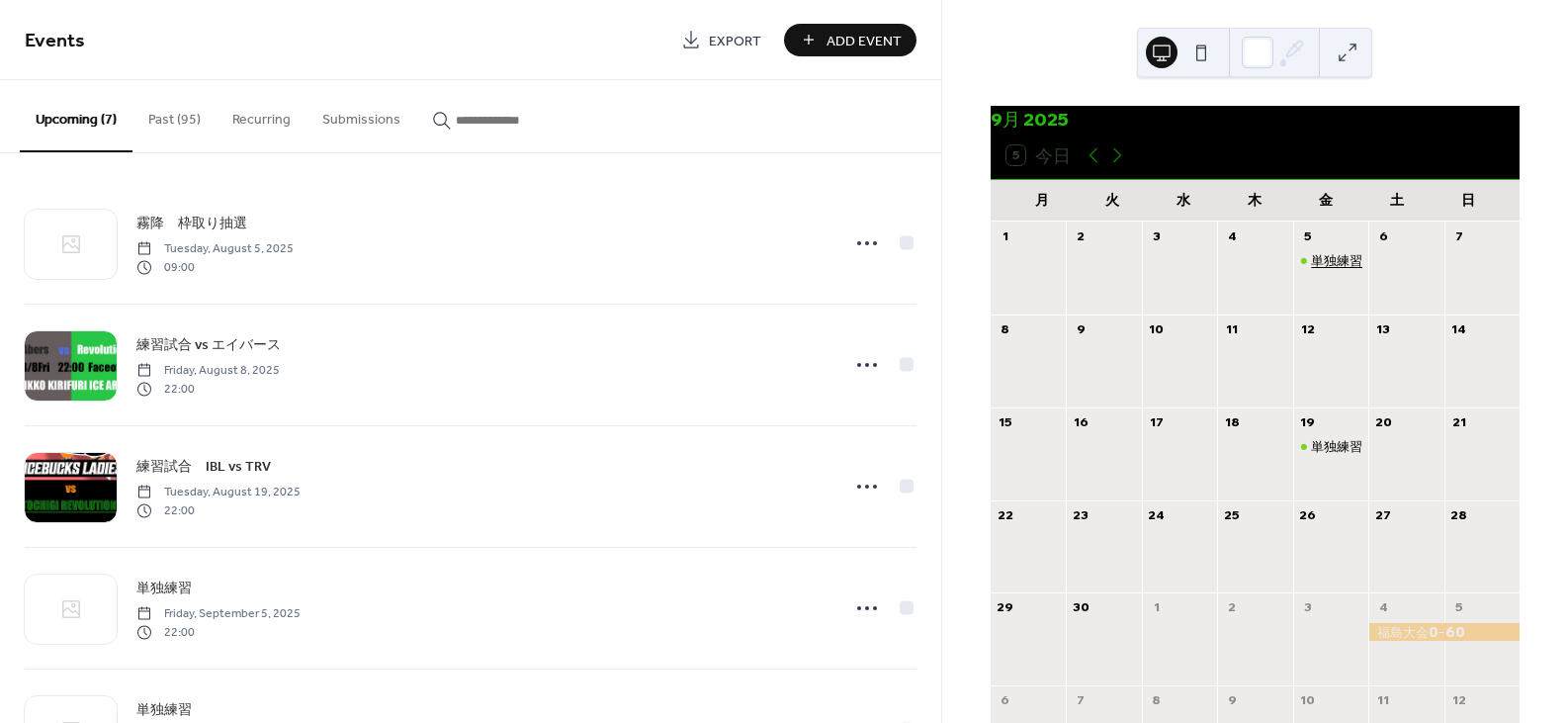 click on "単独練習" at bounding box center (1337, 260) 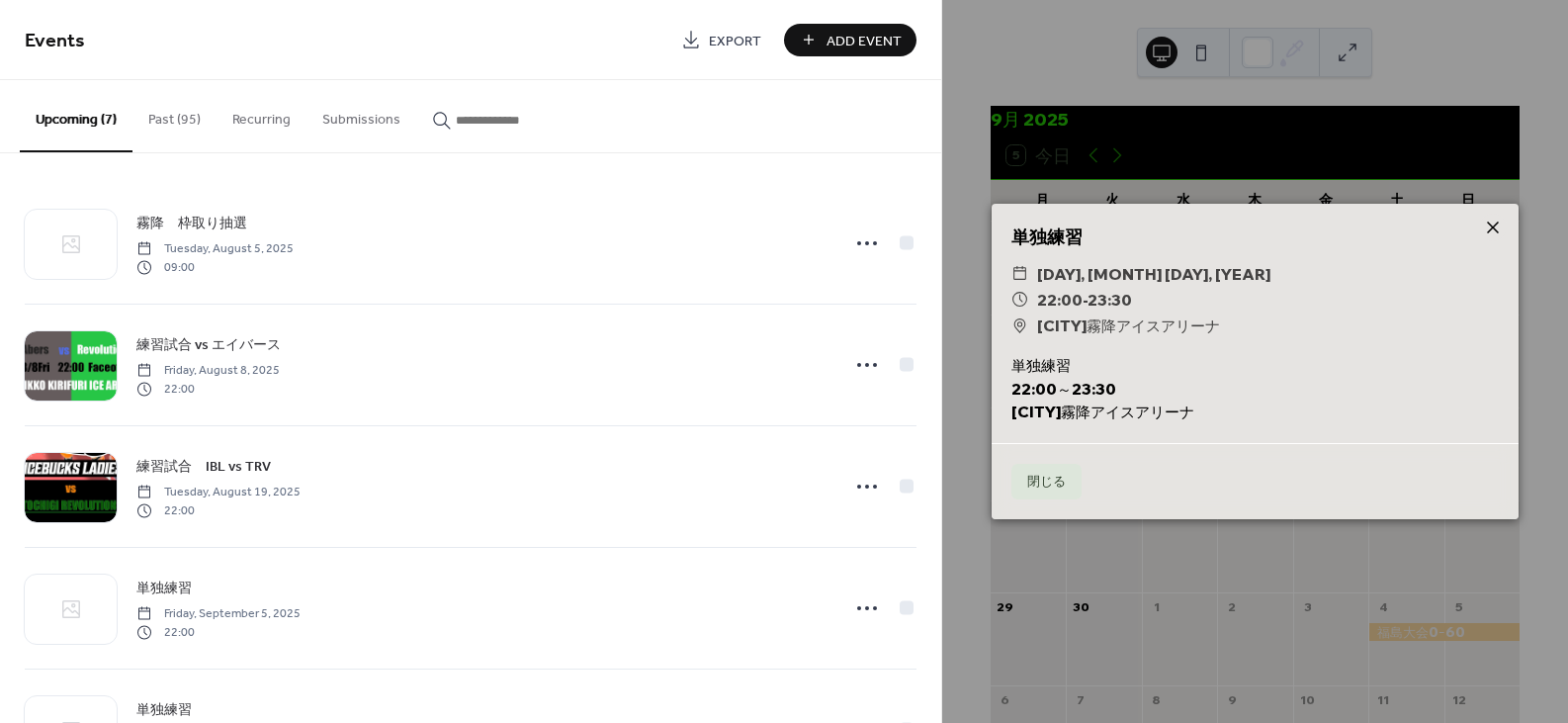 click 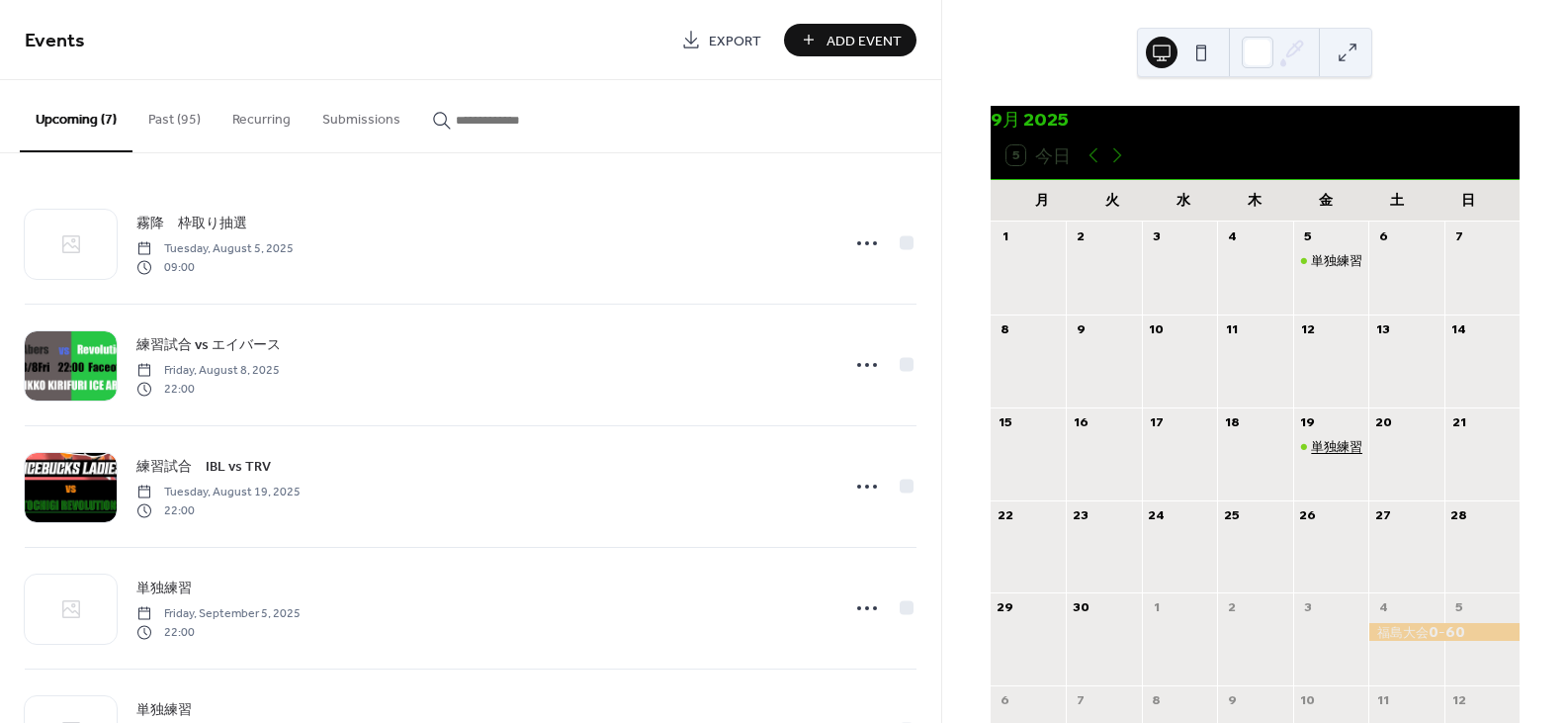 click on "単独練習" at bounding box center [1337, 446] 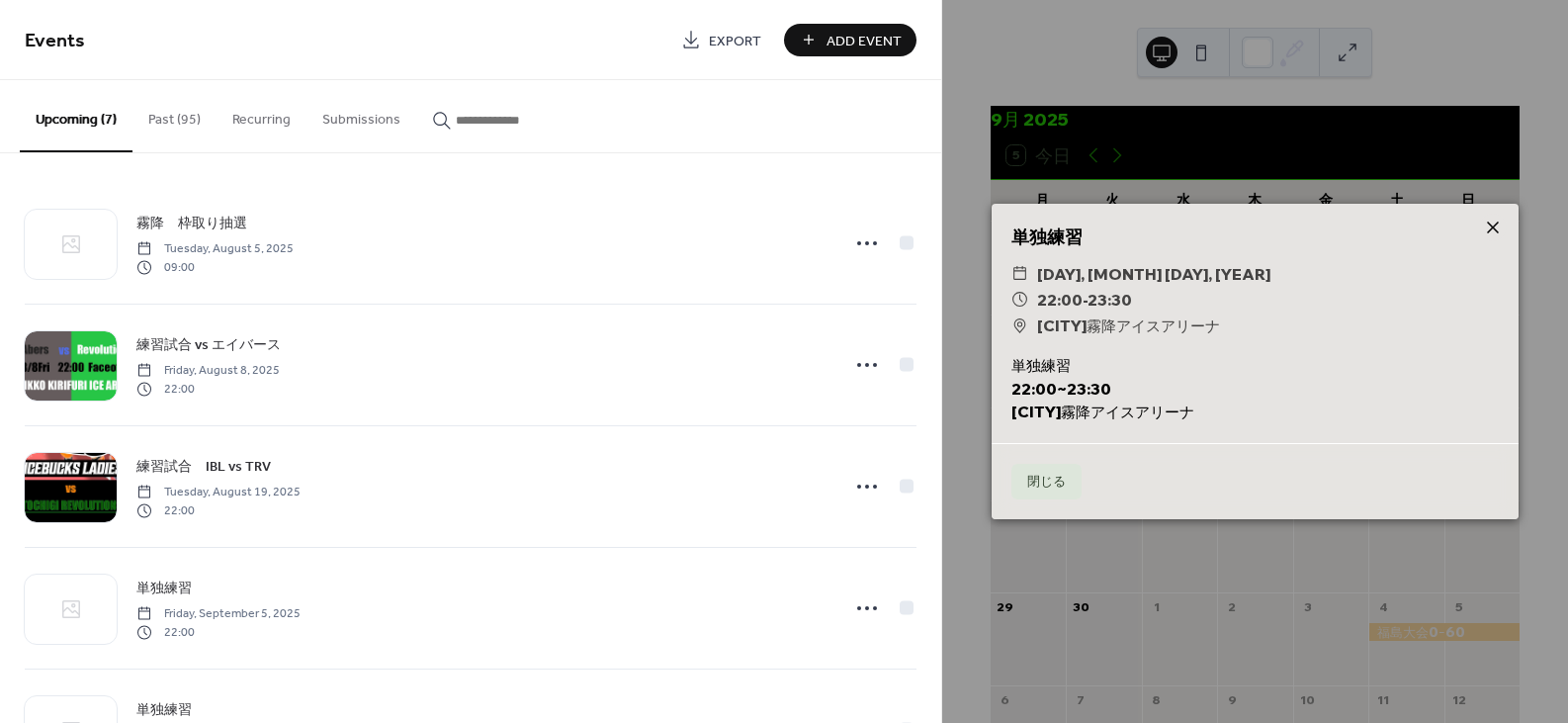 click 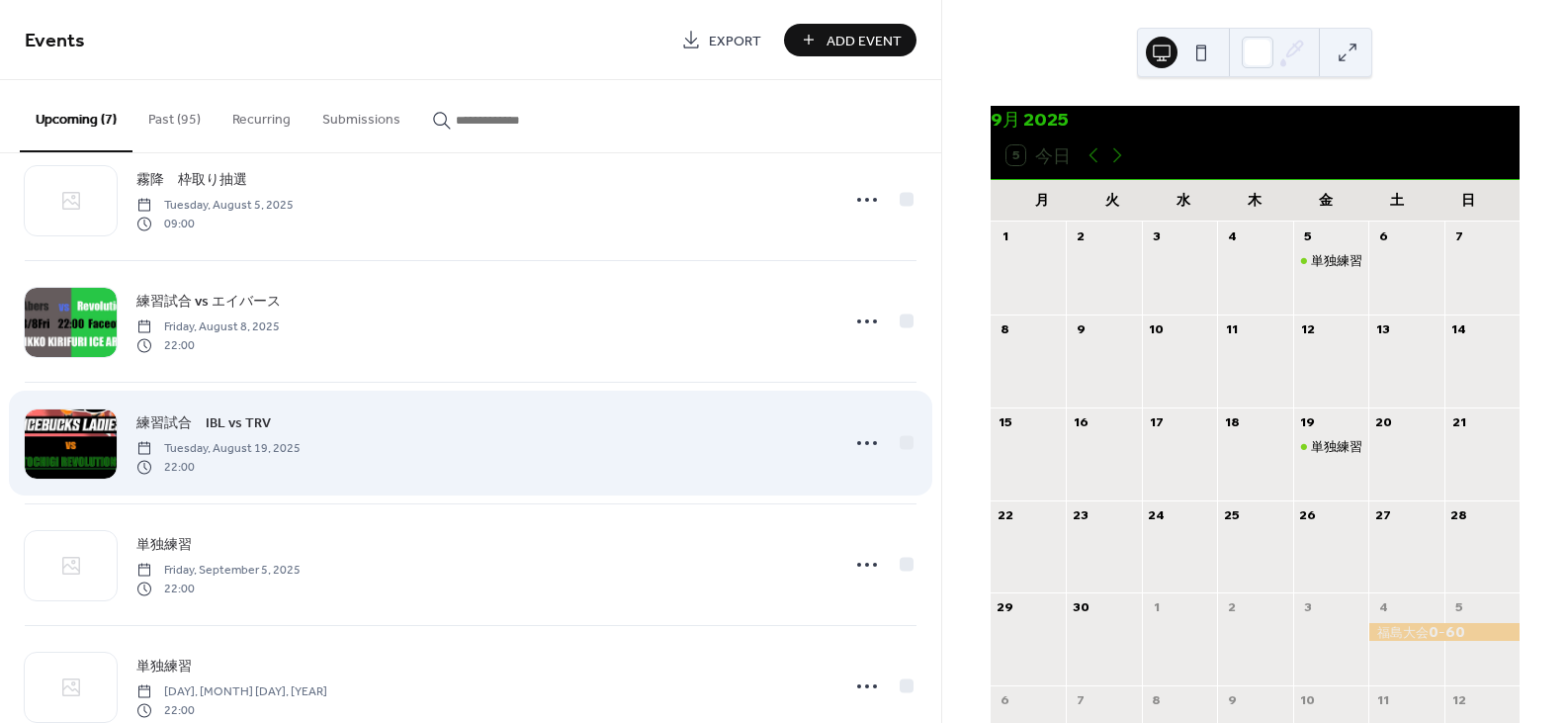 scroll, scrollTop: 297, scrollLeft: 0, axis: vertical 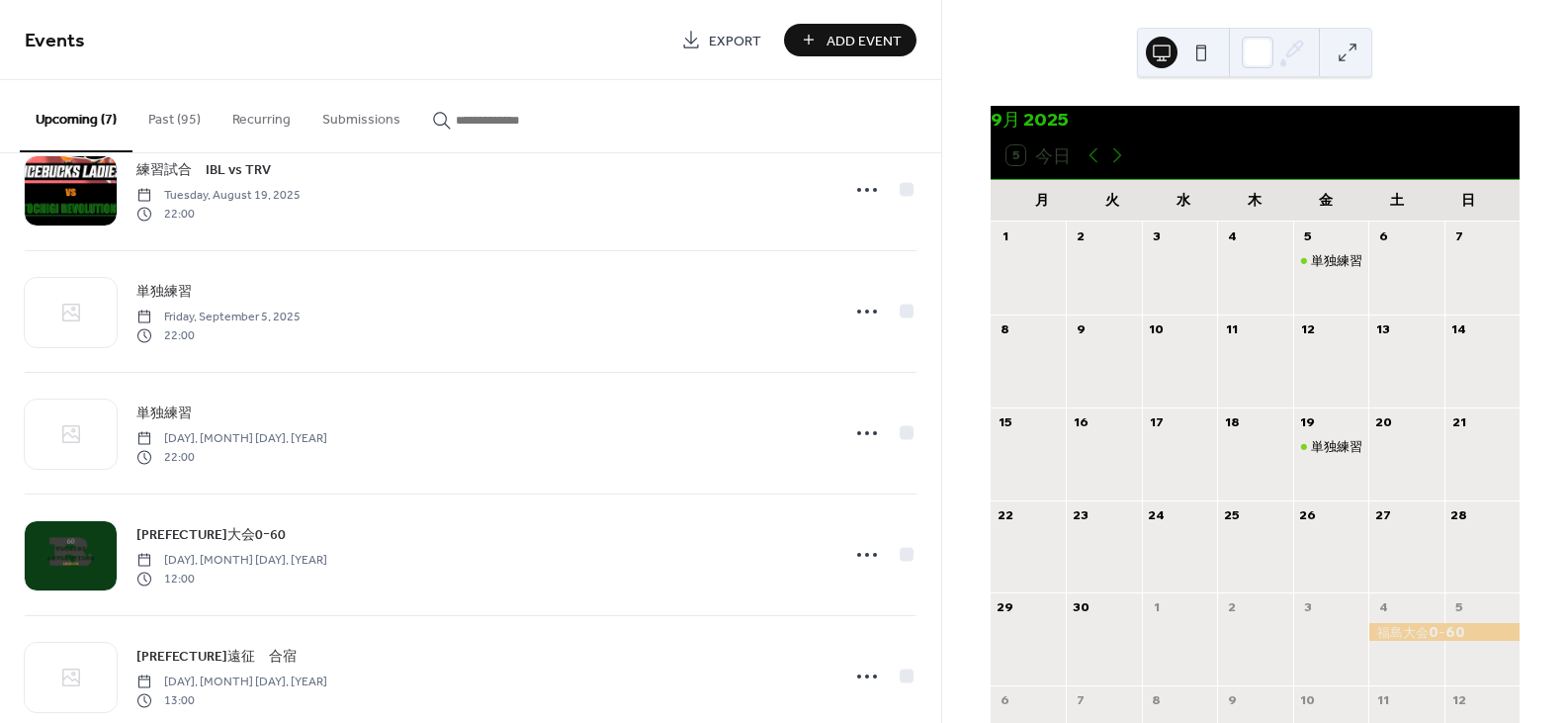 click on "Add Event" at bounding box center (864, 41) 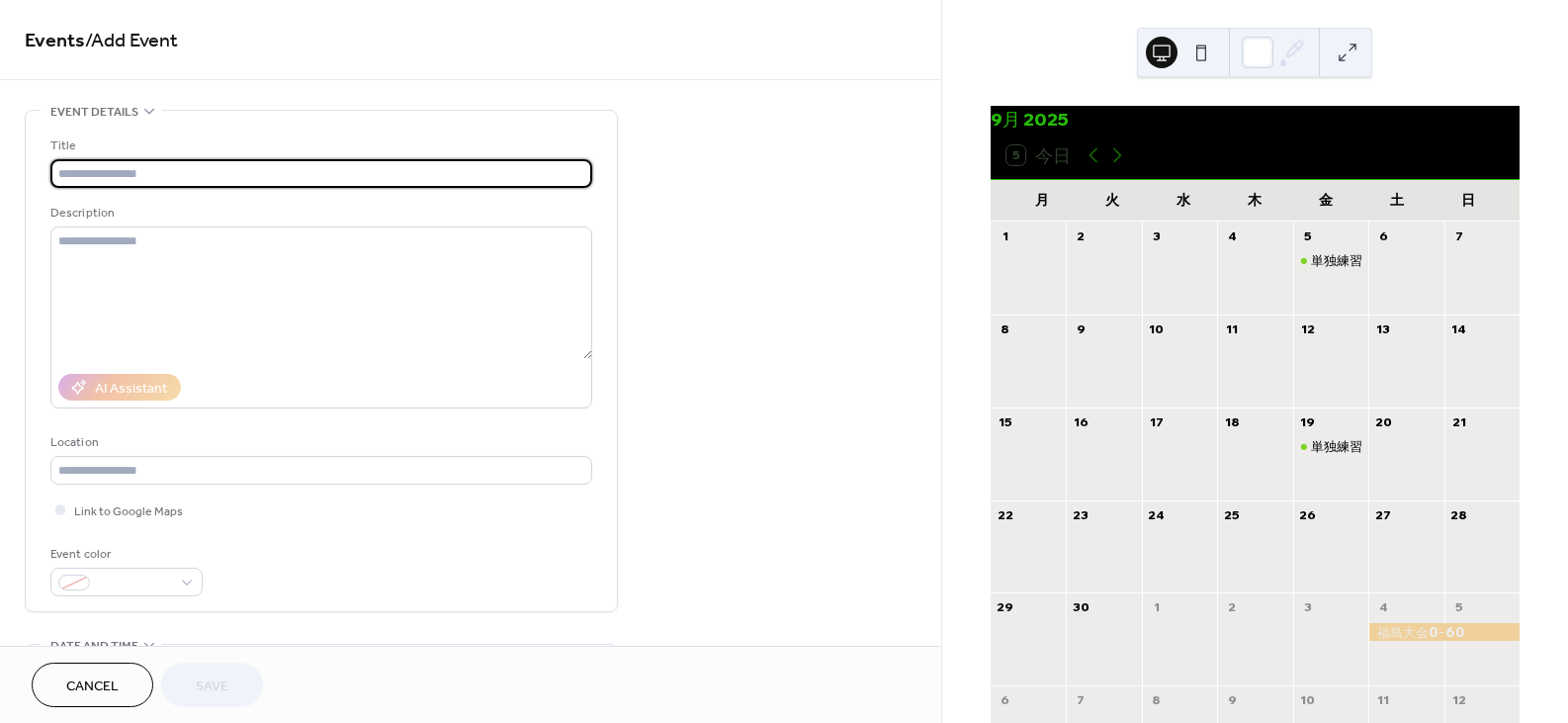 click at bounding box center [321, 173] 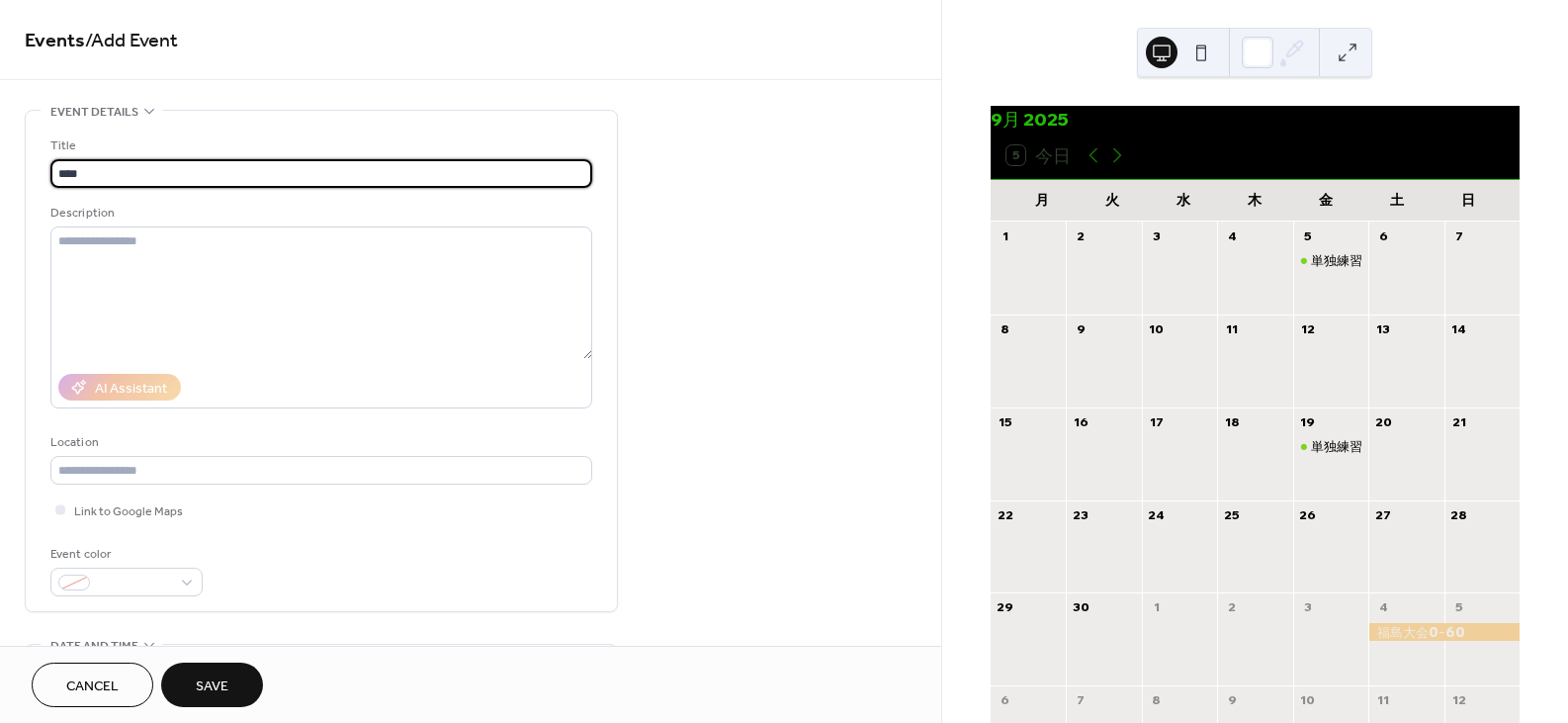 type on "****" 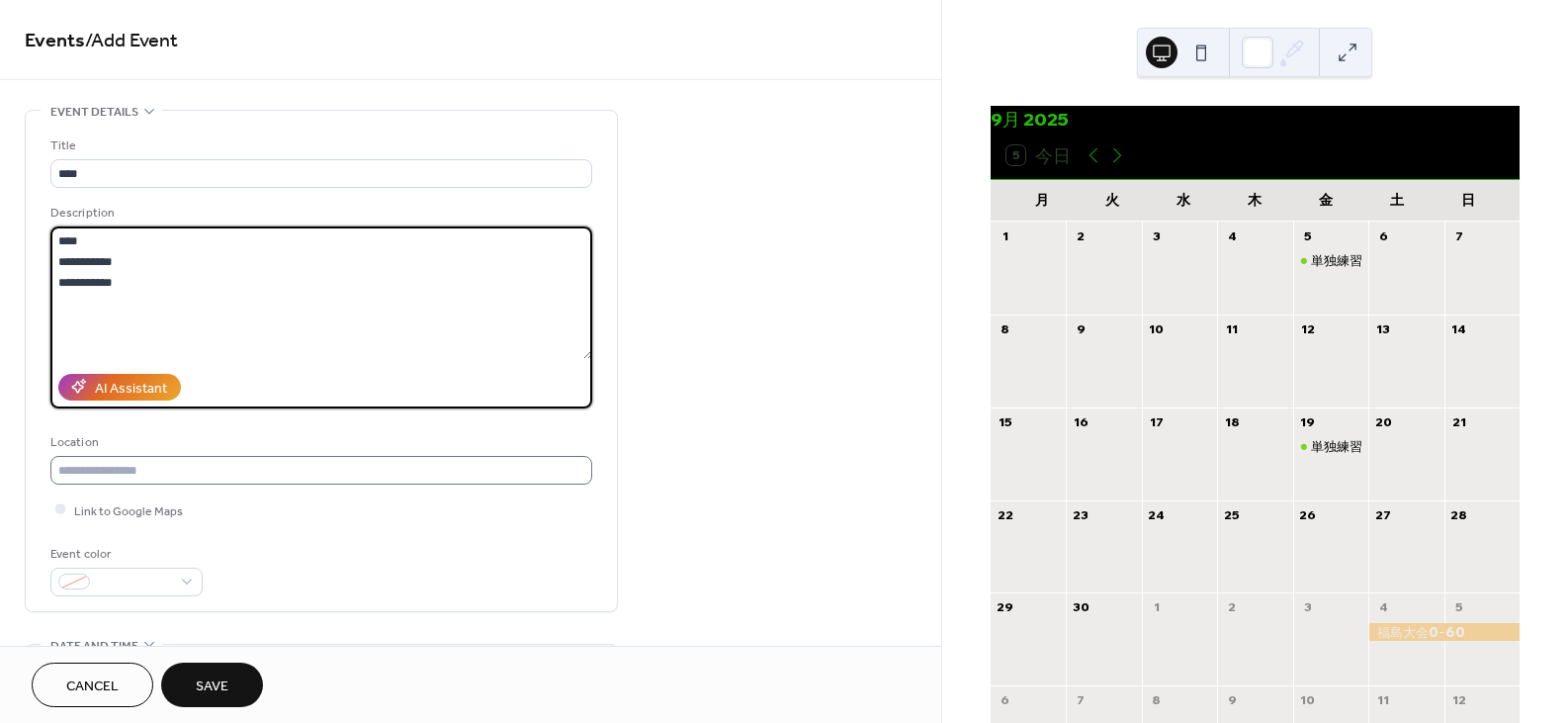 type on "**********" 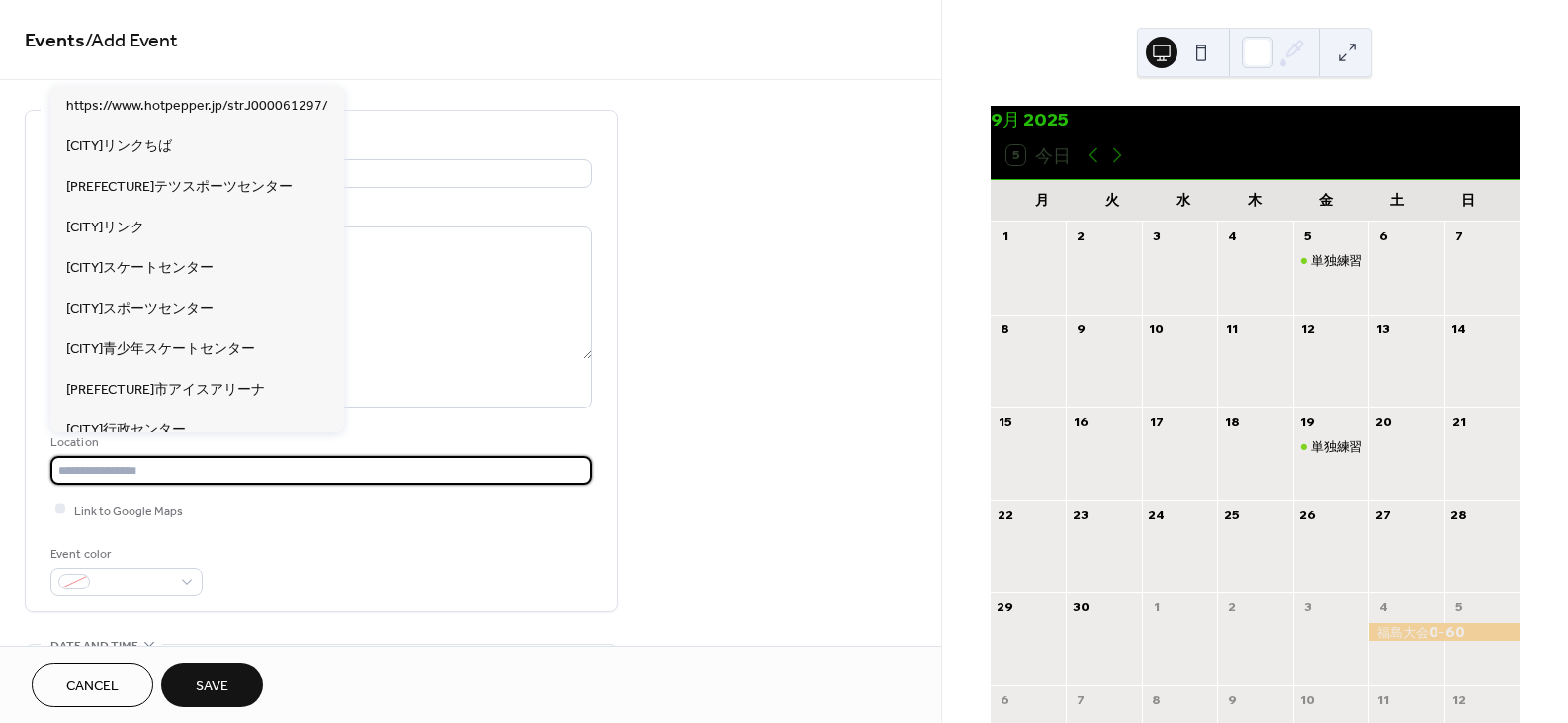 click at bounding box center (321, 470) 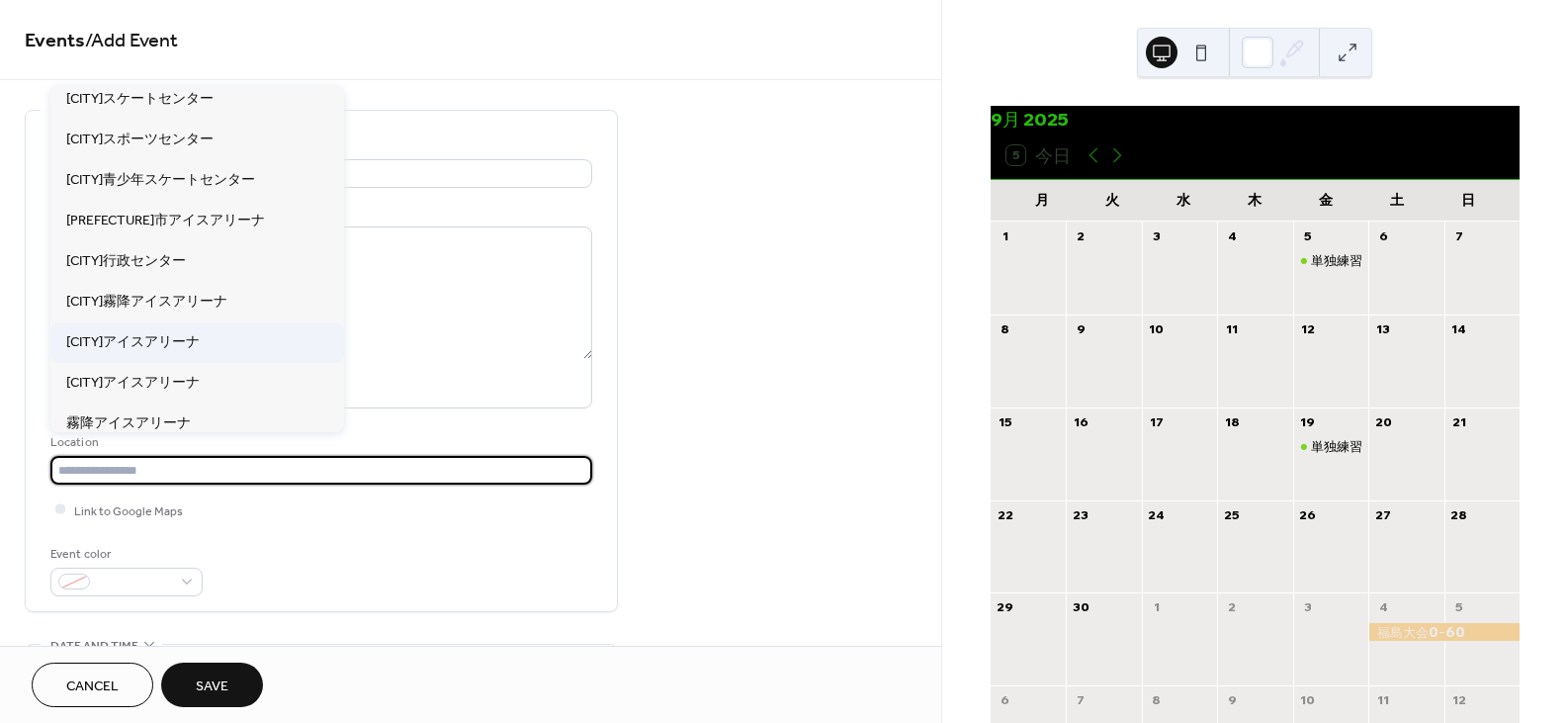 scroll, scrollTop: 175, scrollLeft: 0, axis: vertical 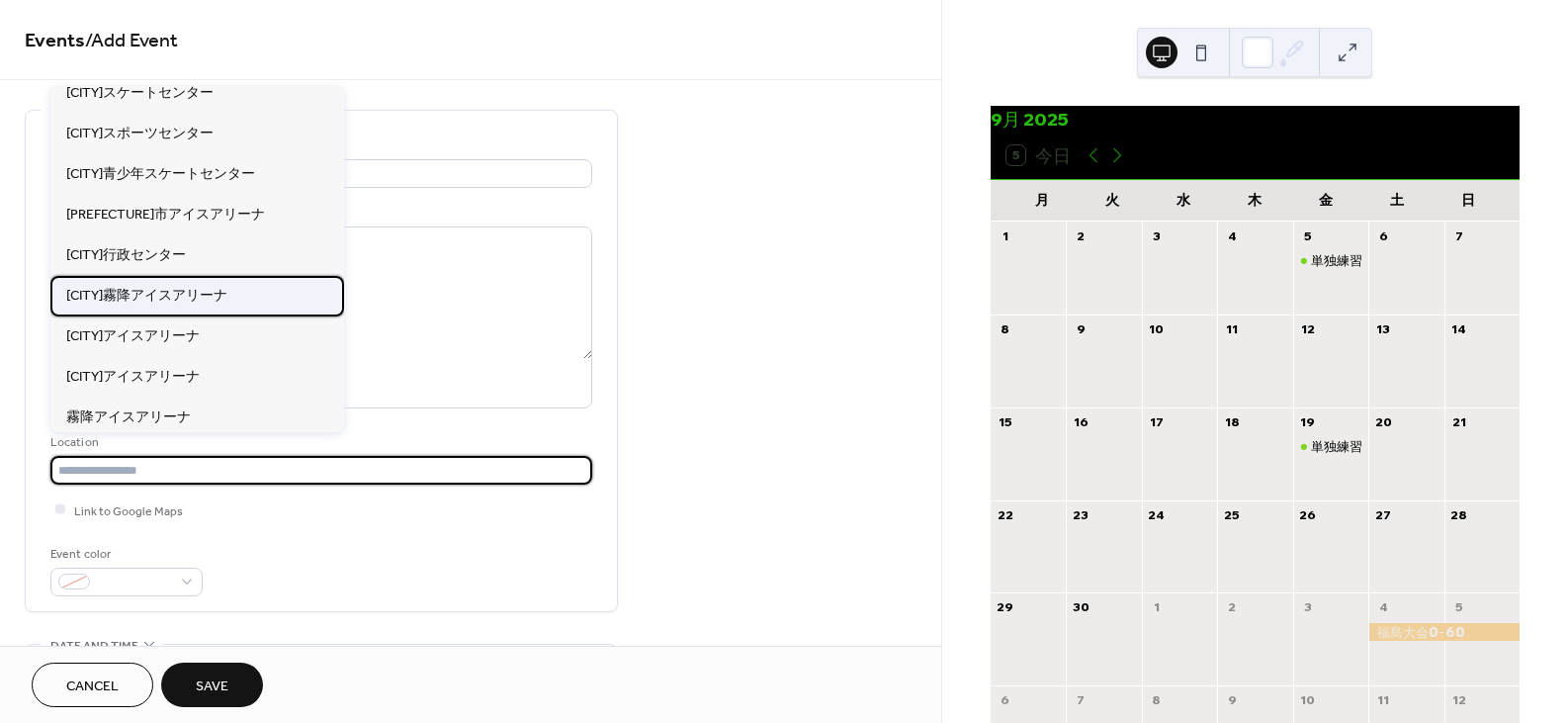 click on "日光霧降アイスアリーナ" at bounding box center (146, 295) 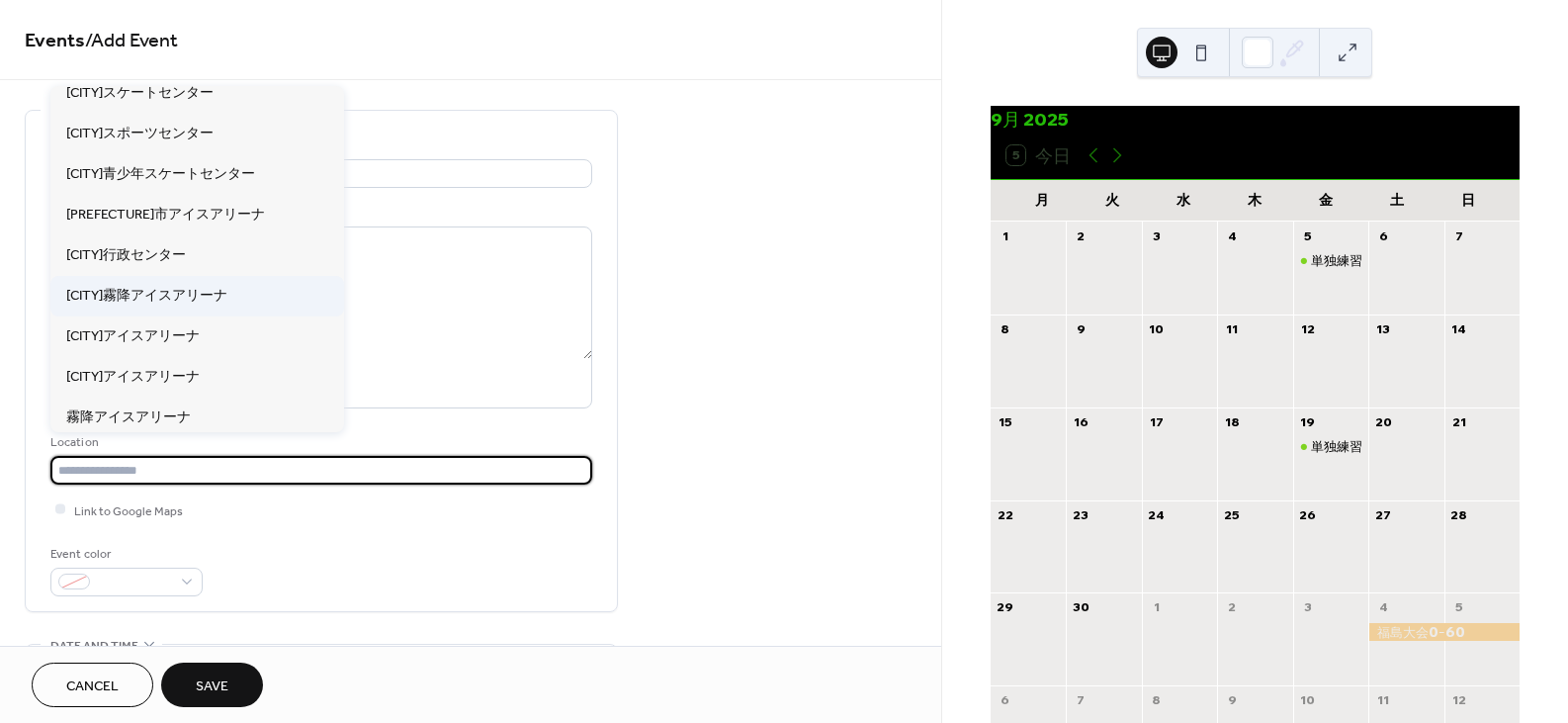 type on "**********" 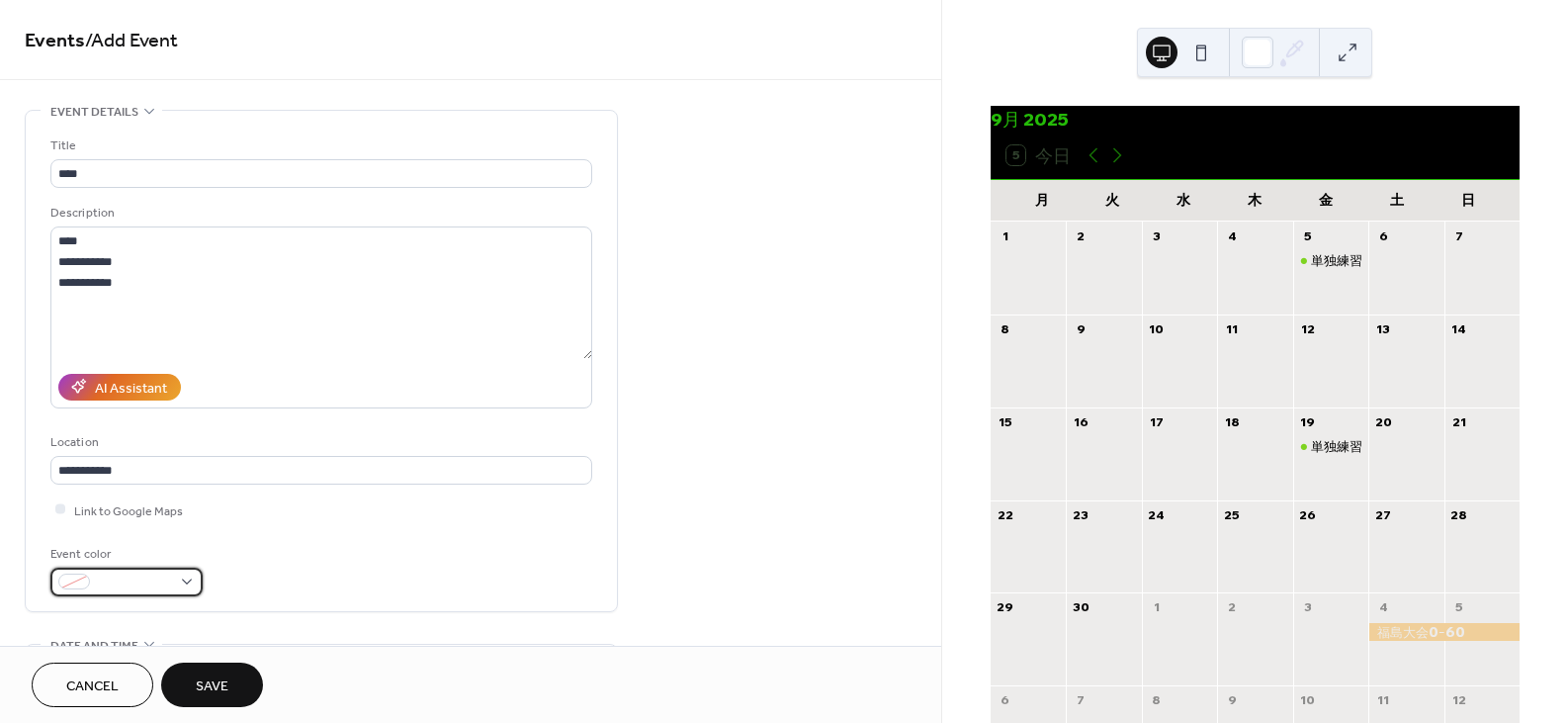 click at bounding box center (134, 583) 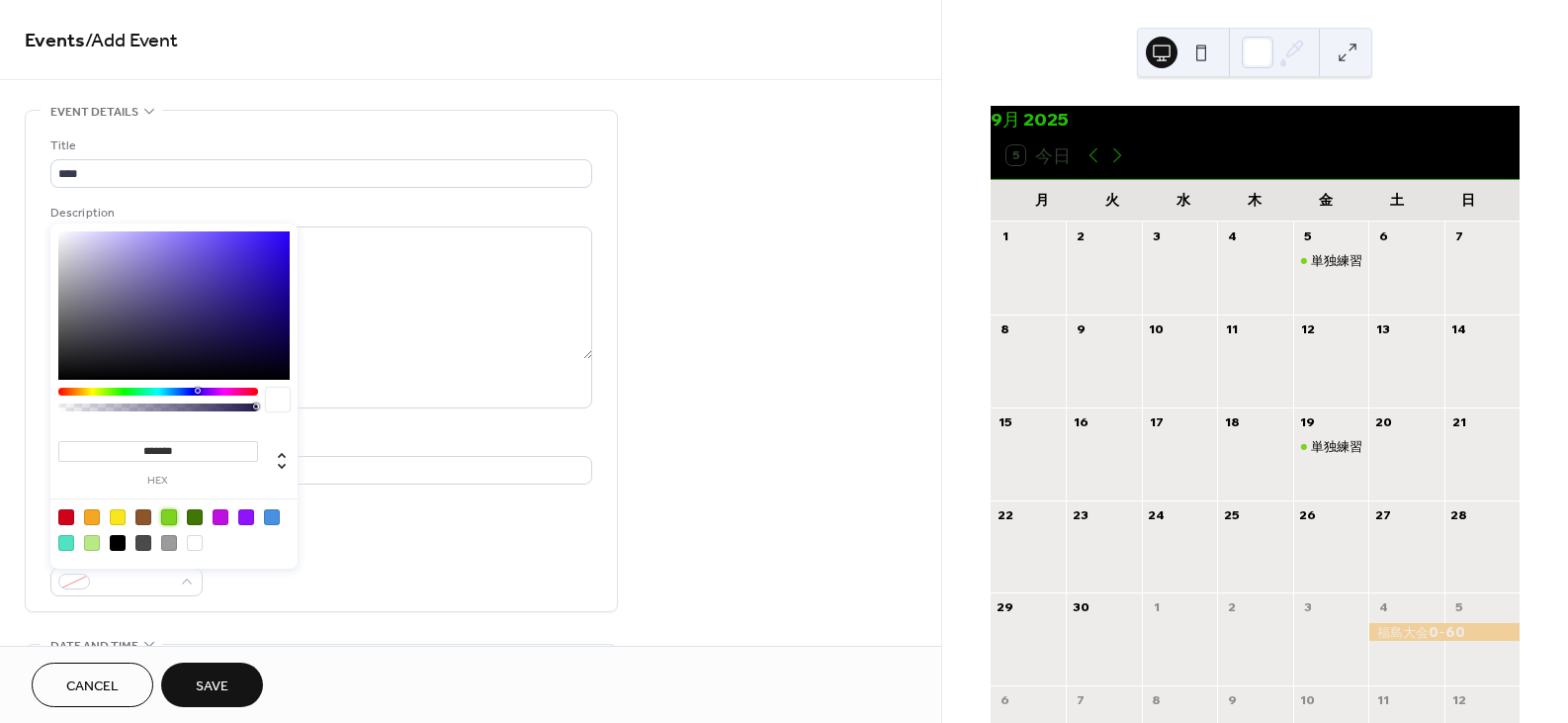 click at bounding box center (169, 517) 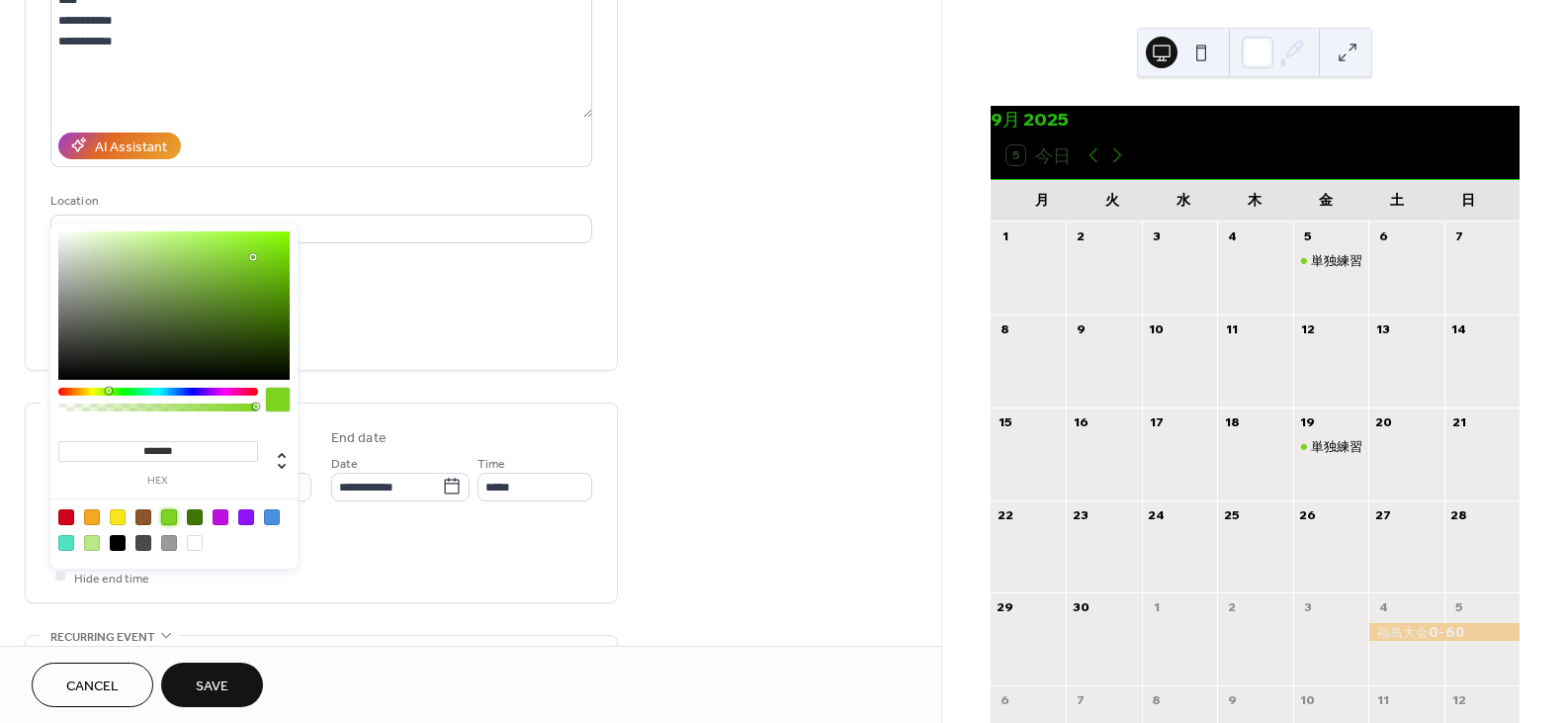 scroll, scrollTop: 297, scrollLeft: 0, axis: vertical 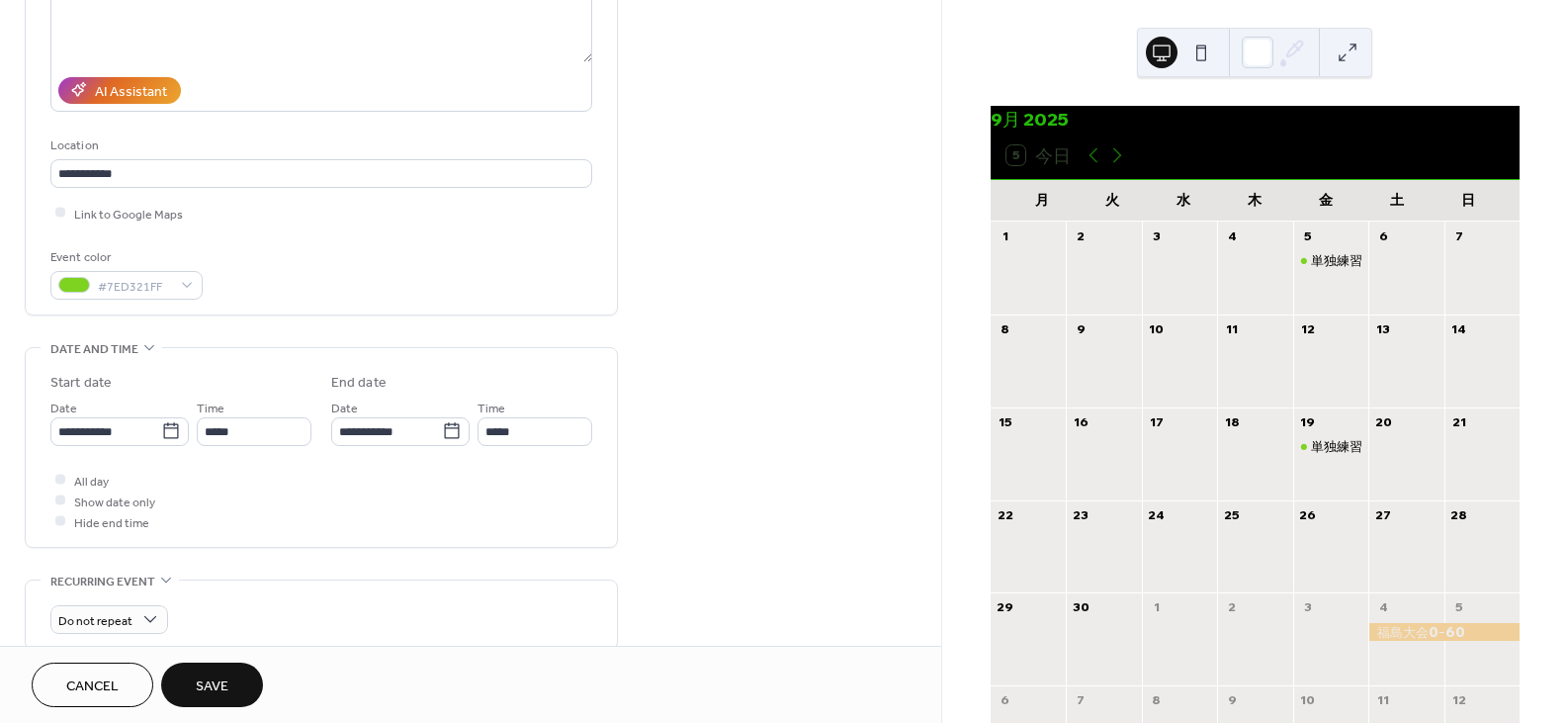 click on "**********" at bounding box center (471, 415) 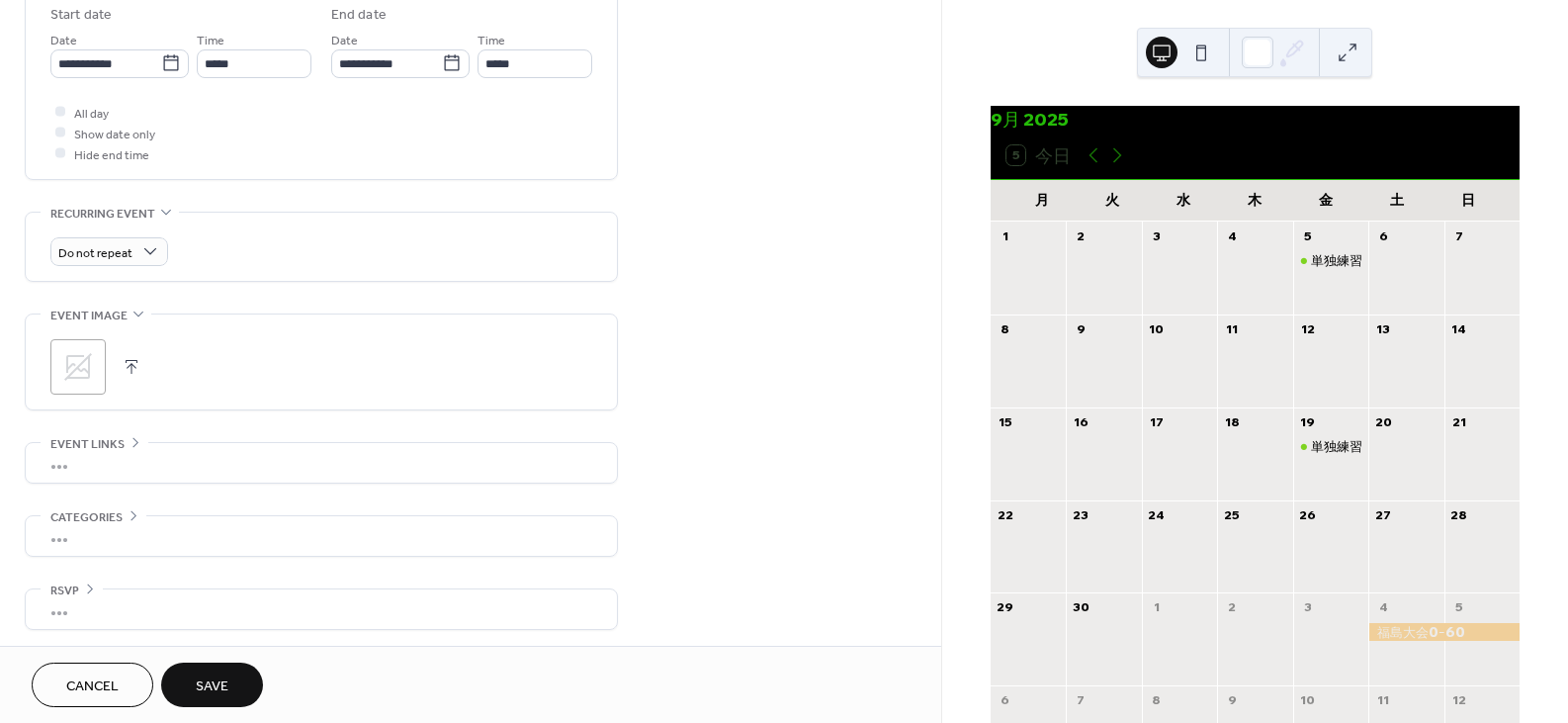scroll, scrollTop: 667, scrollLeft: 0, axis: vertical 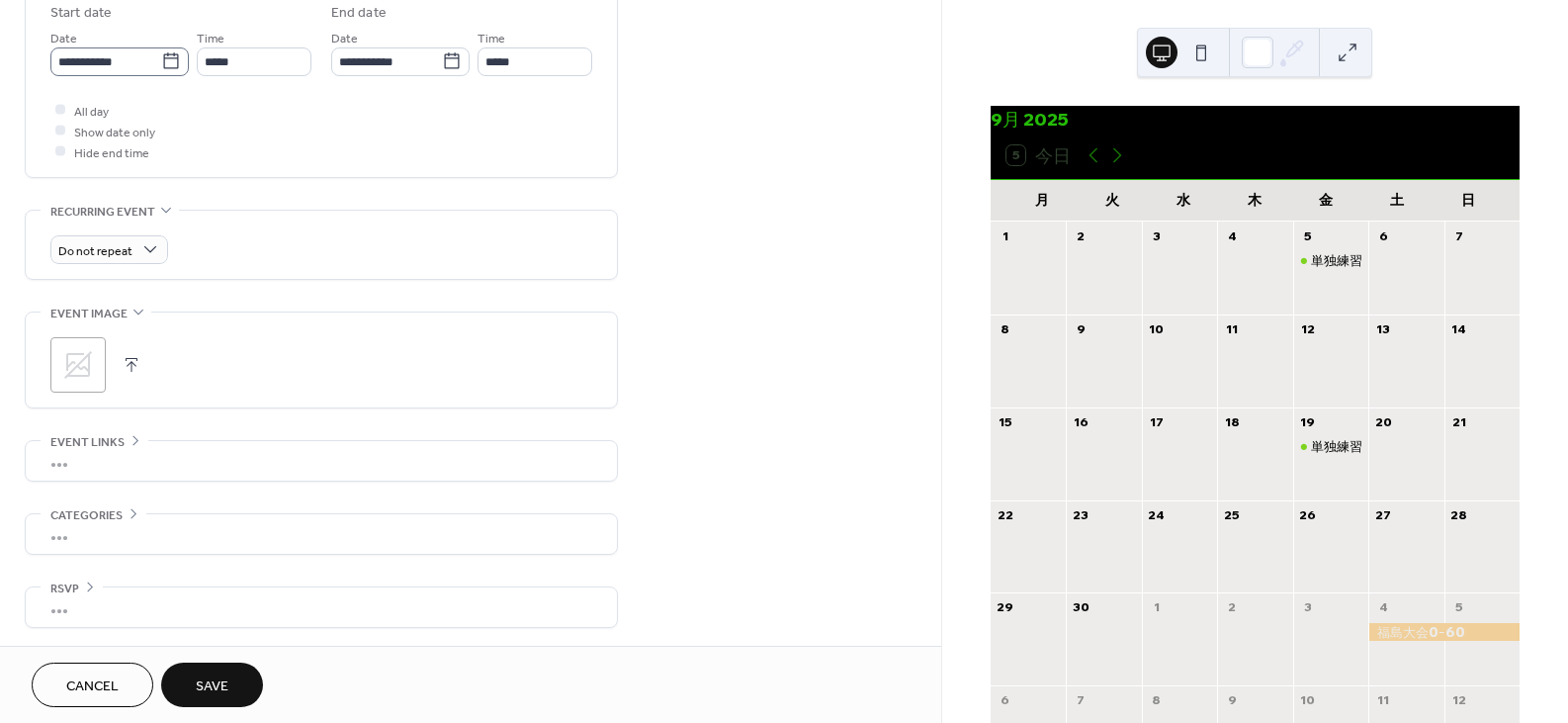 click 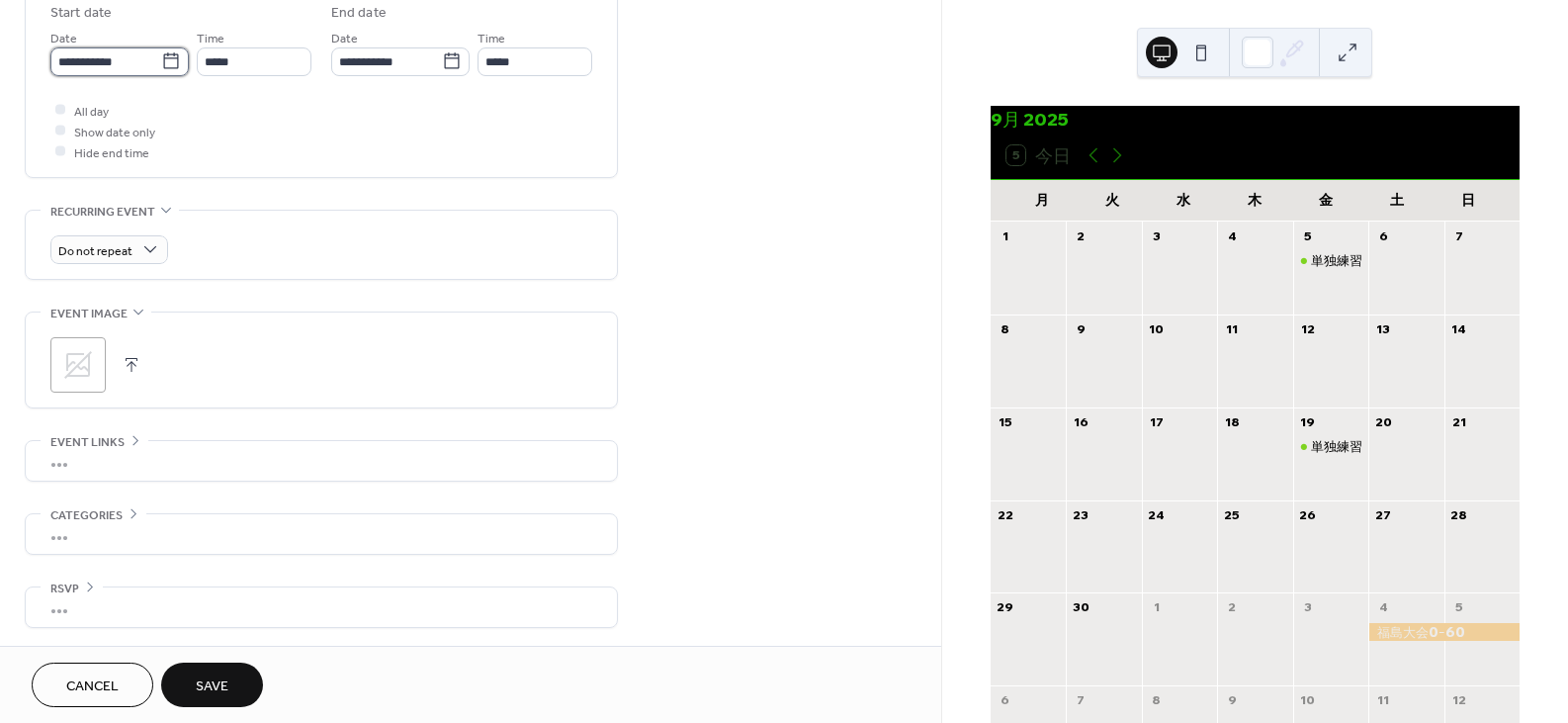 click on "**********" at bounding box center (106, 61) 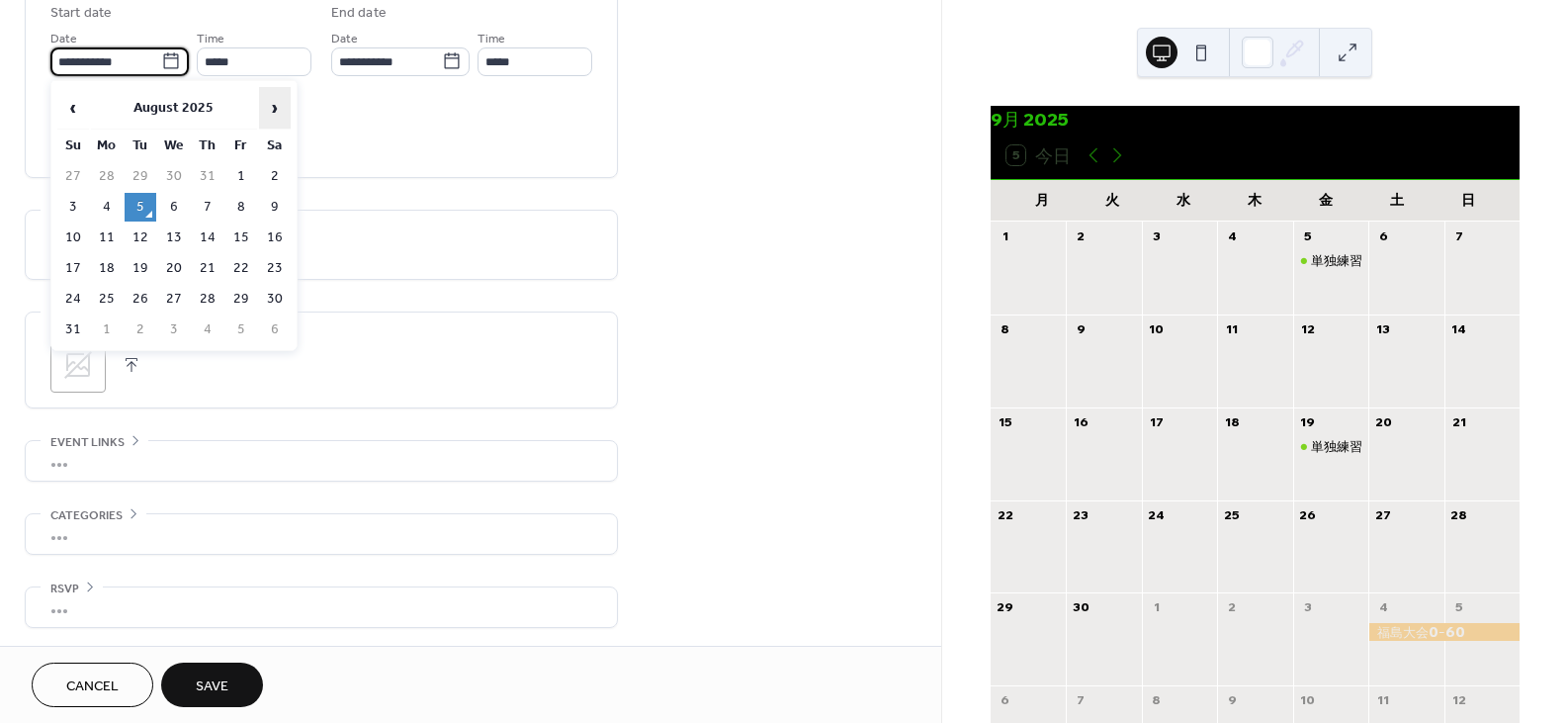 click on "›" at bounding box center [275, 108] 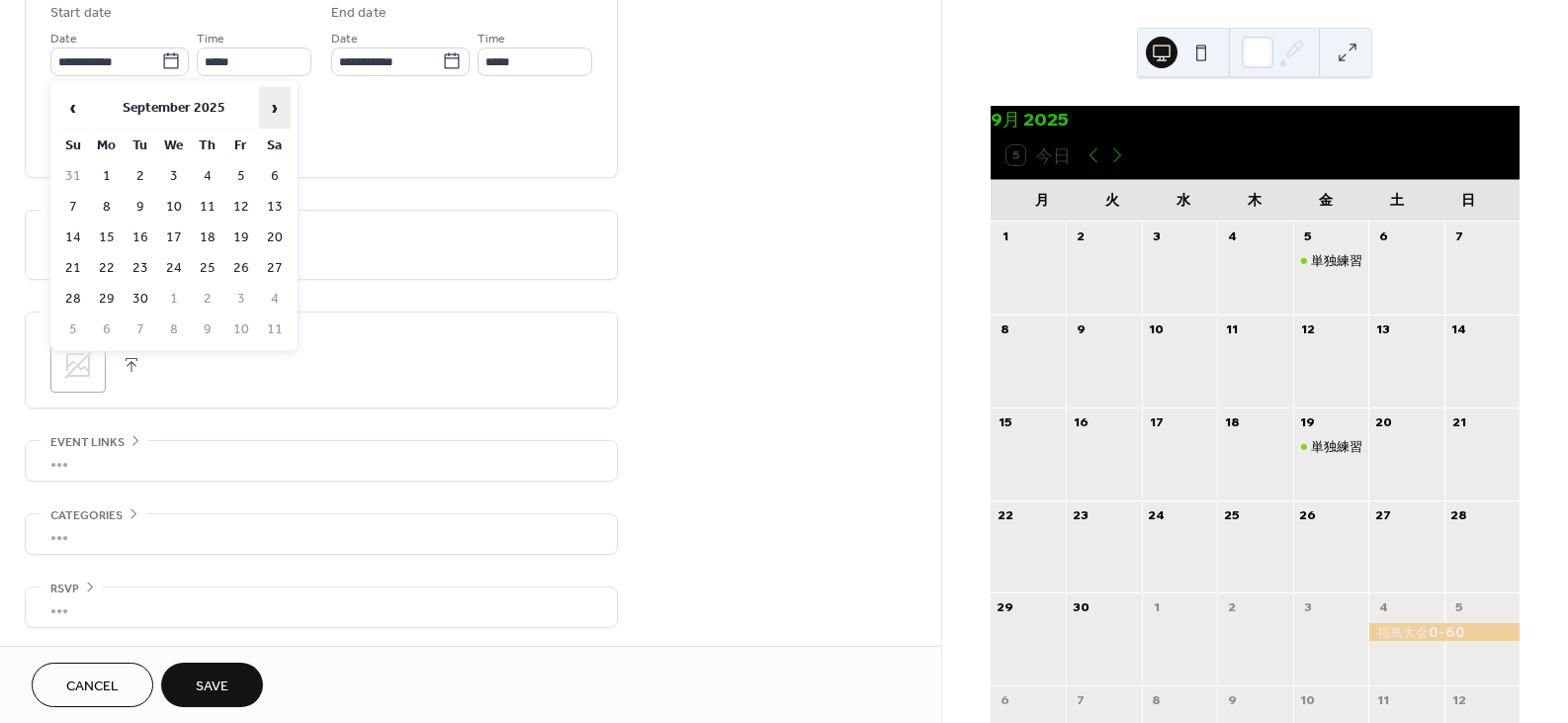 click on "›" at bounding box center (275, 108) 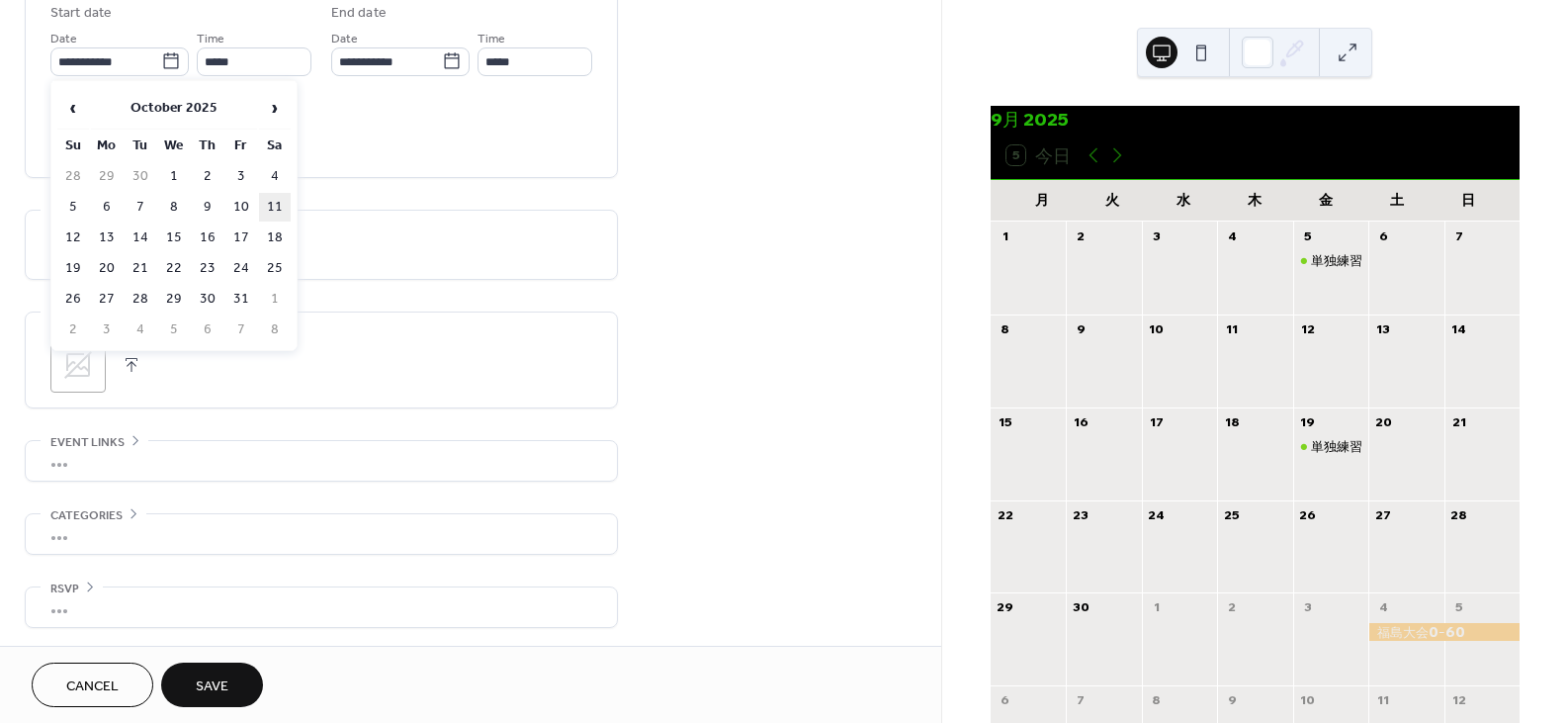 click on "11" at bounding box center (275, 207) 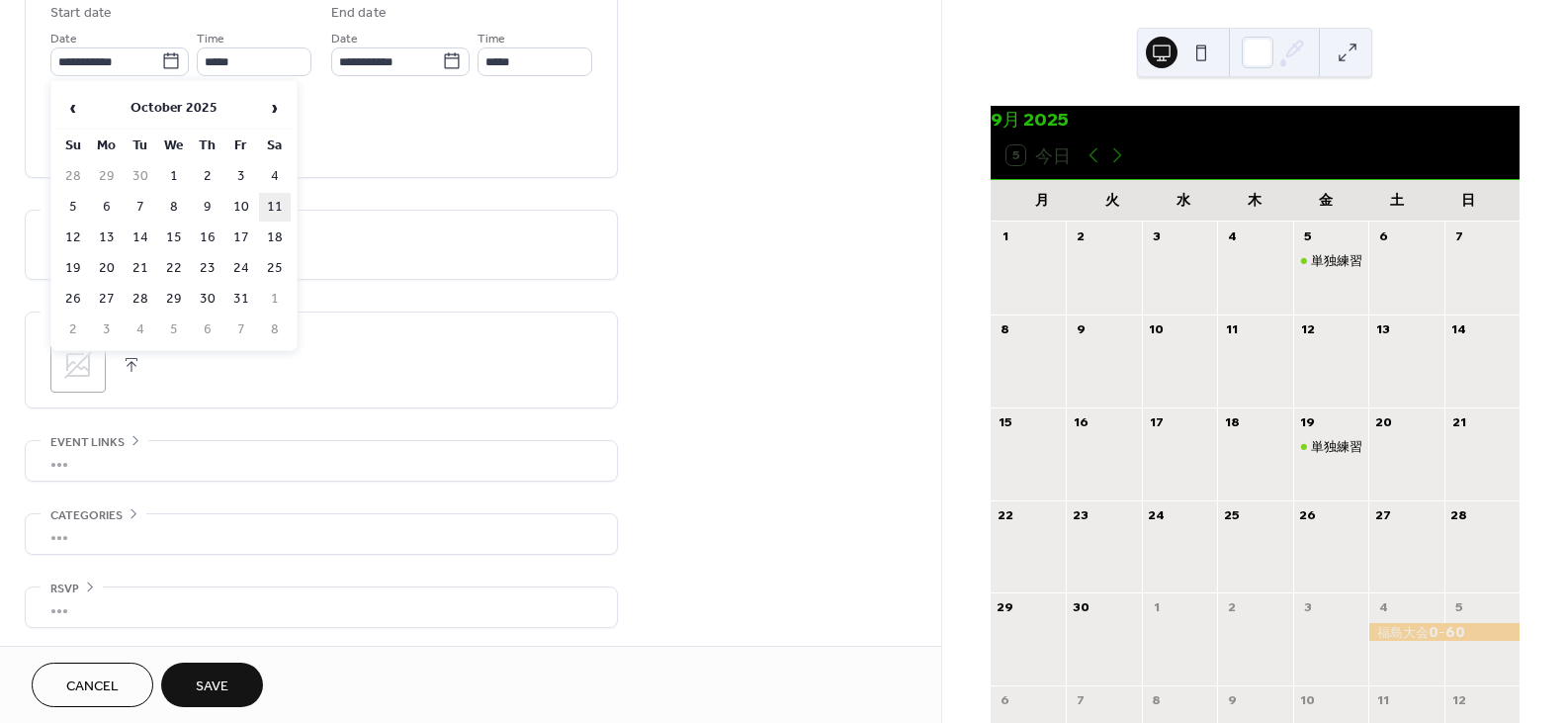 type on "**********" 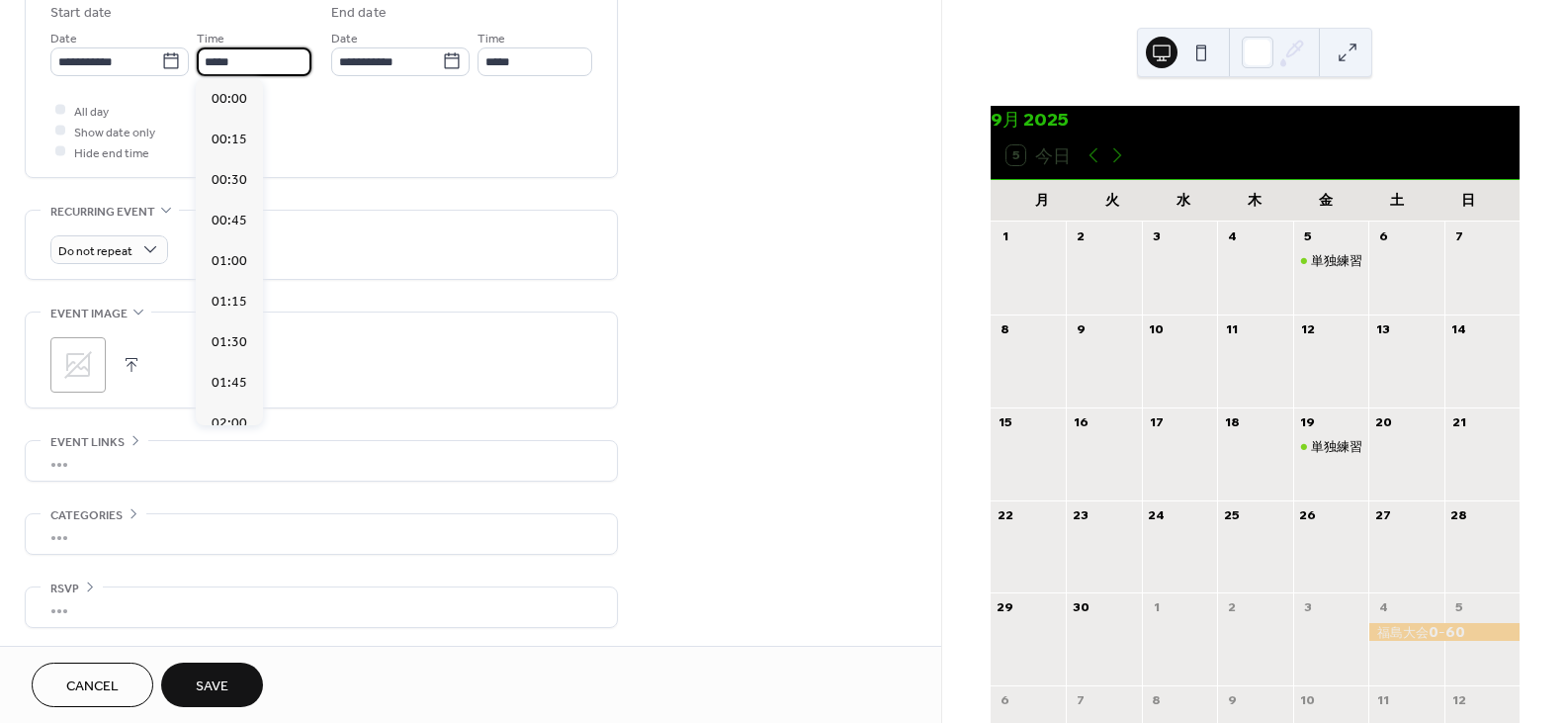 click on "*****" at bounding box center (254, 61) 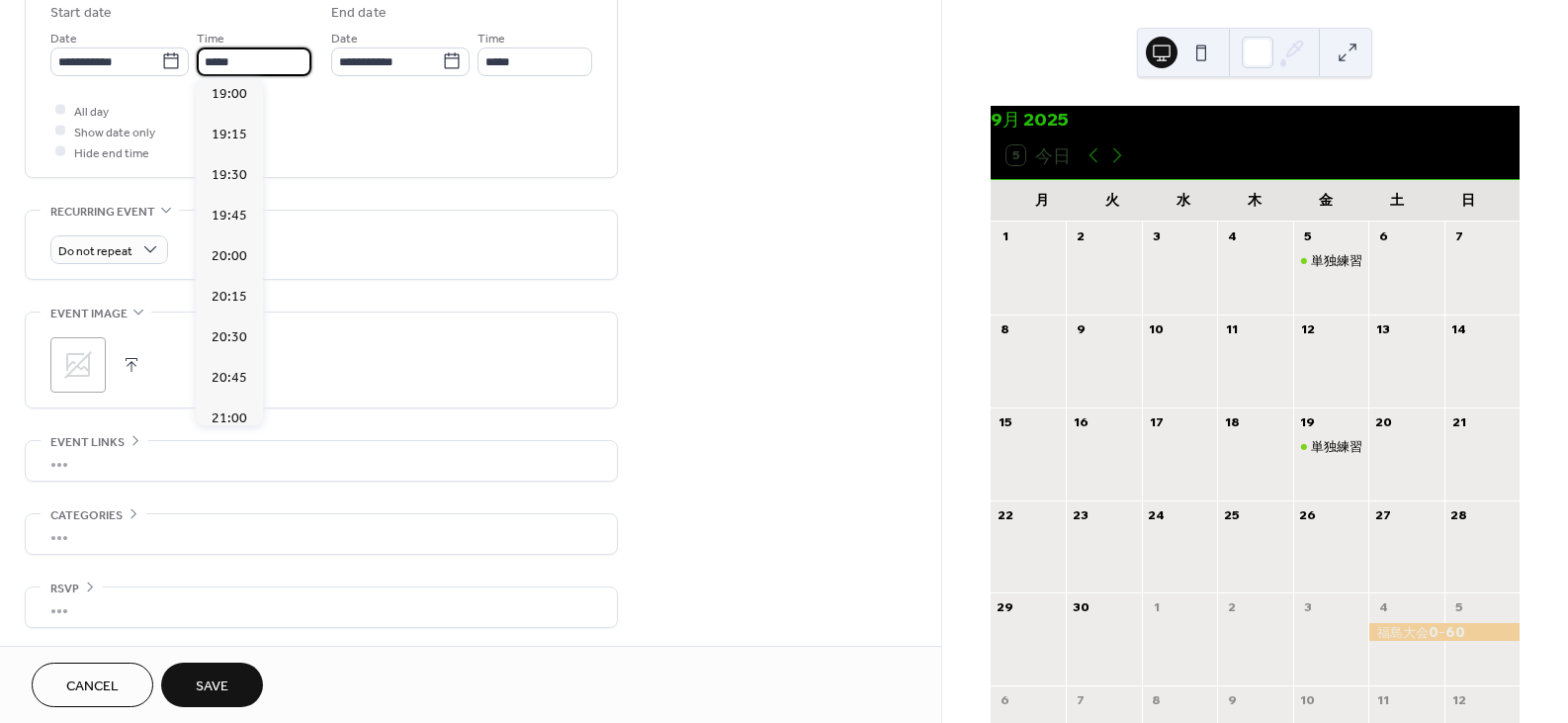 scroll, scrollTop: 3216, scrollLeft: 0, axis: vertical 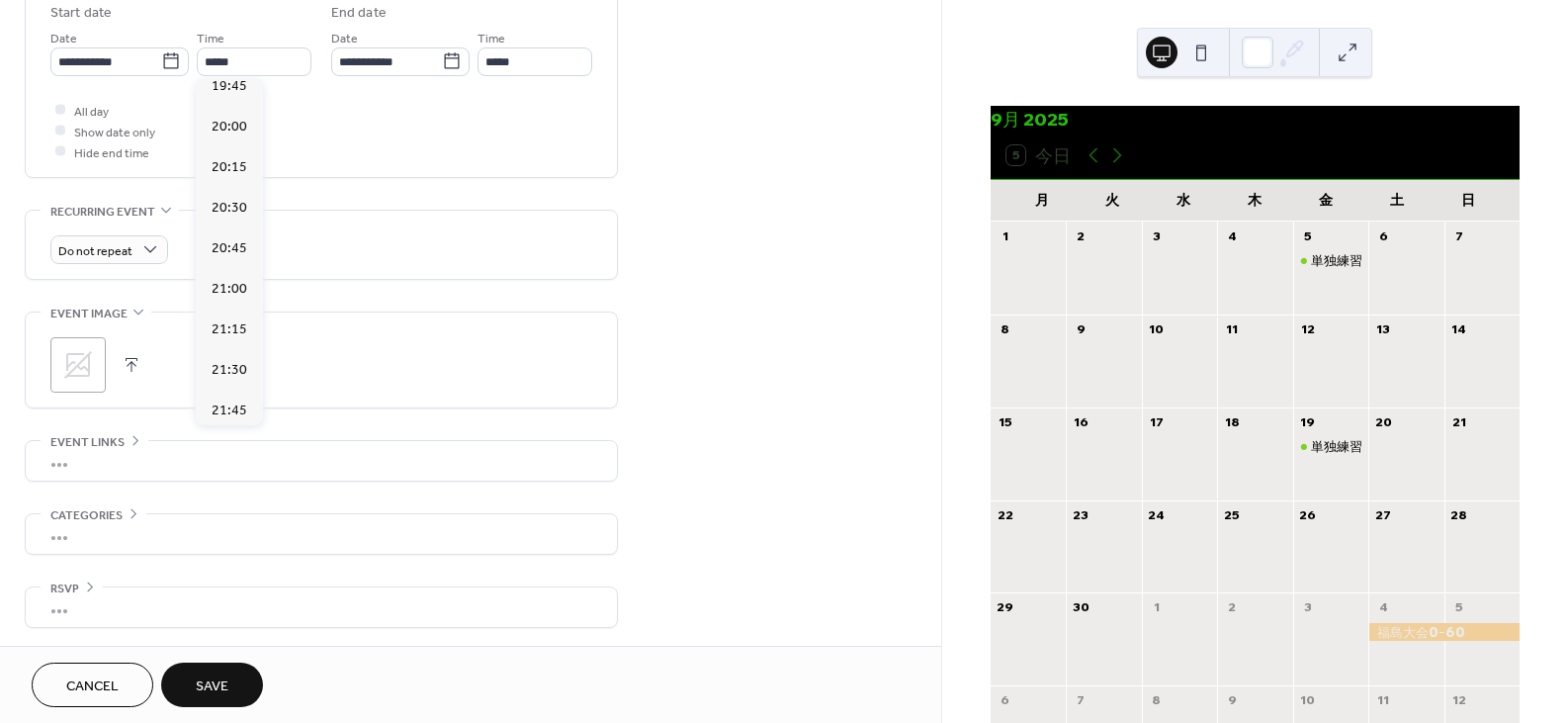 click on "22:00" at bounding box center [229, 451] 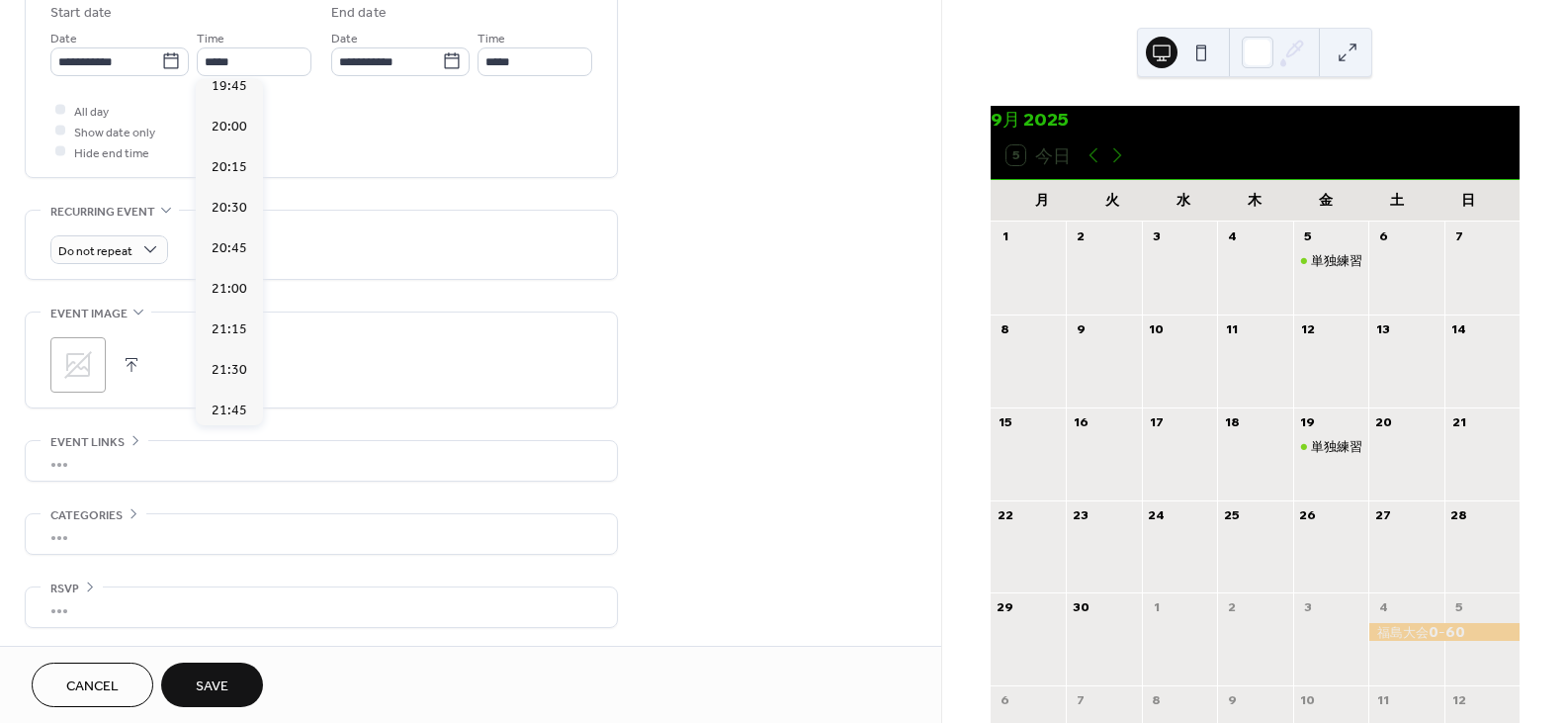 type on "*****" 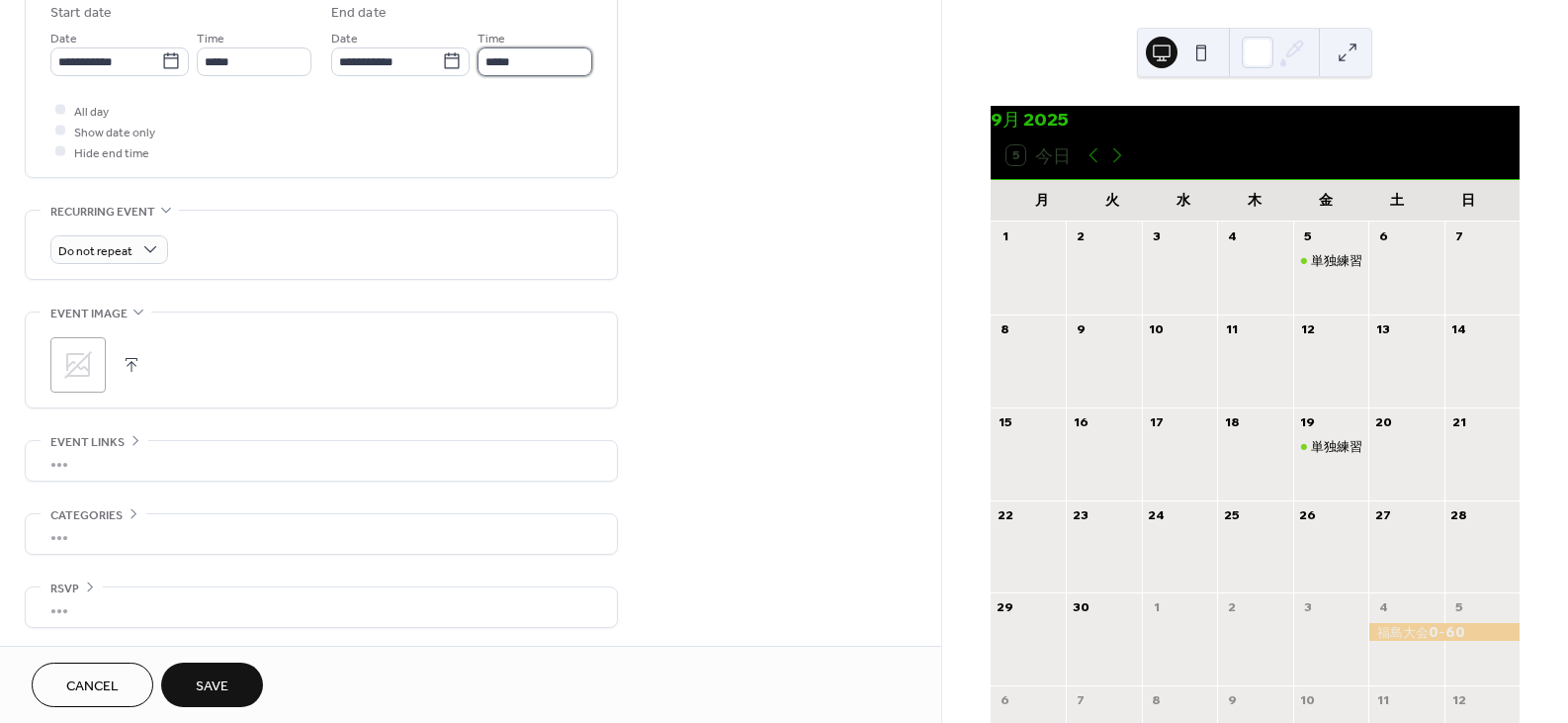 click on "*****" at bounding box center [535, 61] 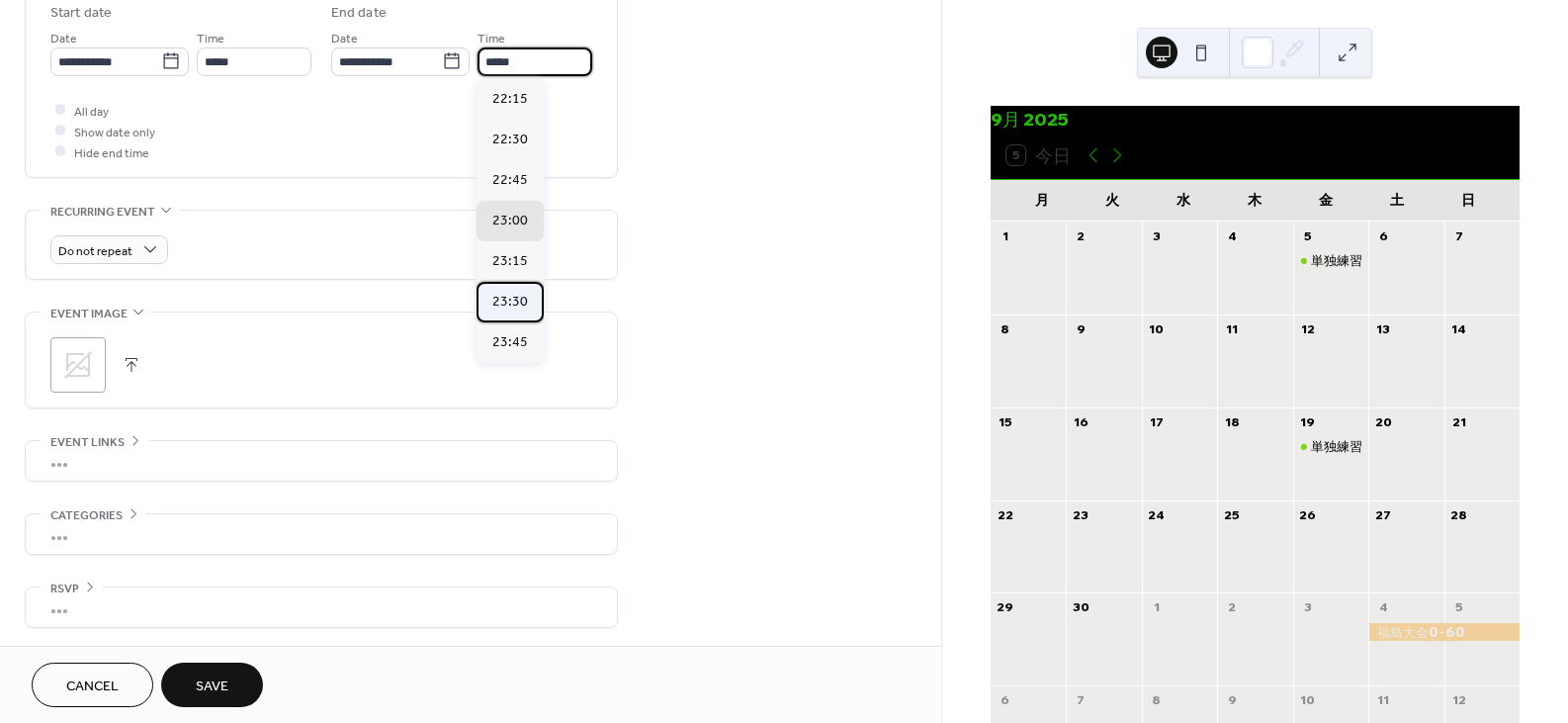 click on "23:30" at bounding box center [510, 302] 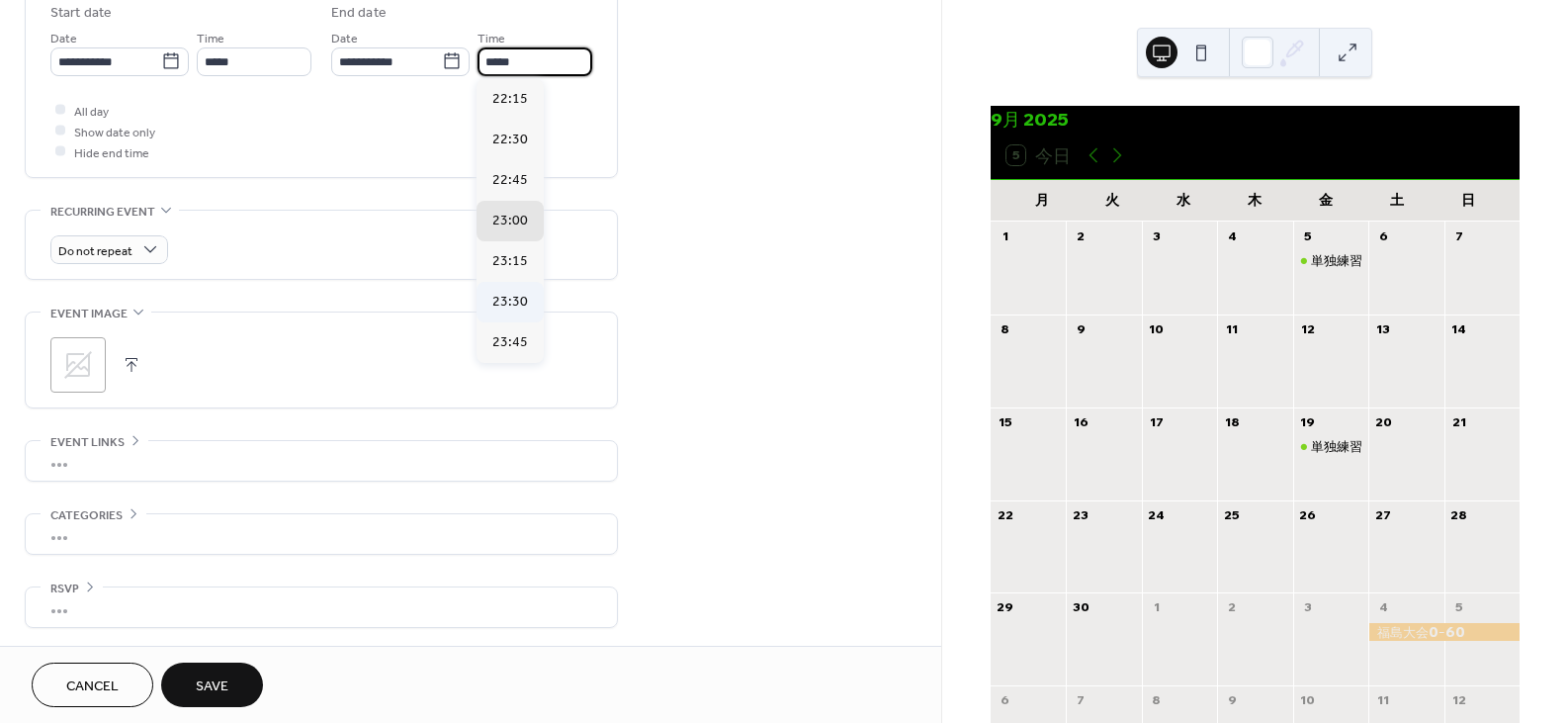 type on "*****" 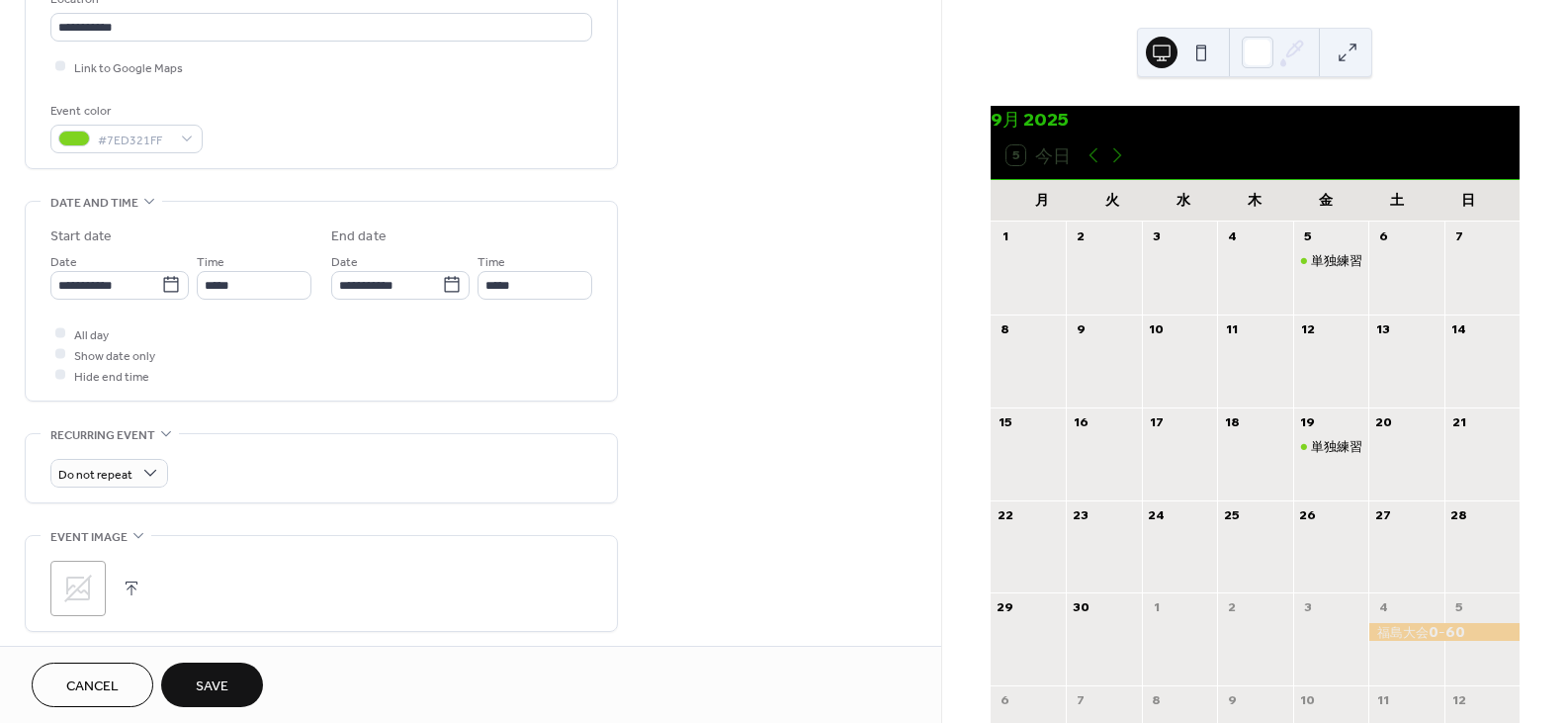 scroll, scrollTop: 667, scrollLeft: 0, axis: vertical 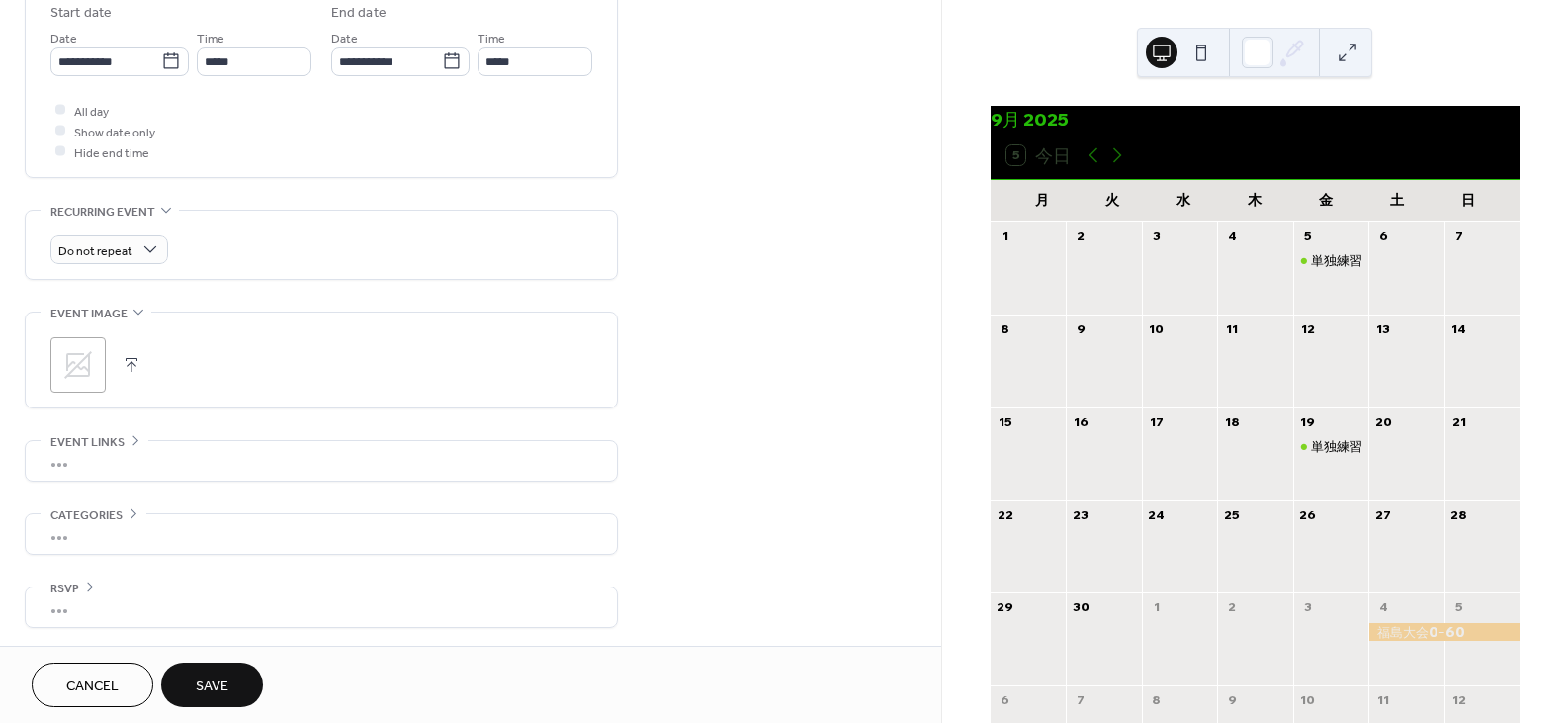 click on "Save" at bounding box center [212, 686] 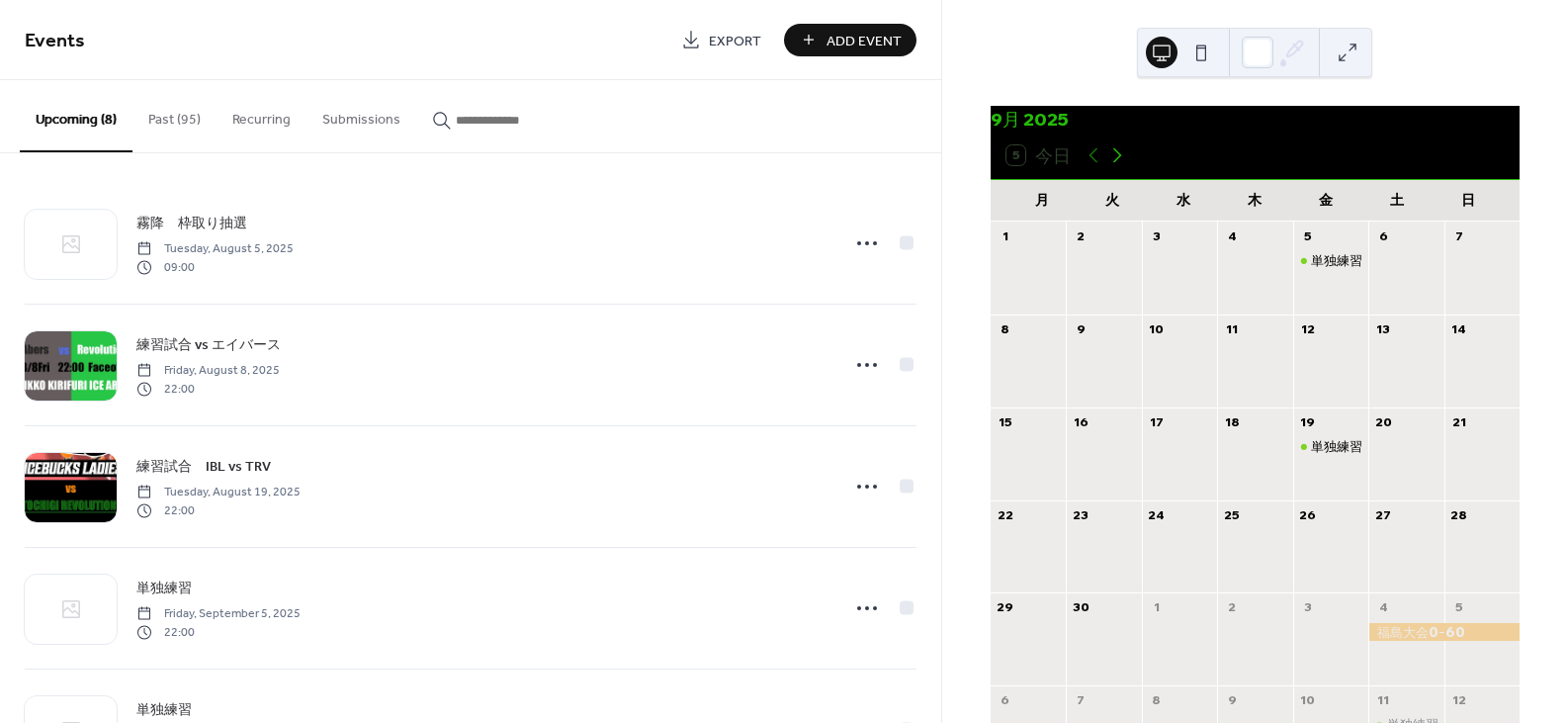 click 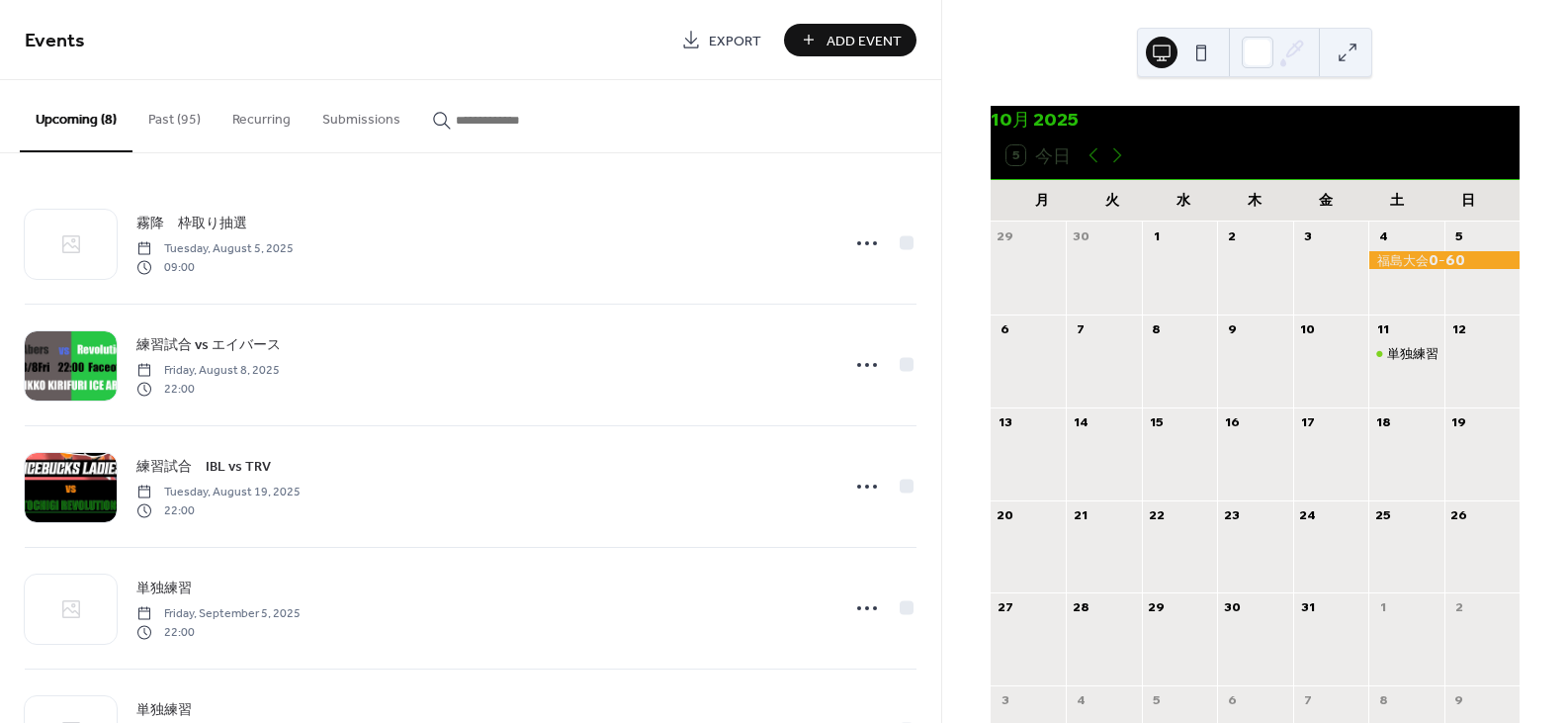 click on "Add Event" at bounding box center (864, 41) 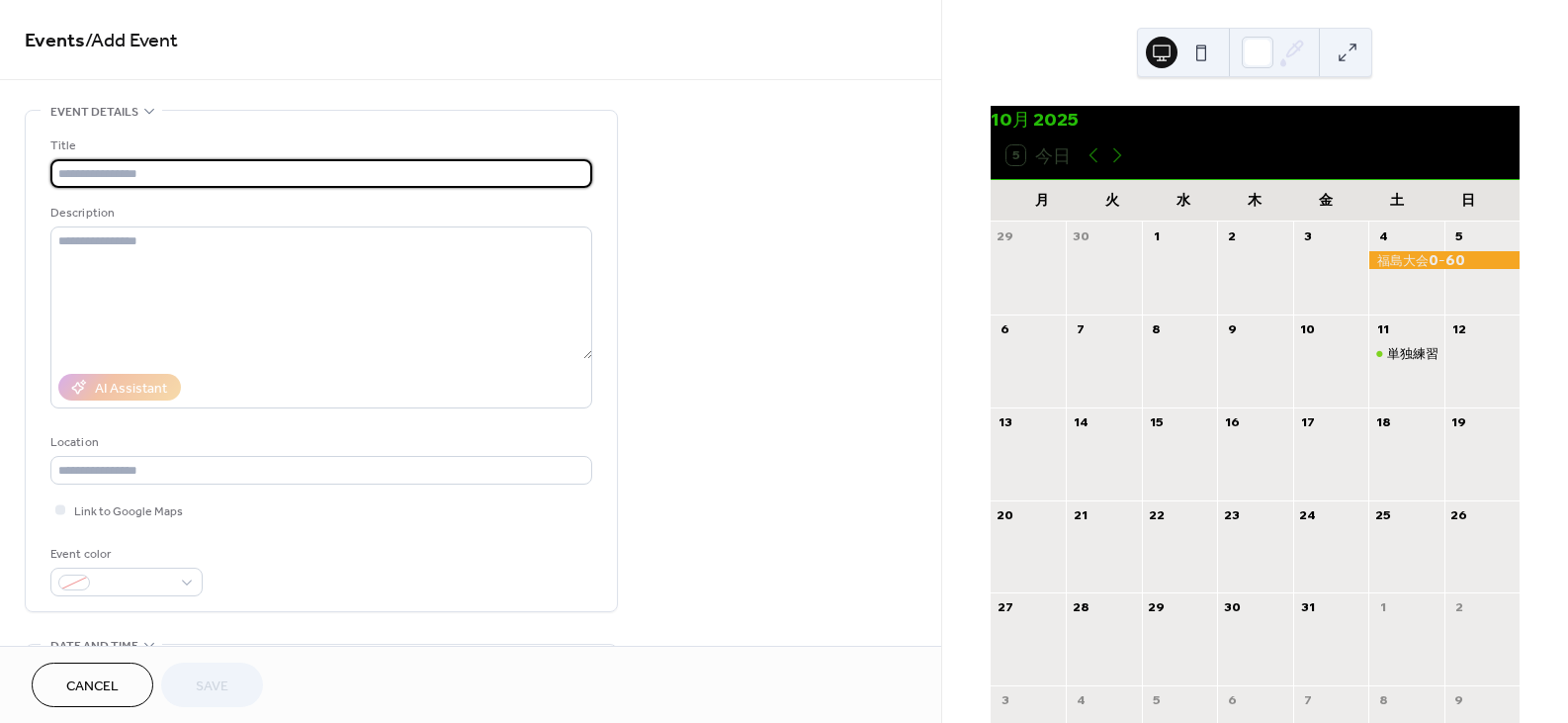 click at bounding box center [321, 173] 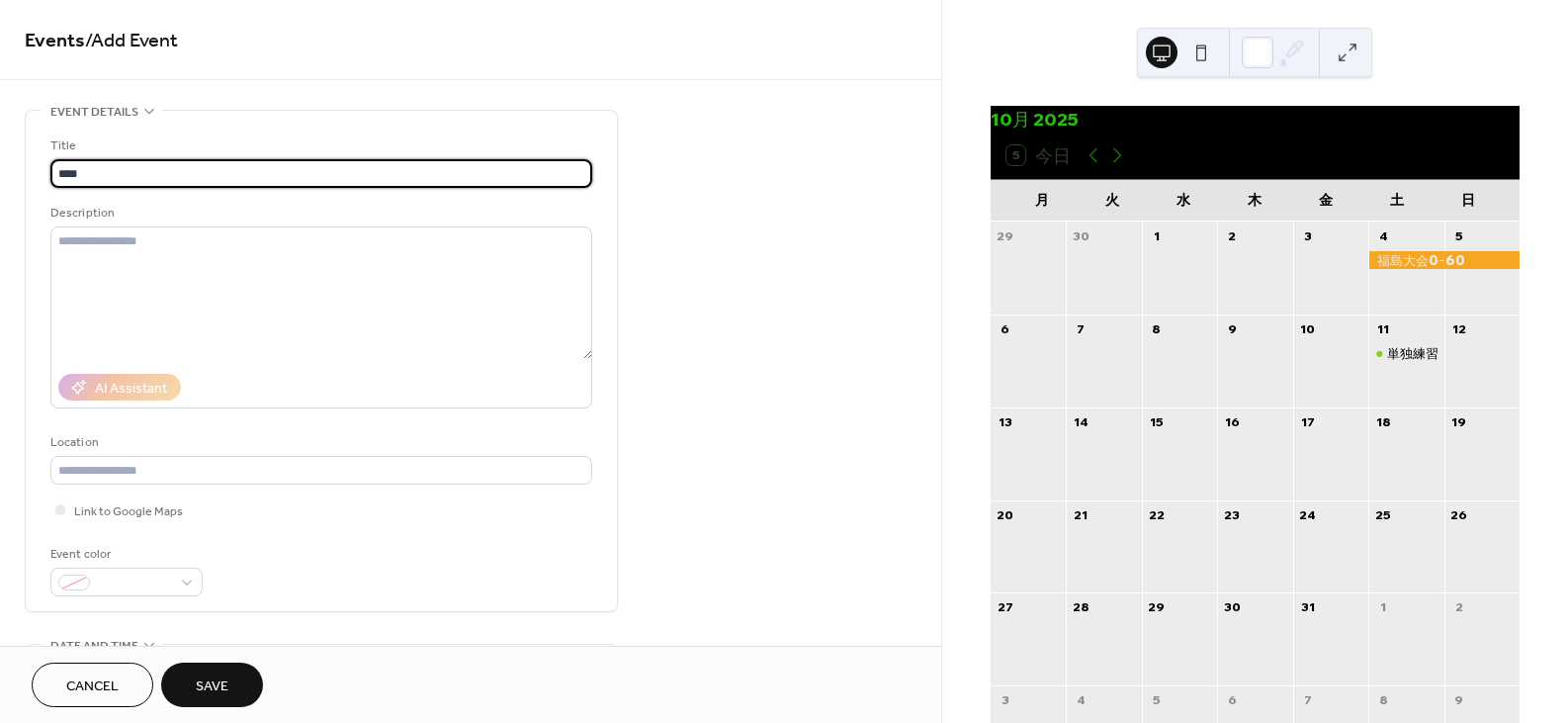 type on "****" 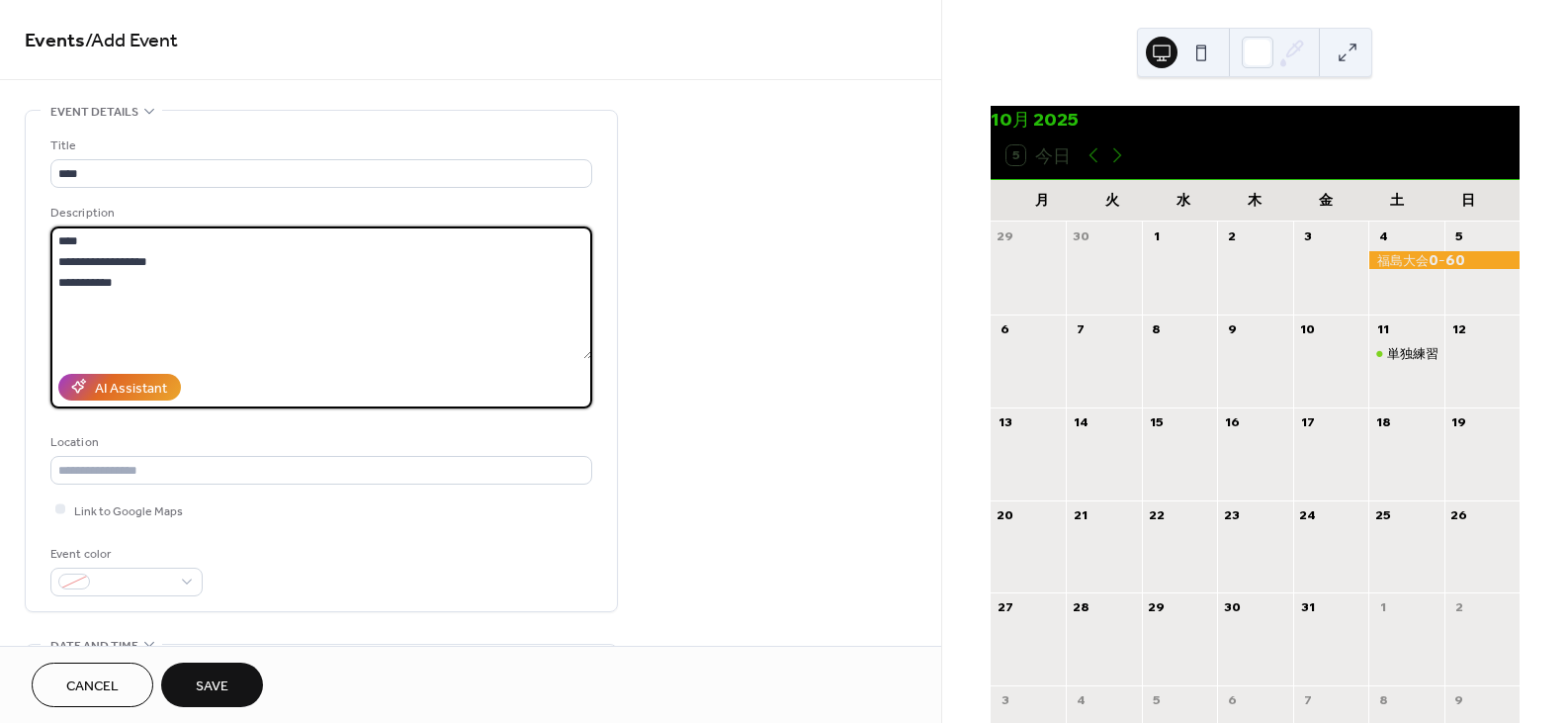 scroll, scrollTop: 396, scrollLeft: 0, axis: vertical 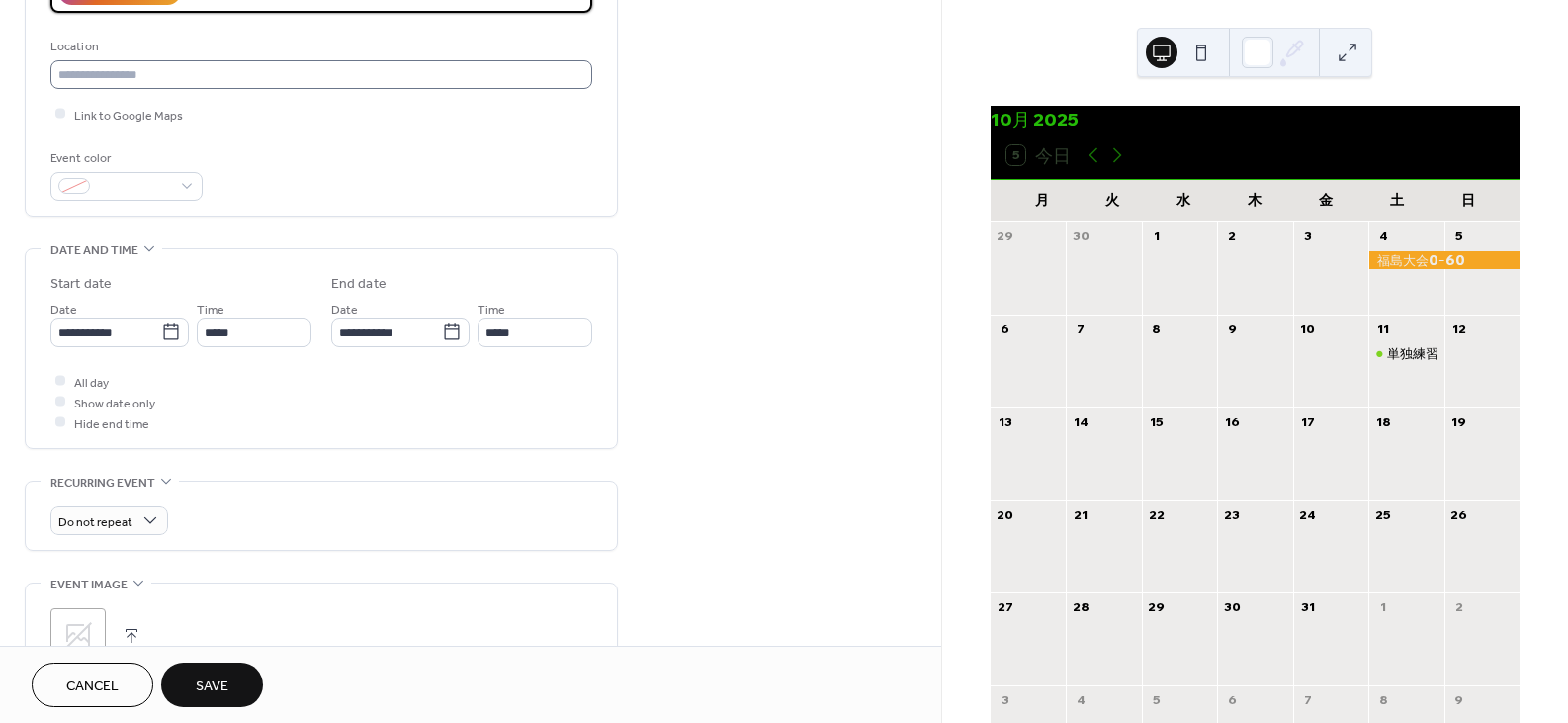type on "**********" 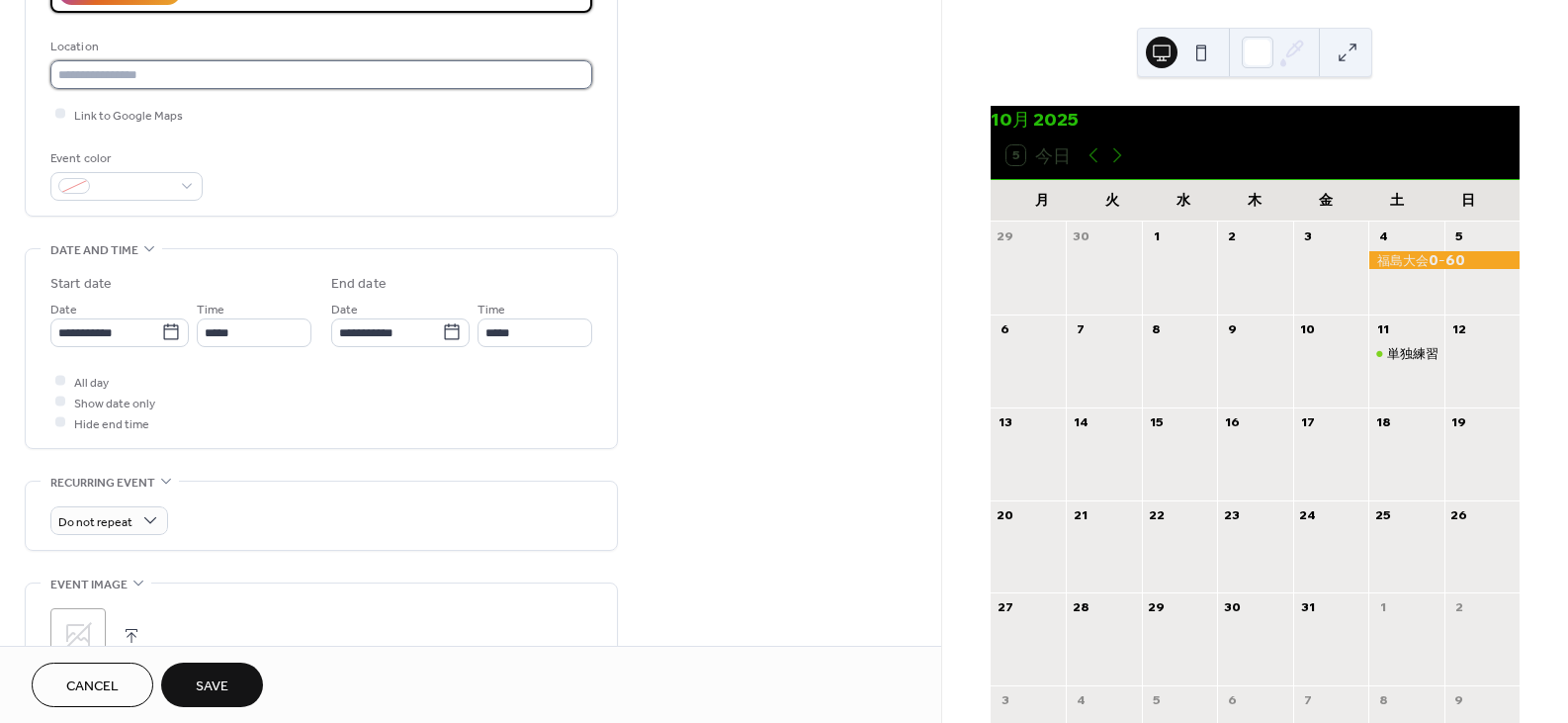 click at bounding box center (321, 74) 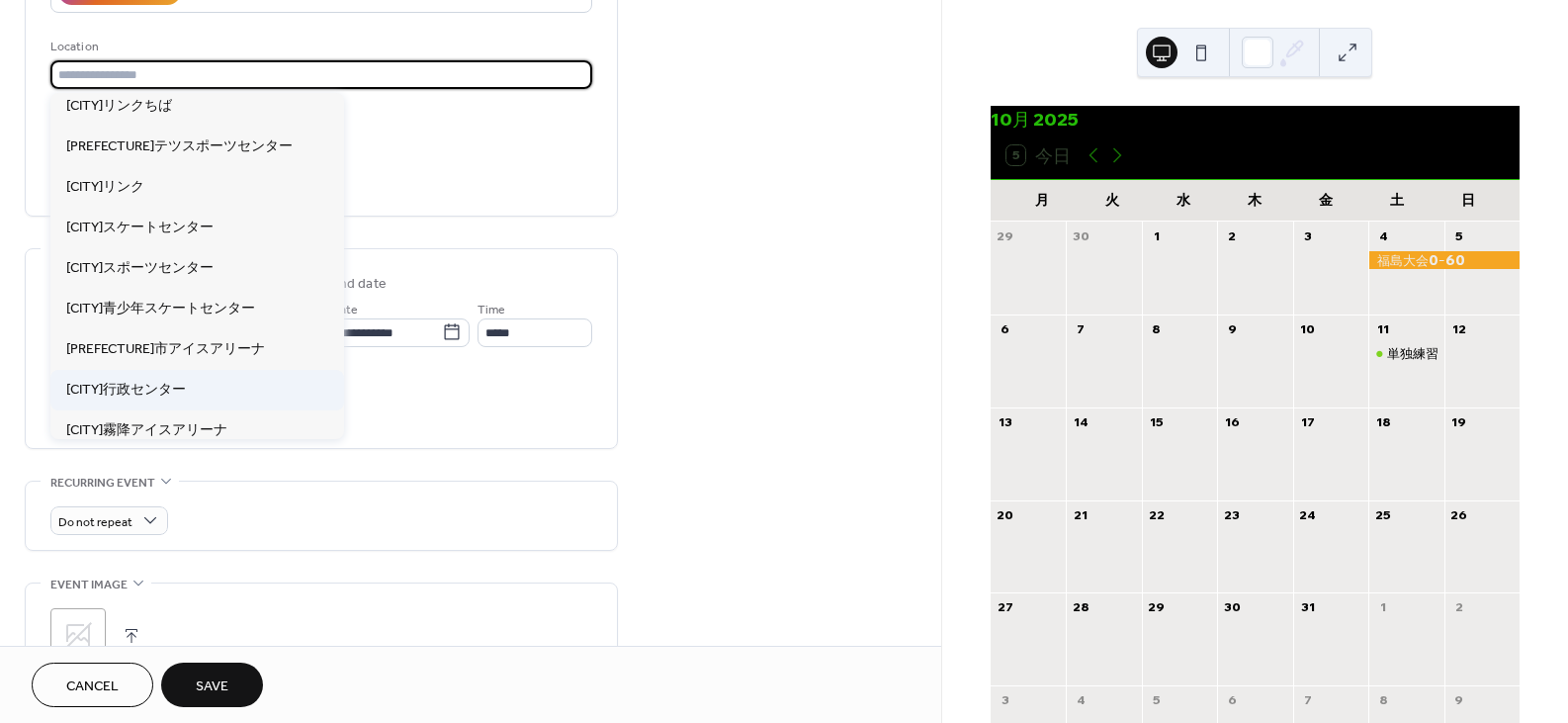 scroll, scrollTop: 175, scrollLeft: 0, axis: vertical 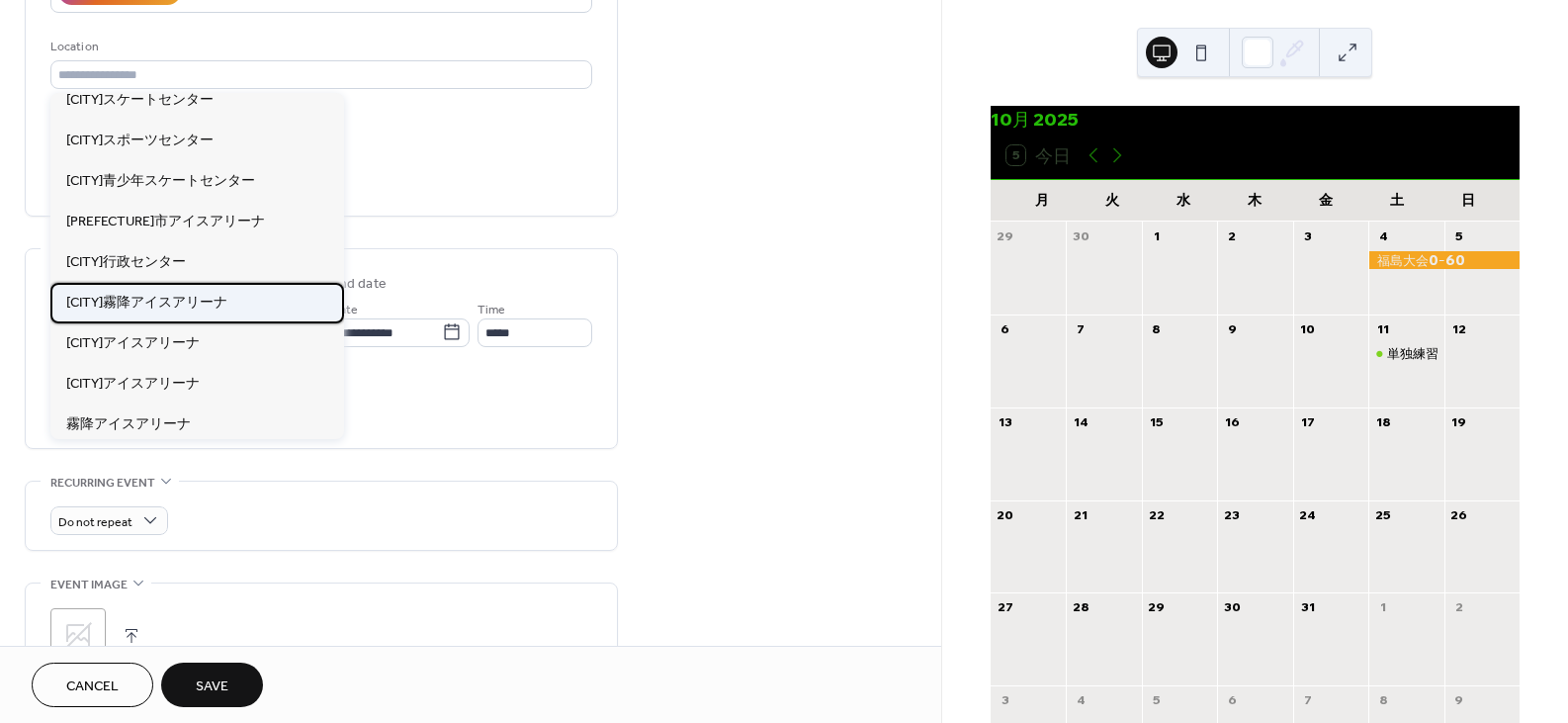 click on "日光霧降アイスアリーナ" at bounding box center [146, 302] 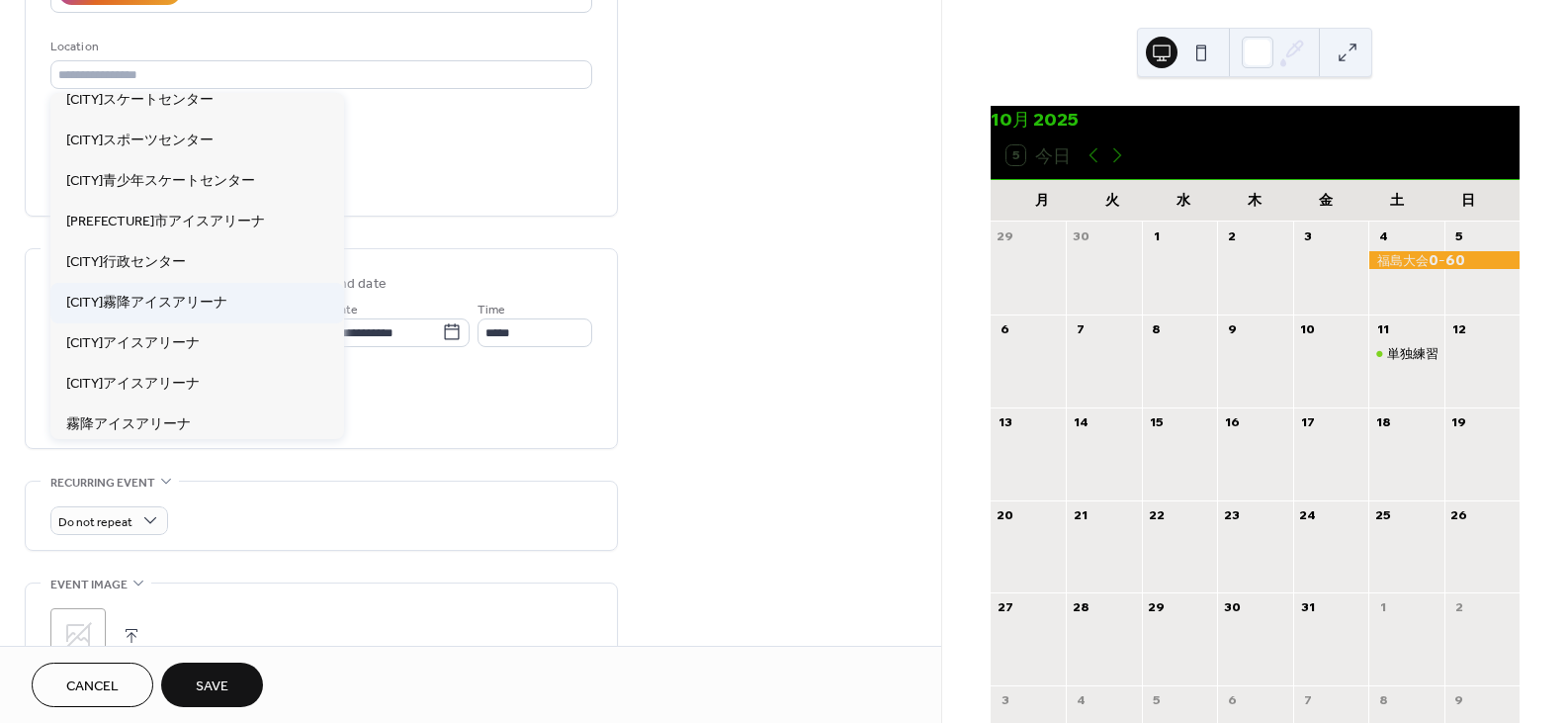 type on "**********" 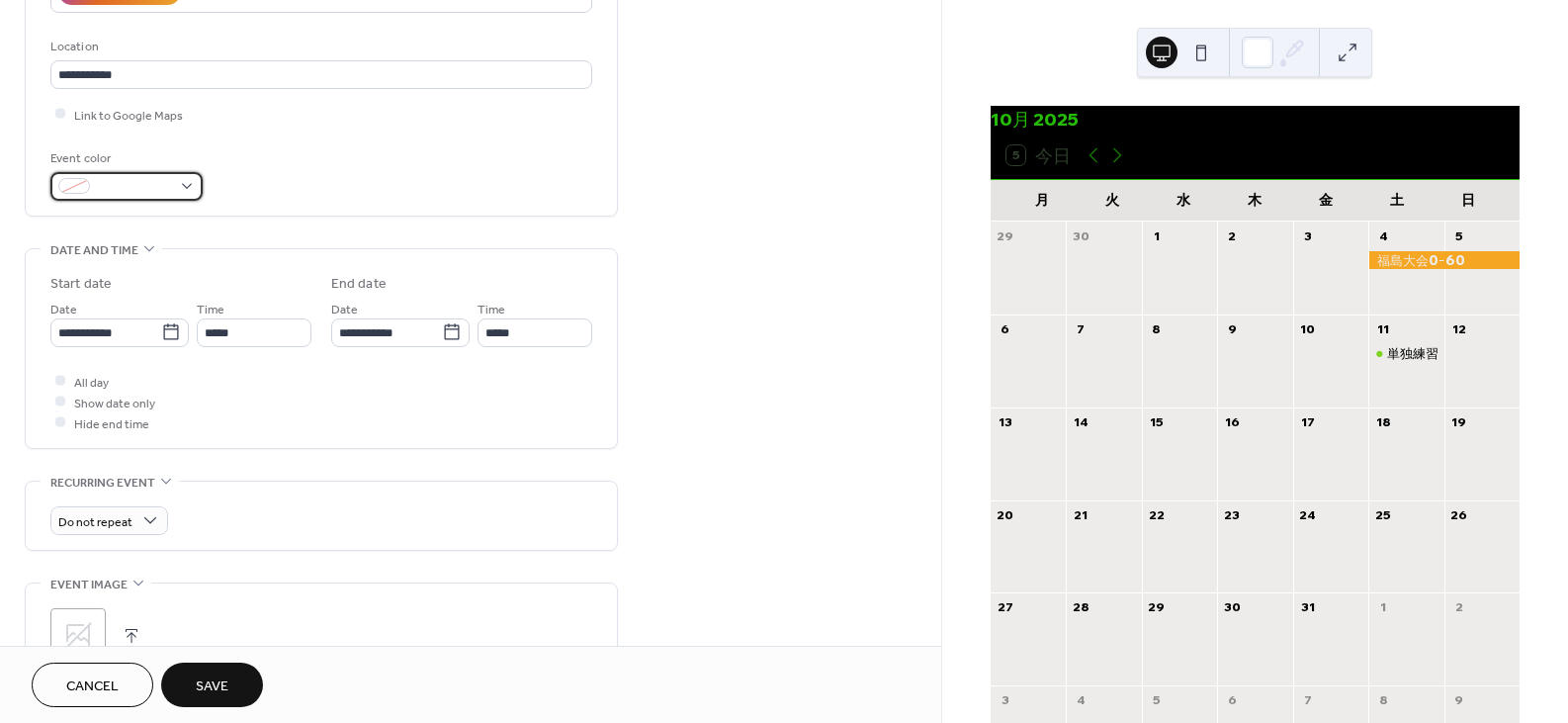 click at bounding box center (134, 187) 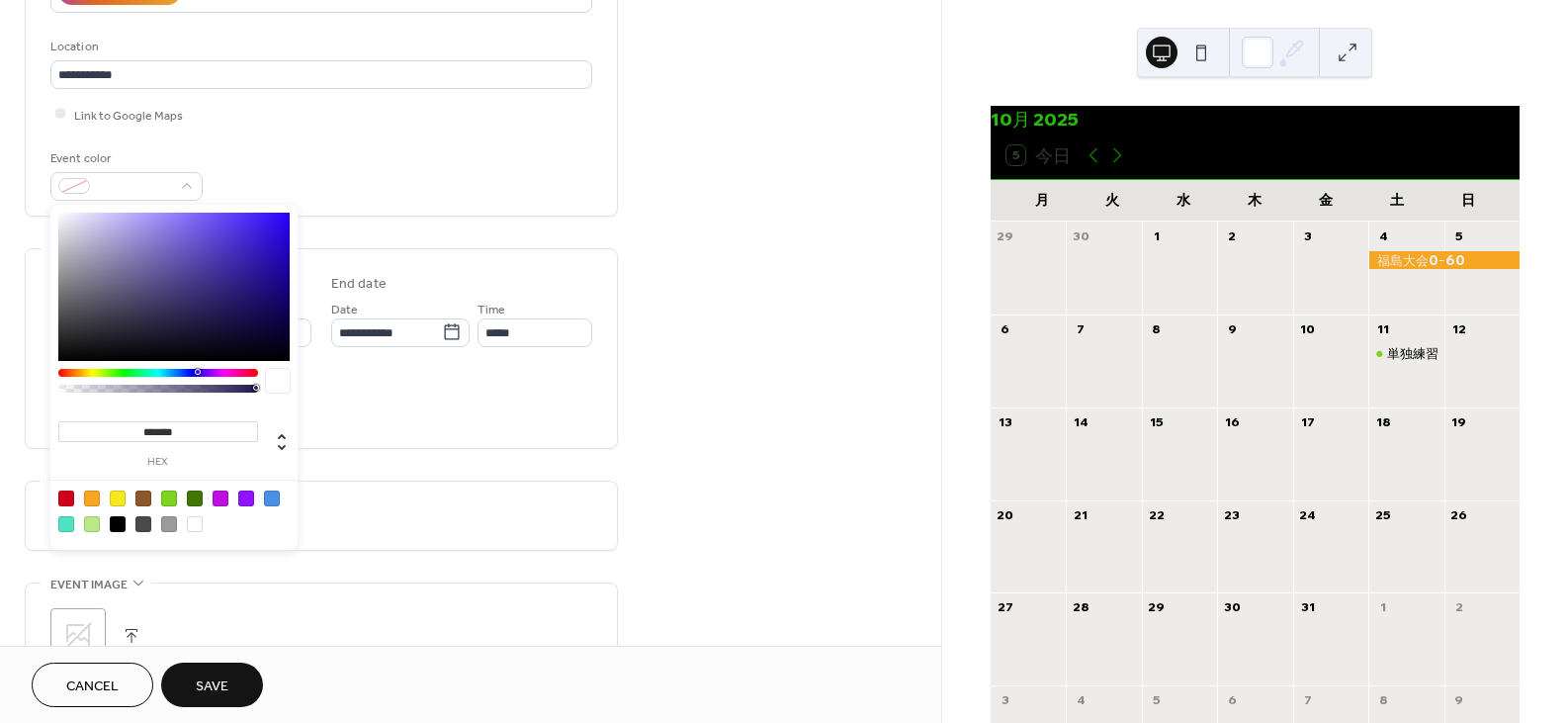 click at bounding box center (169, 498) 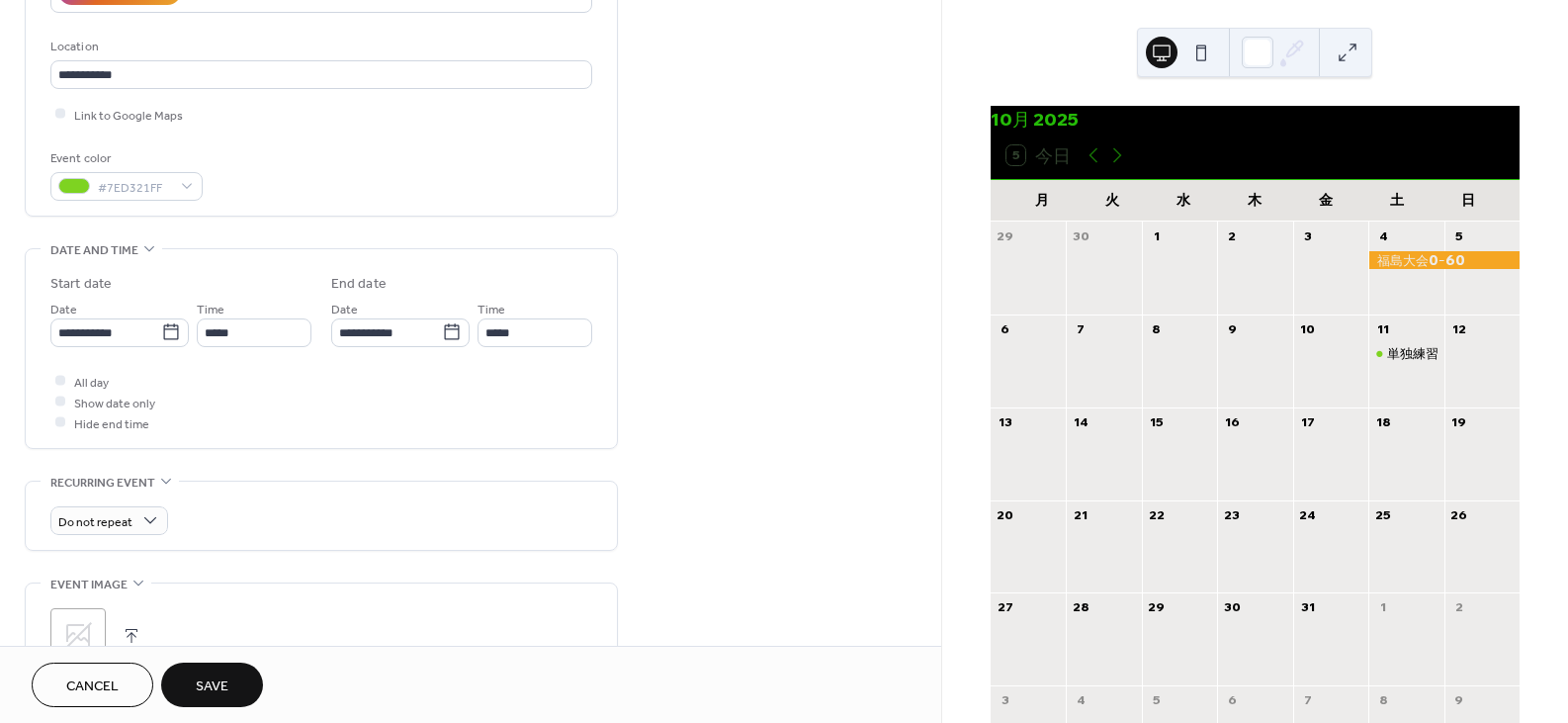 click on "**********" at bounding box center (471, 316) 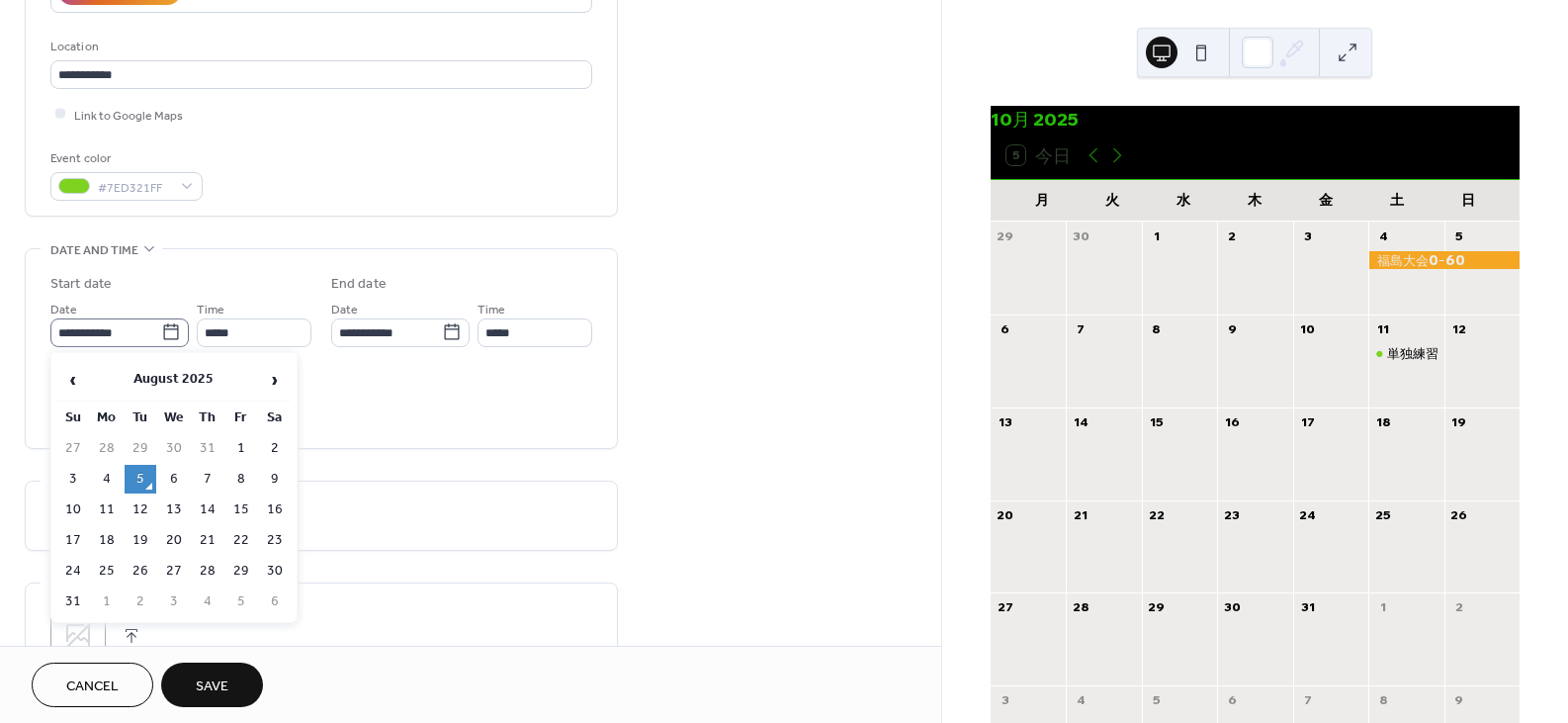 click 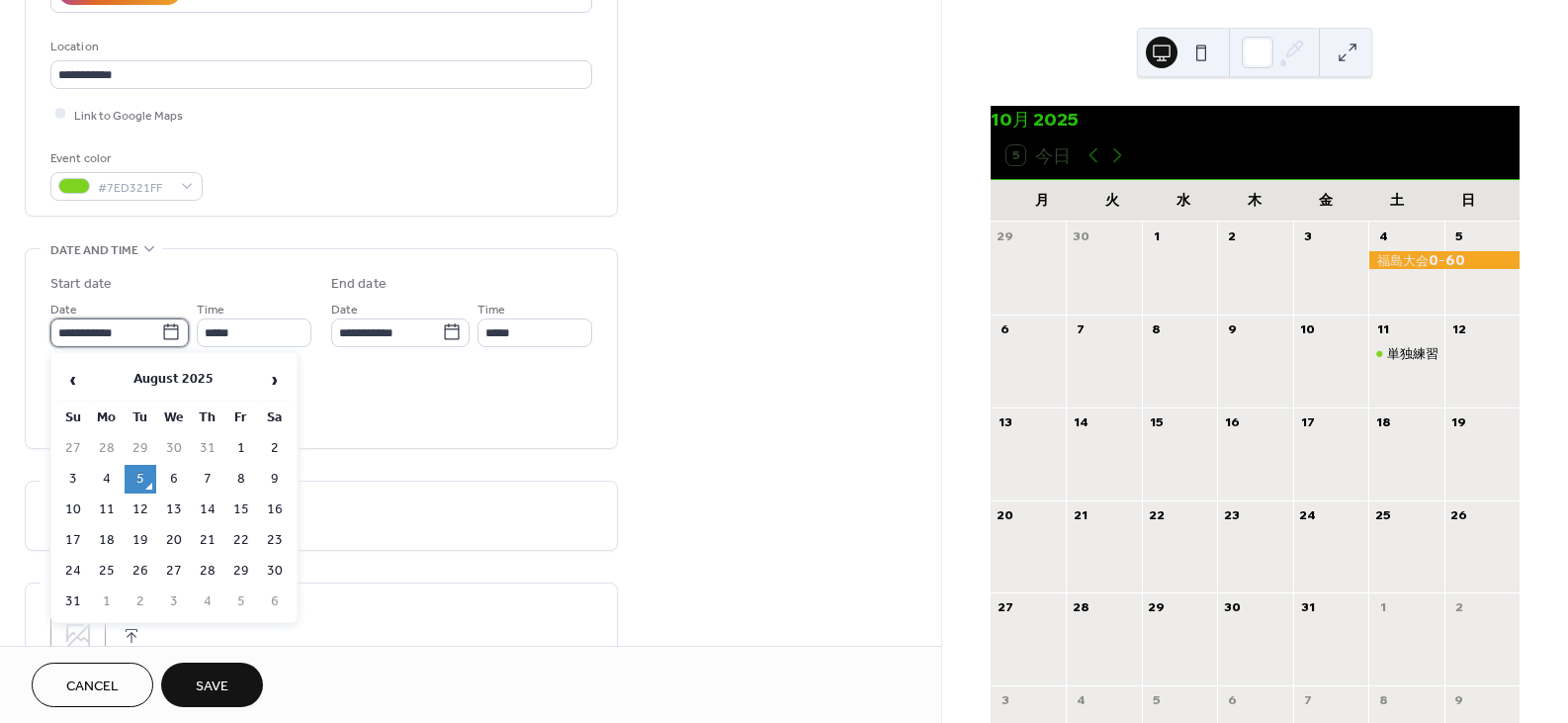click on "**********" at bounding box center [106, 332] 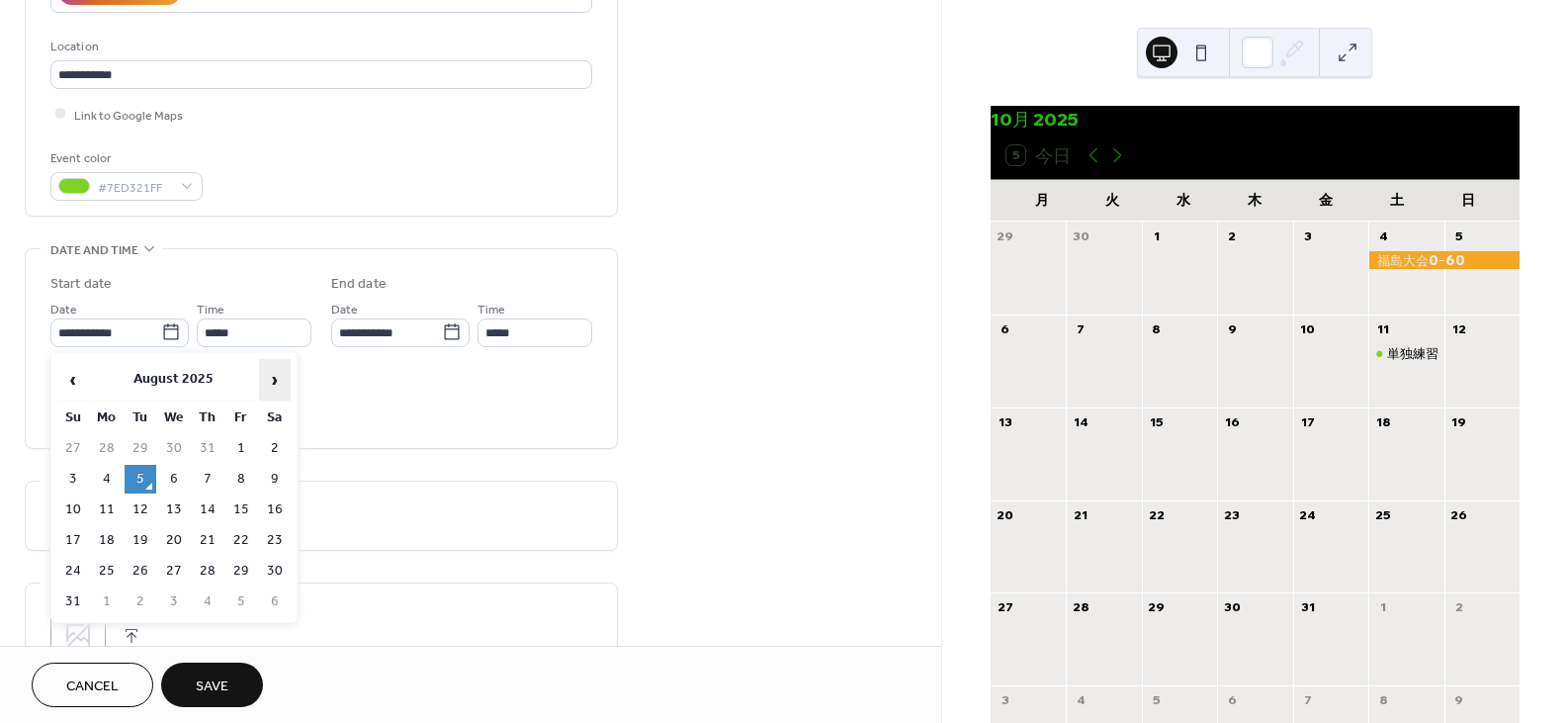 click on "›" at bounding box center [275, 380] 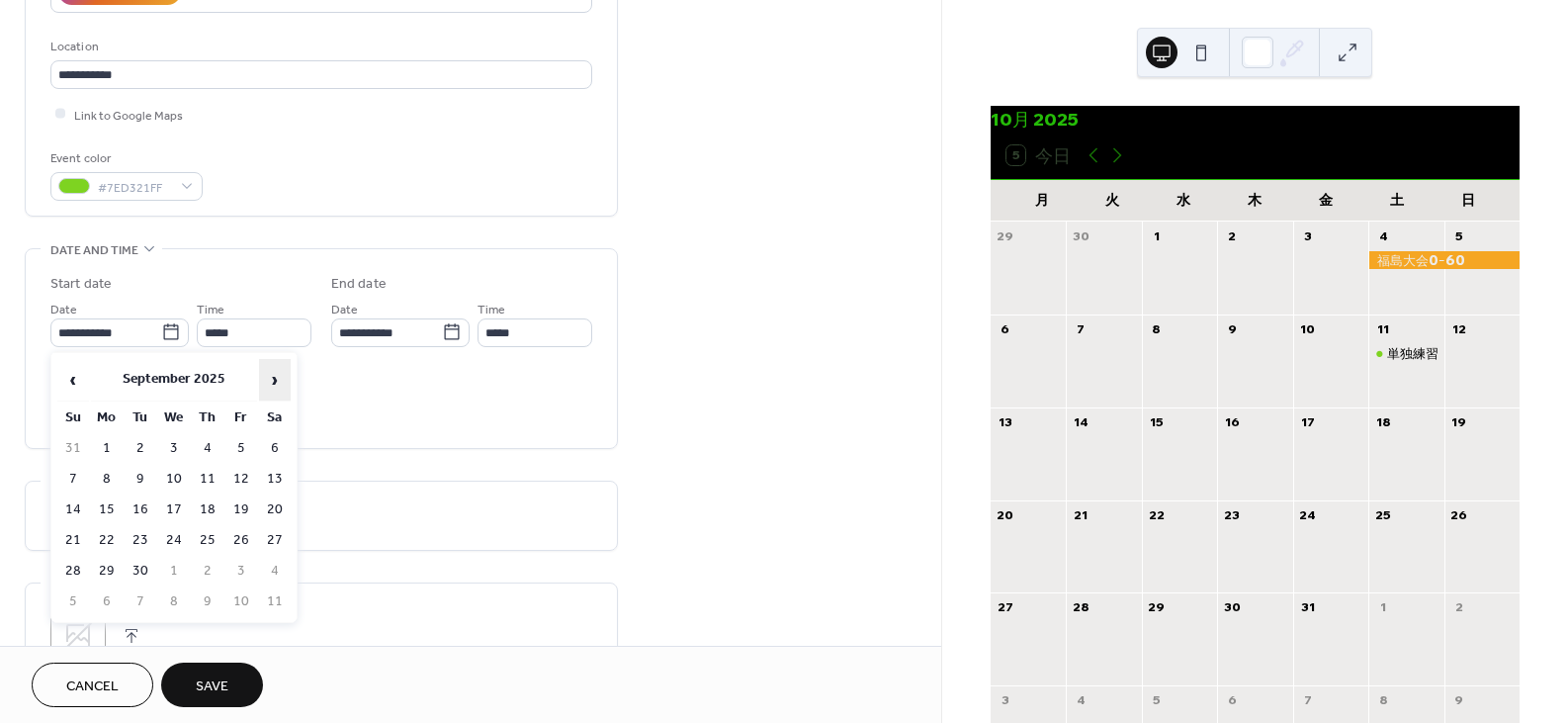click on "›" at bounding box center (275, 380) 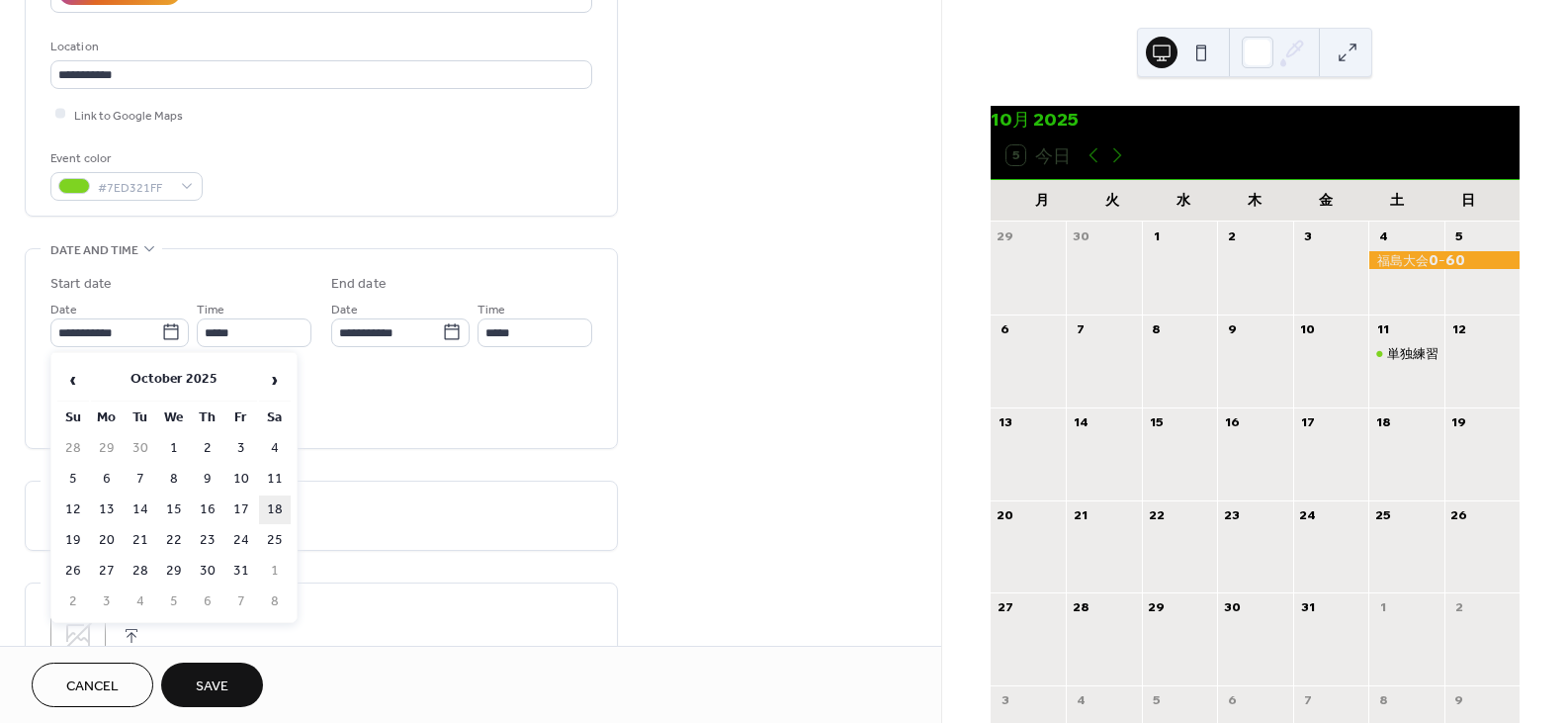 click on "18" at bounding box center (275, 509) 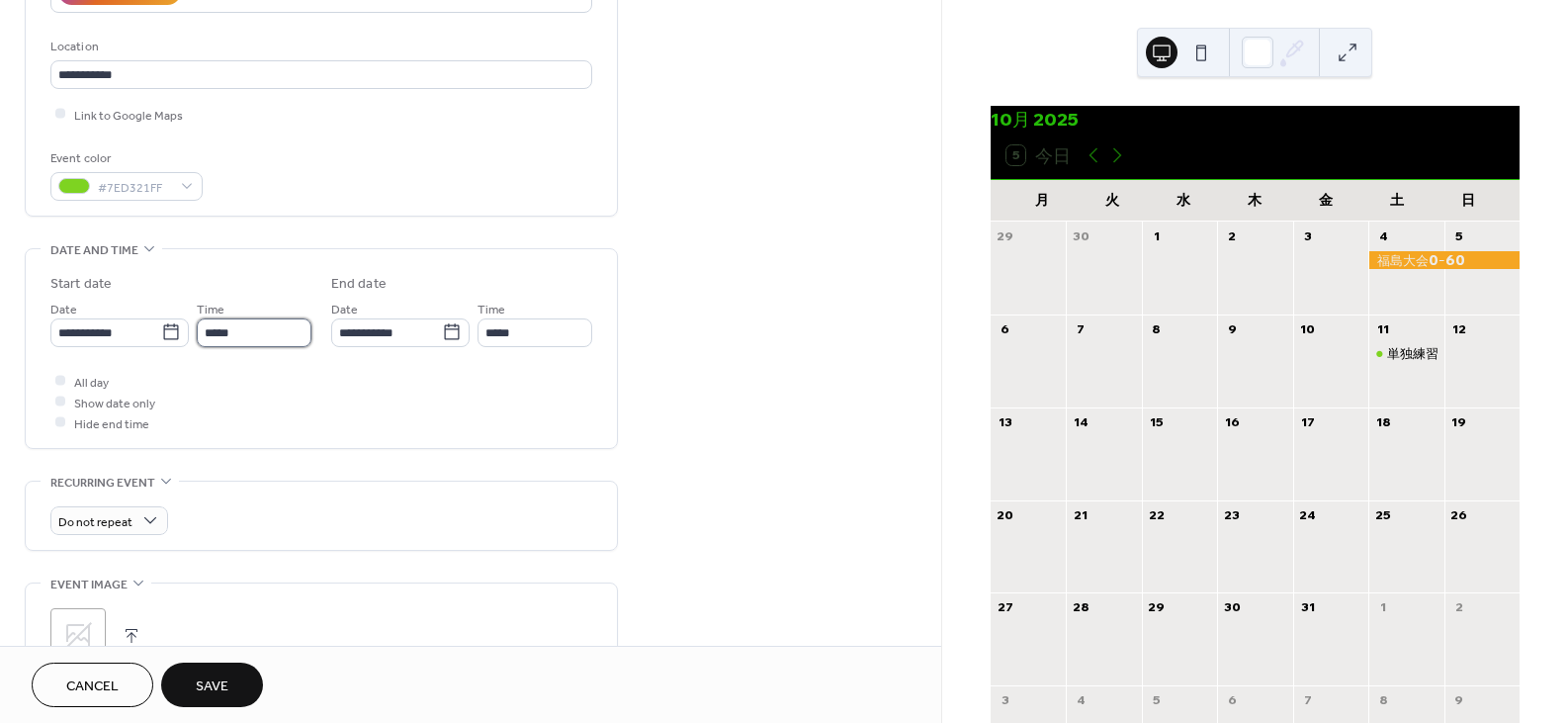 click on "*****" at bounding box center (254, 332) 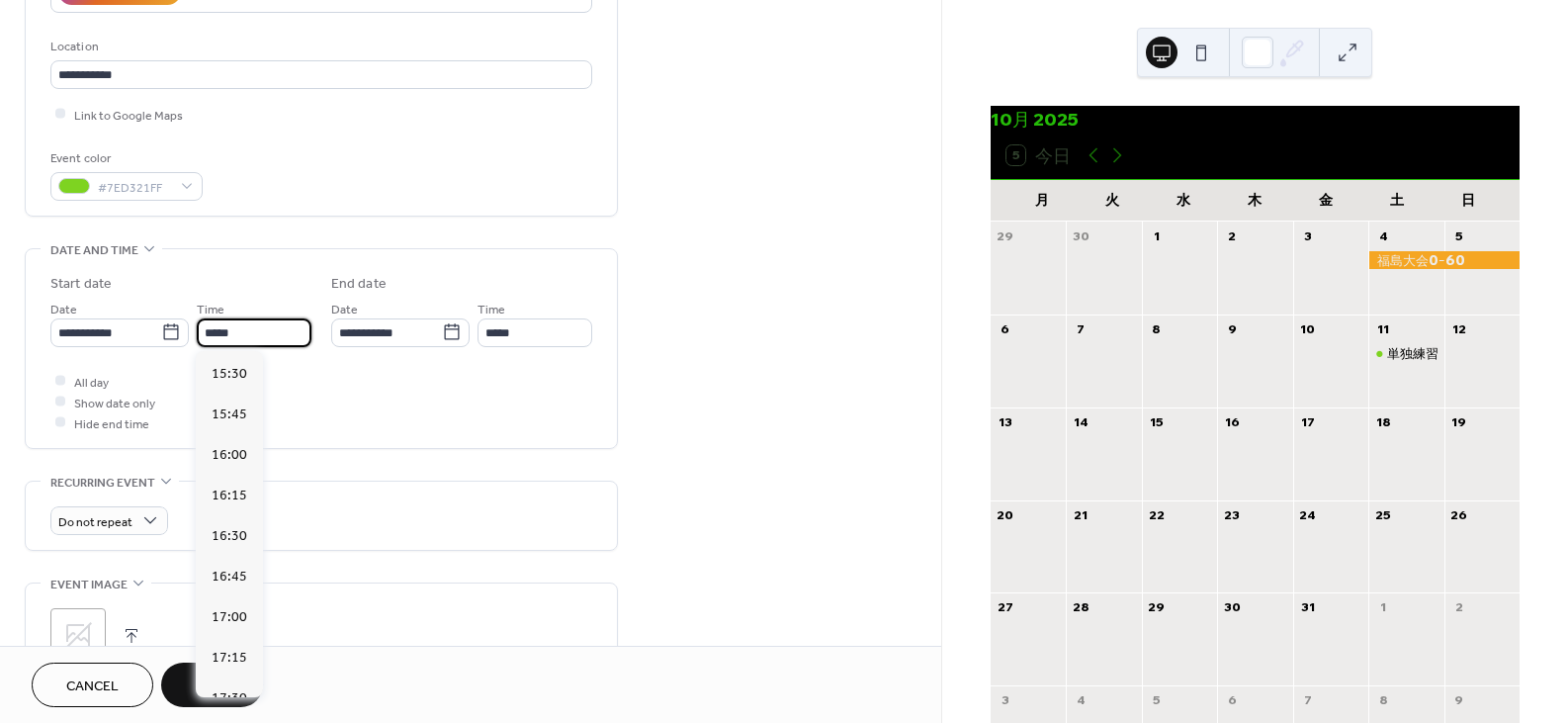 scroll, scrollTop: 3019, scrollLeft: 0, axis: vertical 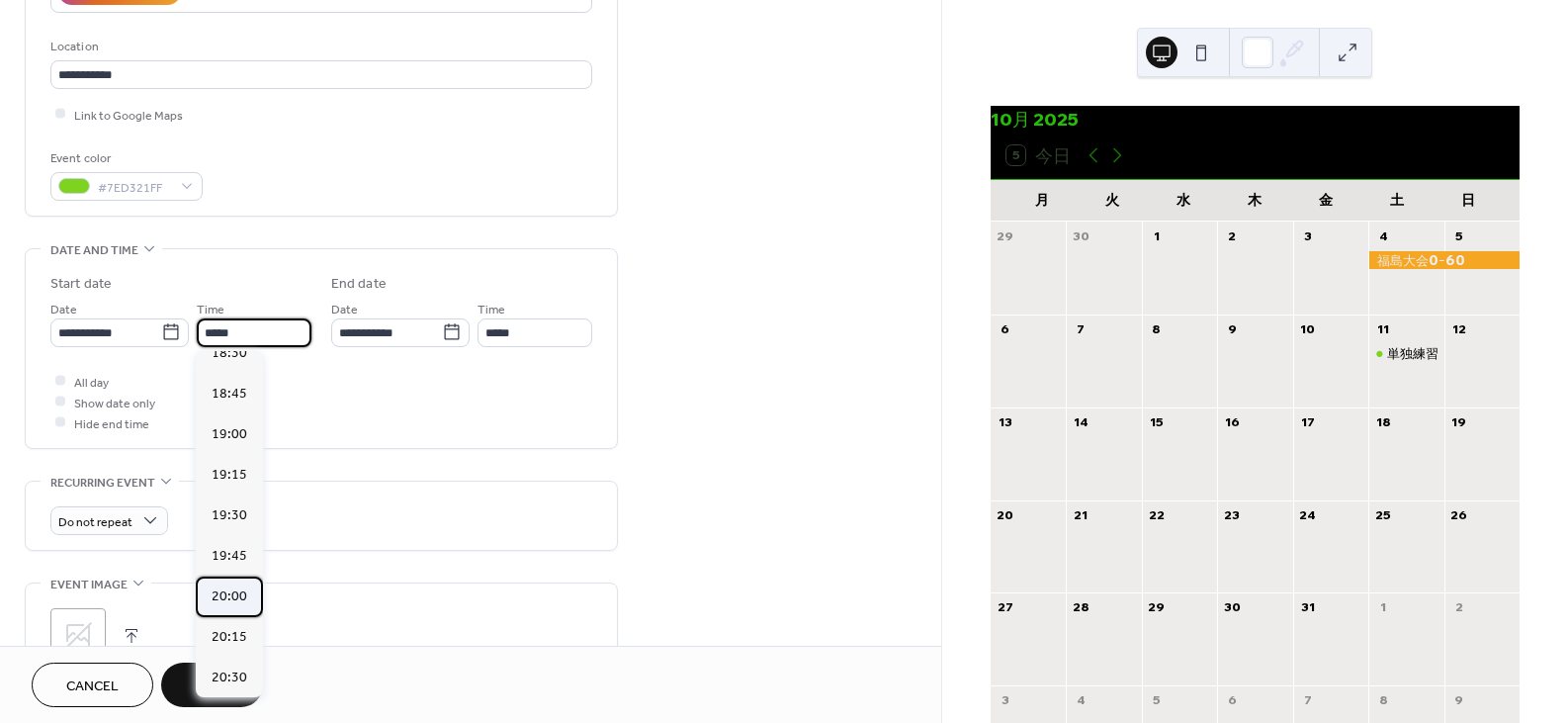 click on "20:00" at bounding box center (229, 595) 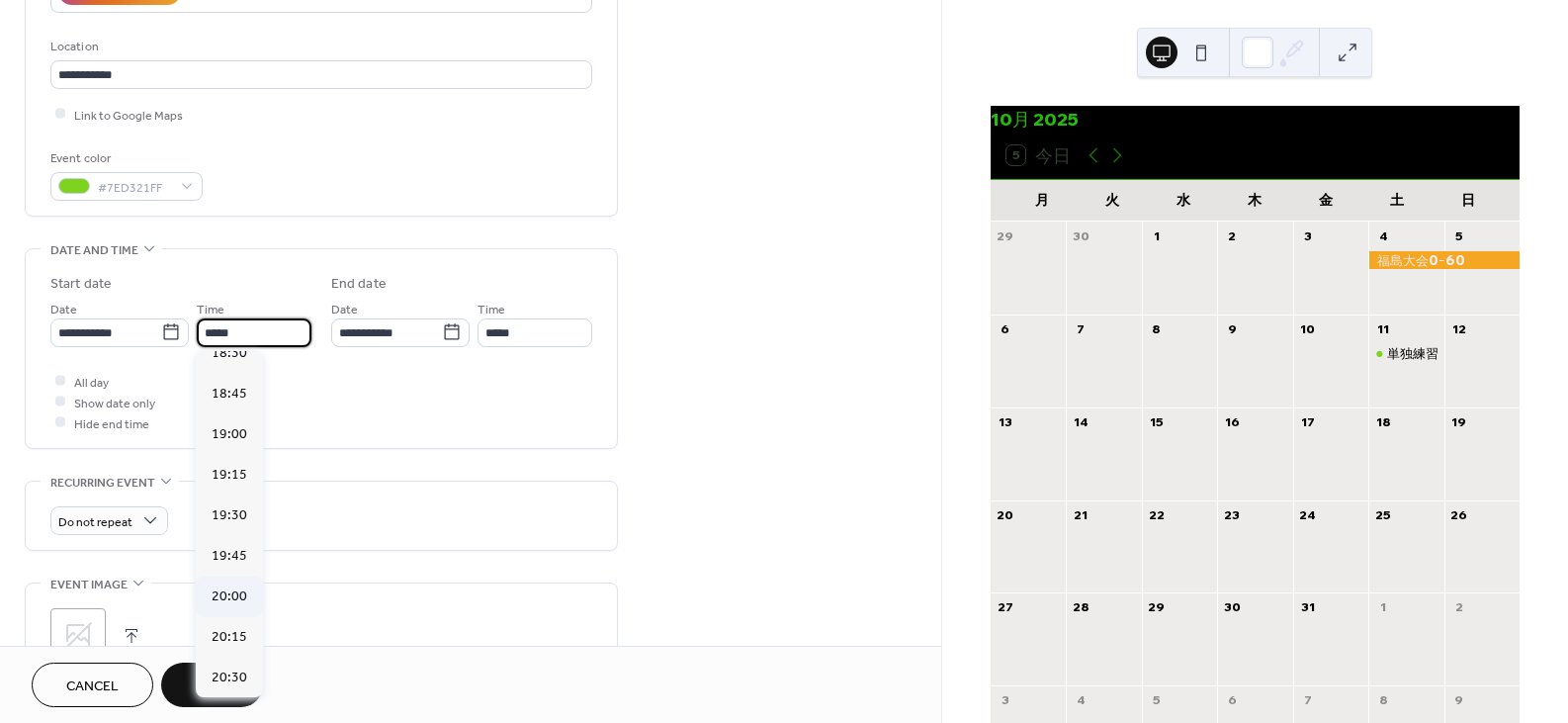 type on "*****" 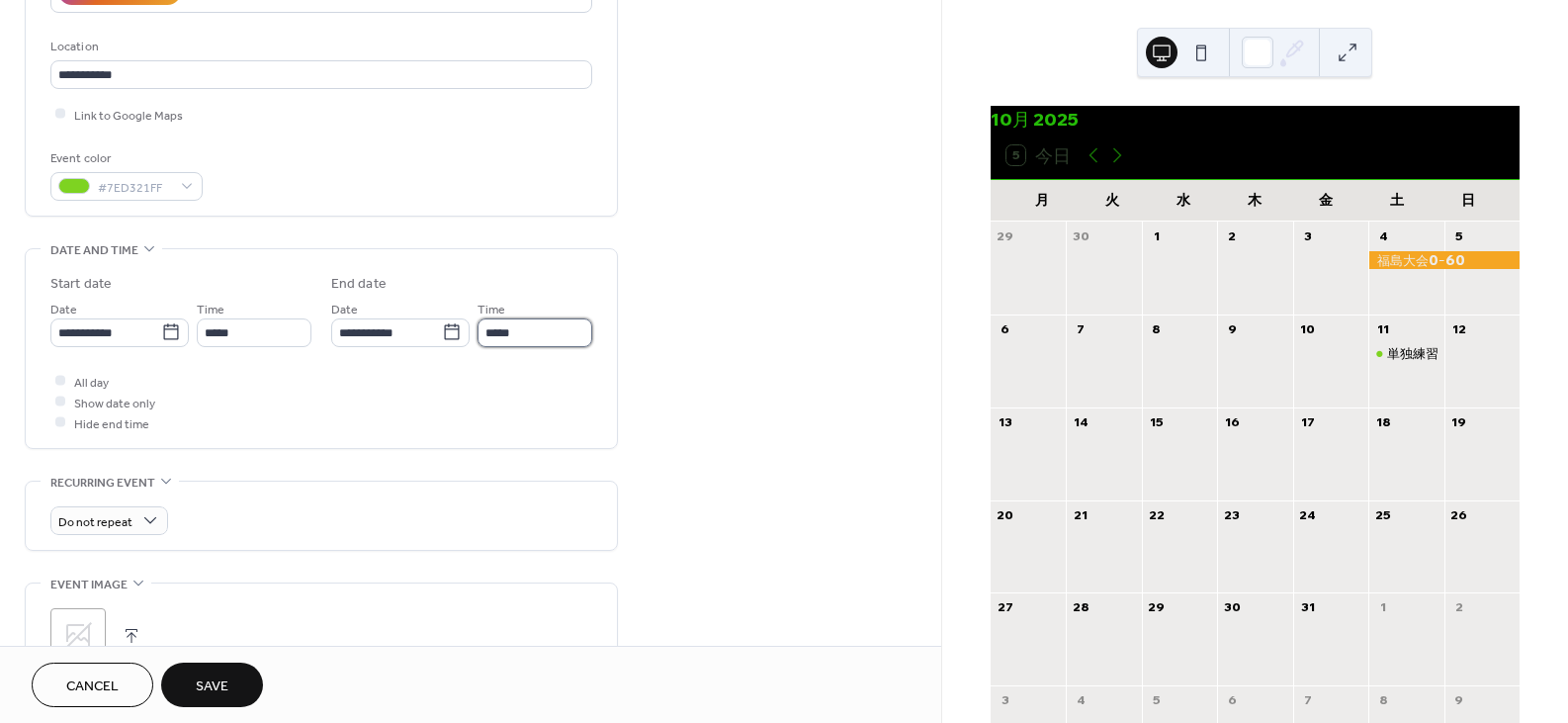 click on "*****" at bounding box center [535, 332] 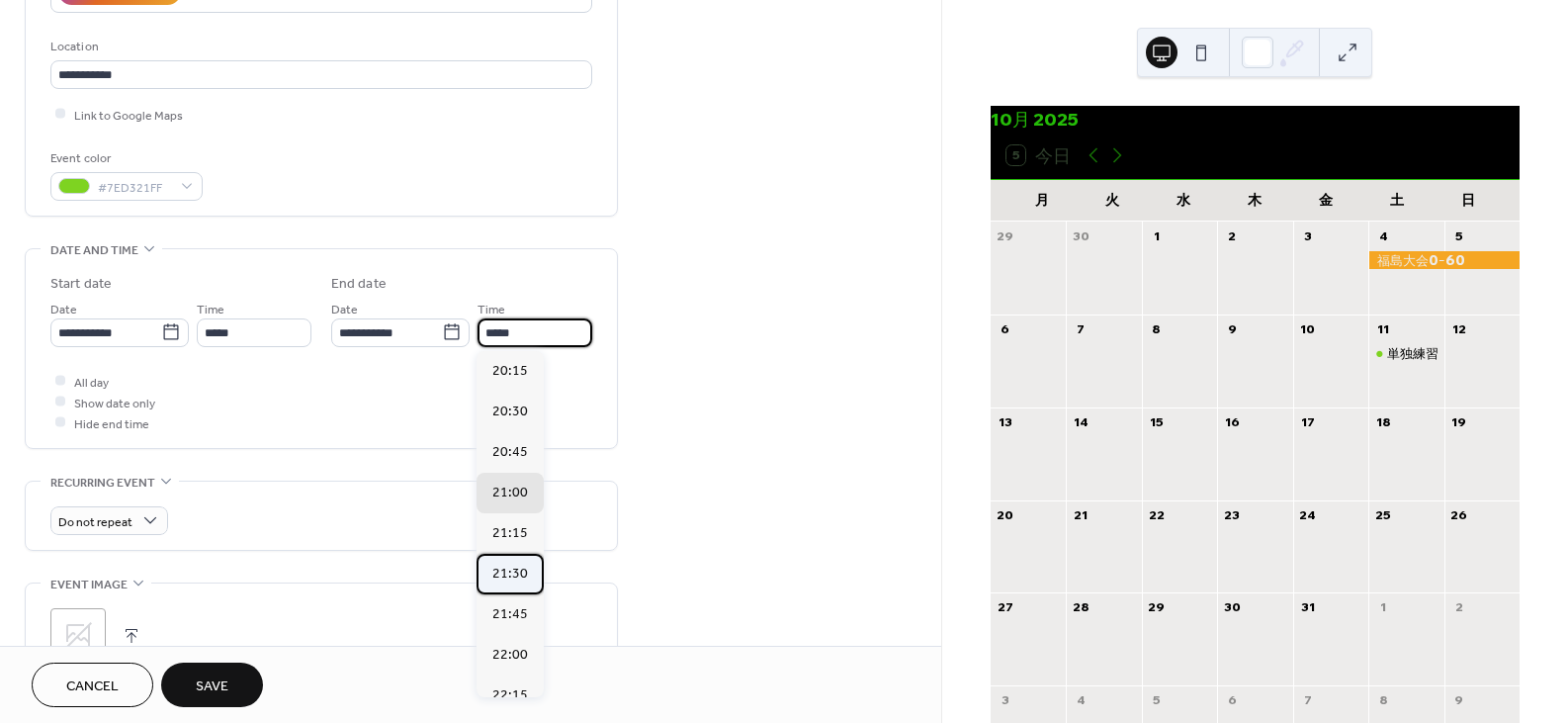 click on "21:30" at bounding box center (510, 573) 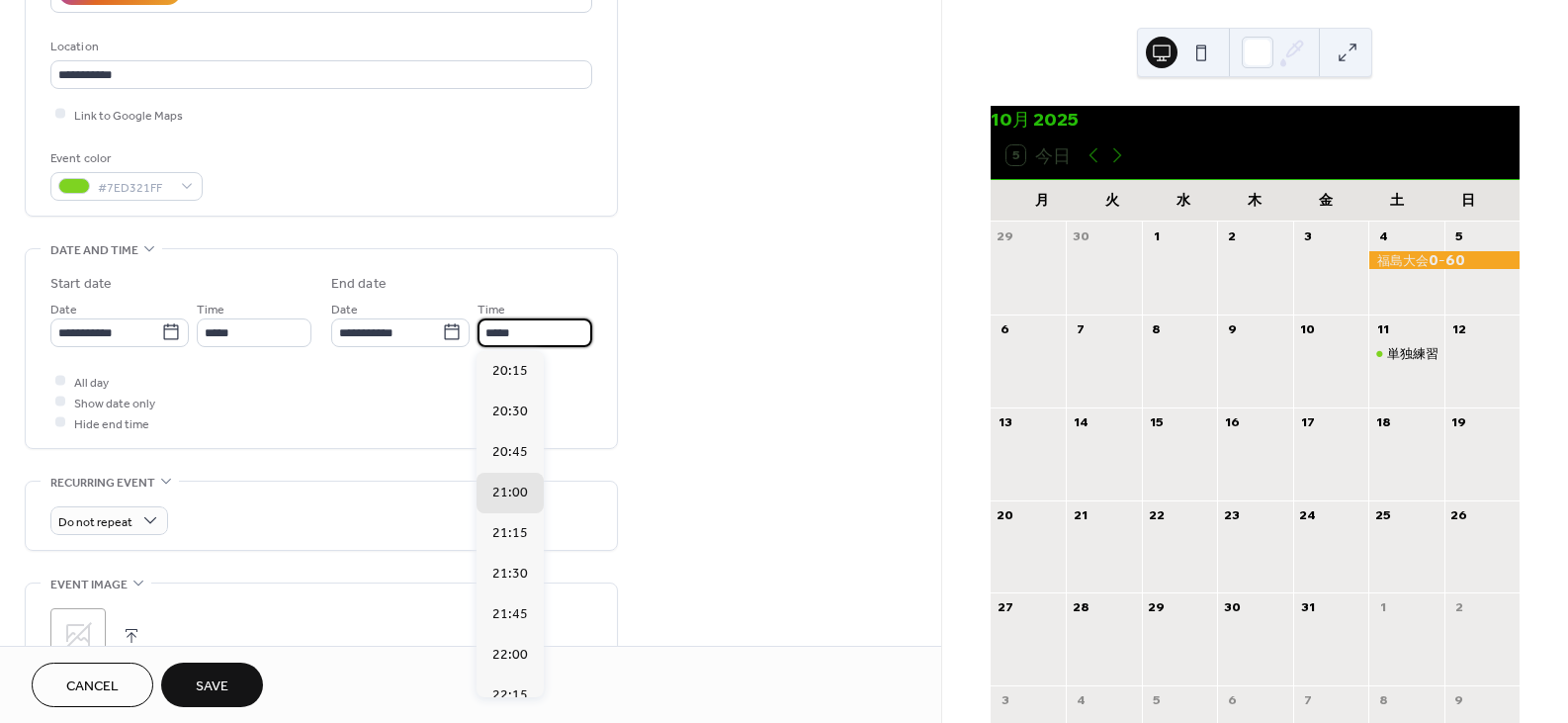 type on "*****" 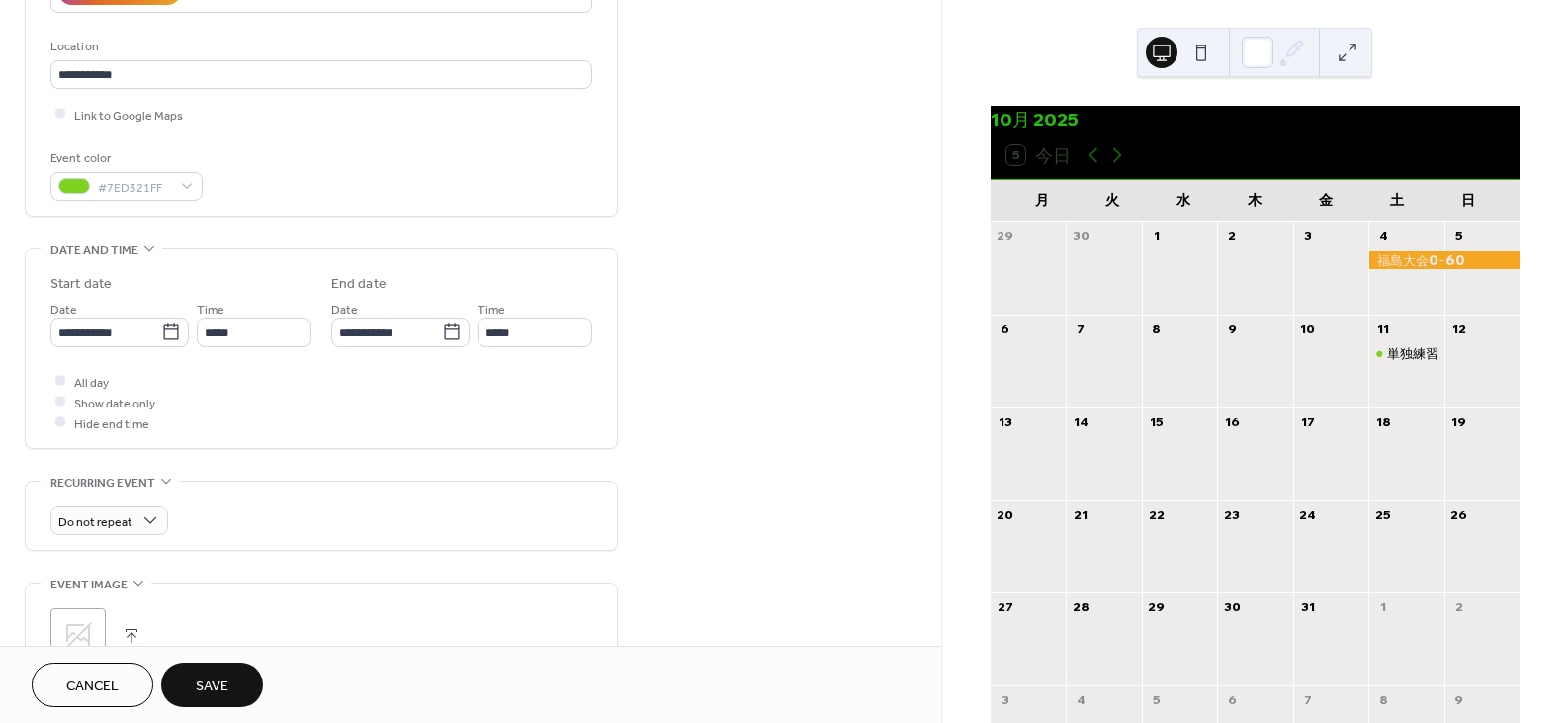 click on "**********" at bounding box center [471, 316] 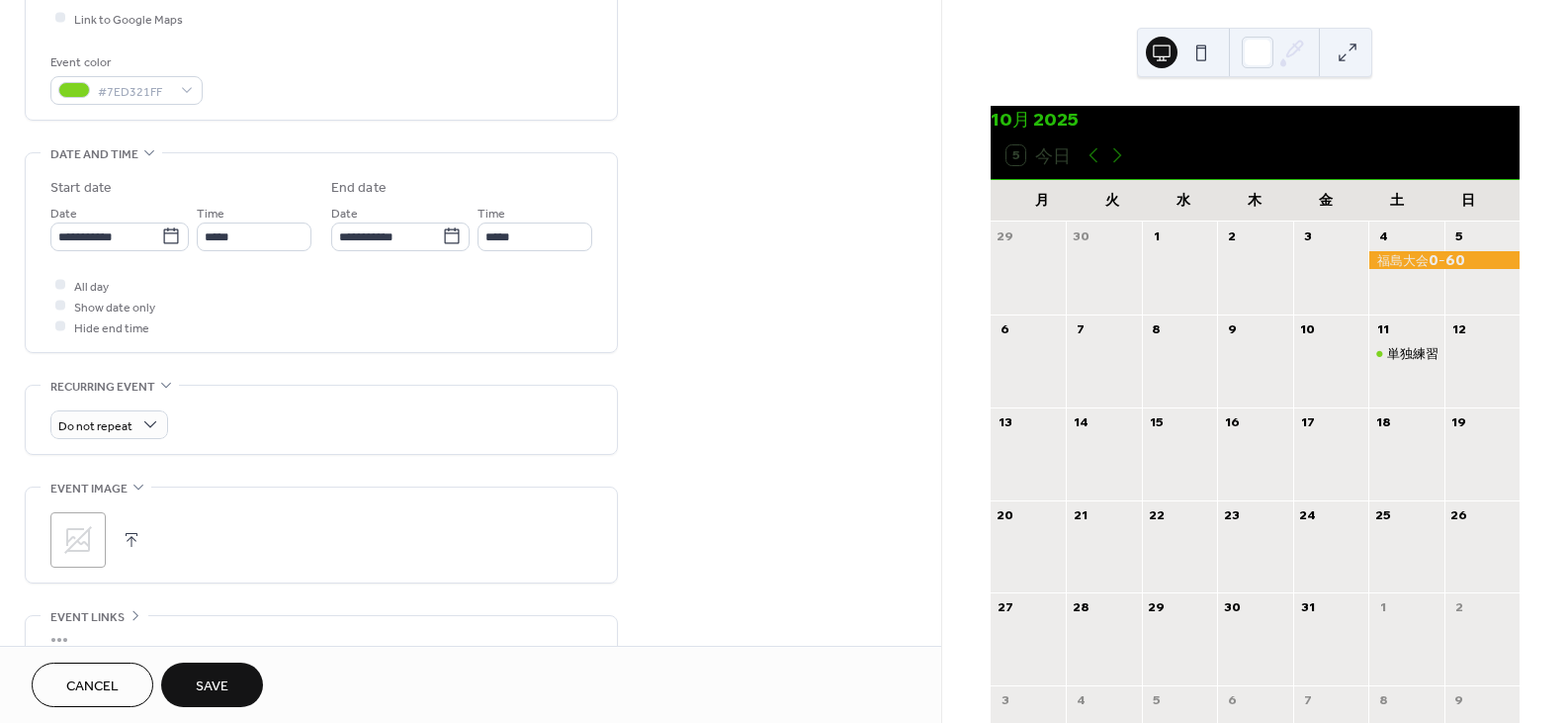 scroll, scrollTop: 494, scrollLeft: 0, axis: vertical 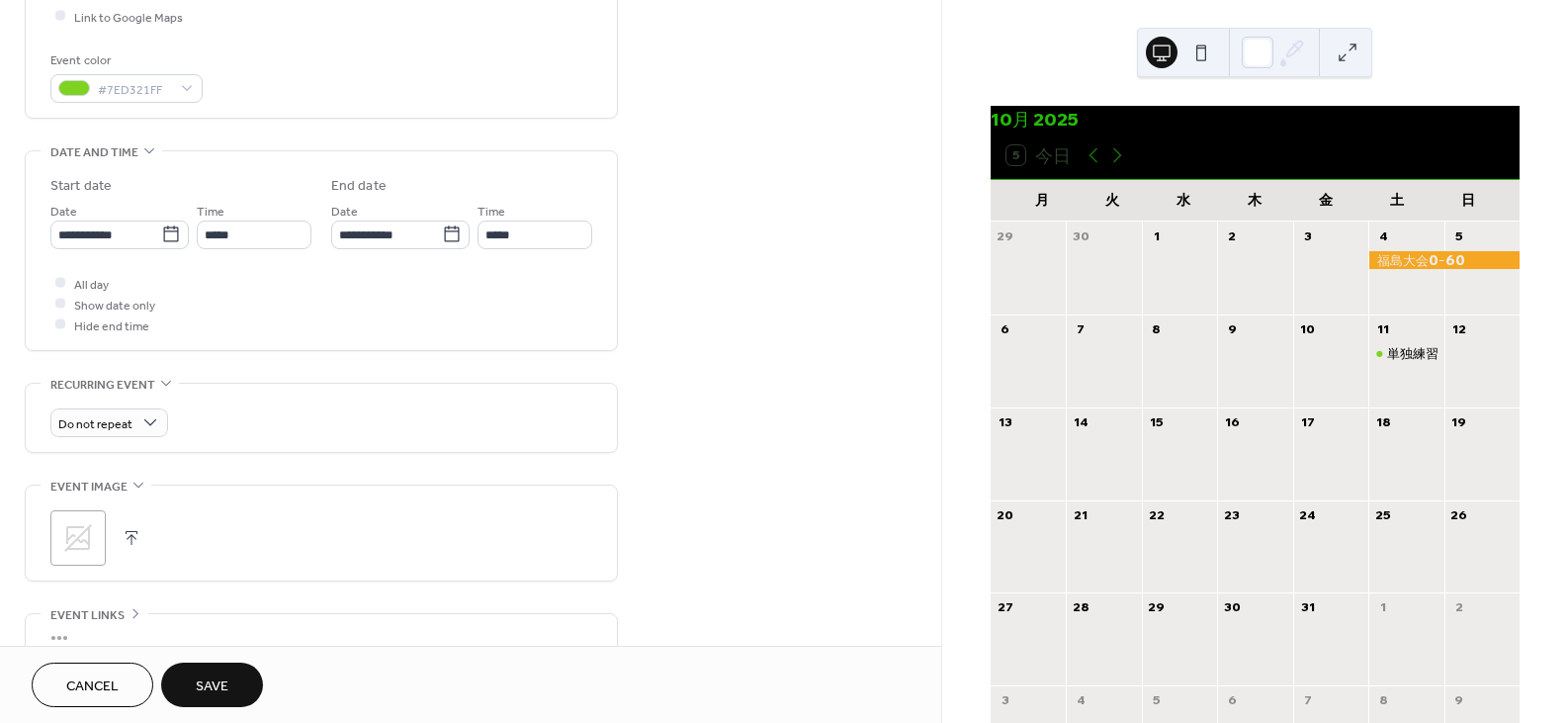 click on "Save" at bounding box center [212, 686] 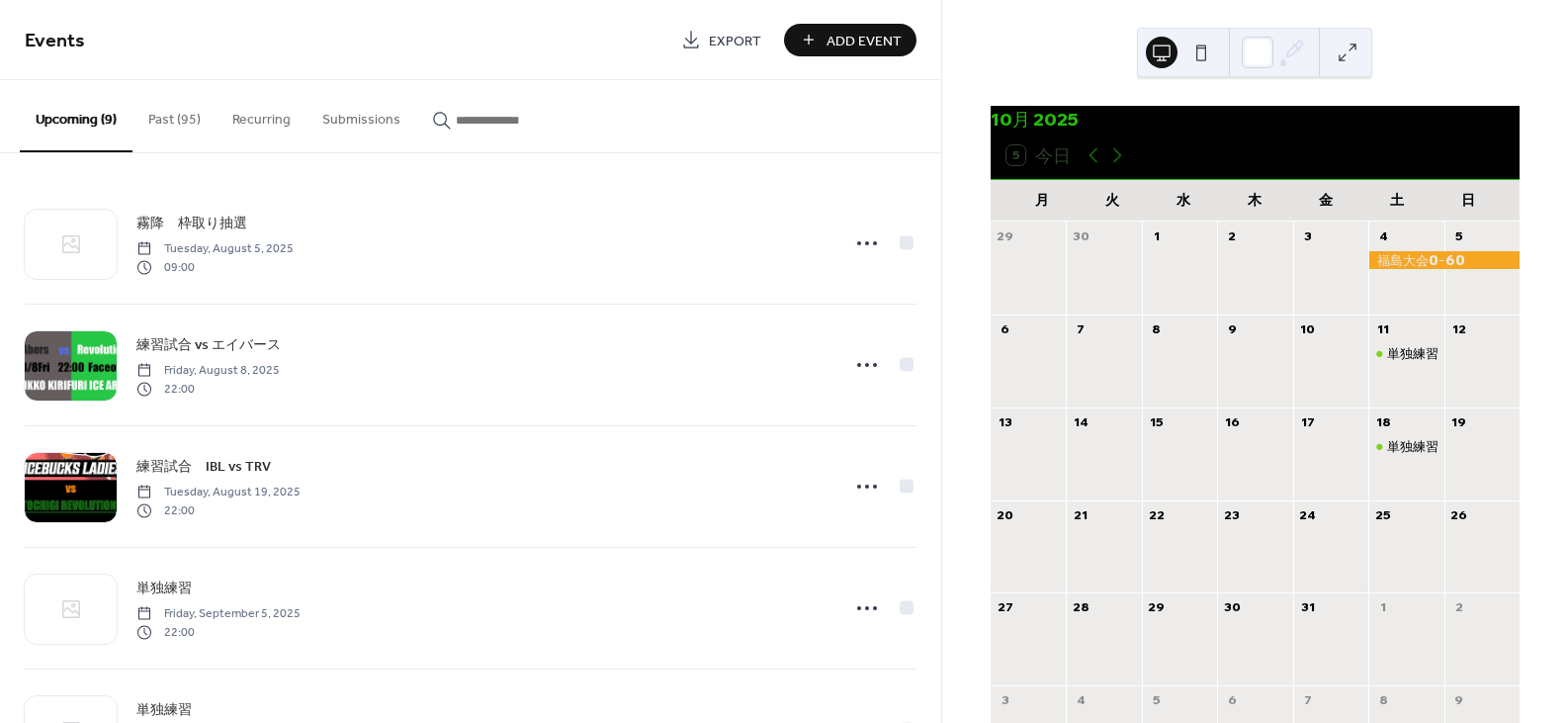 click on "Add Event" at bounding box center [864, 41] 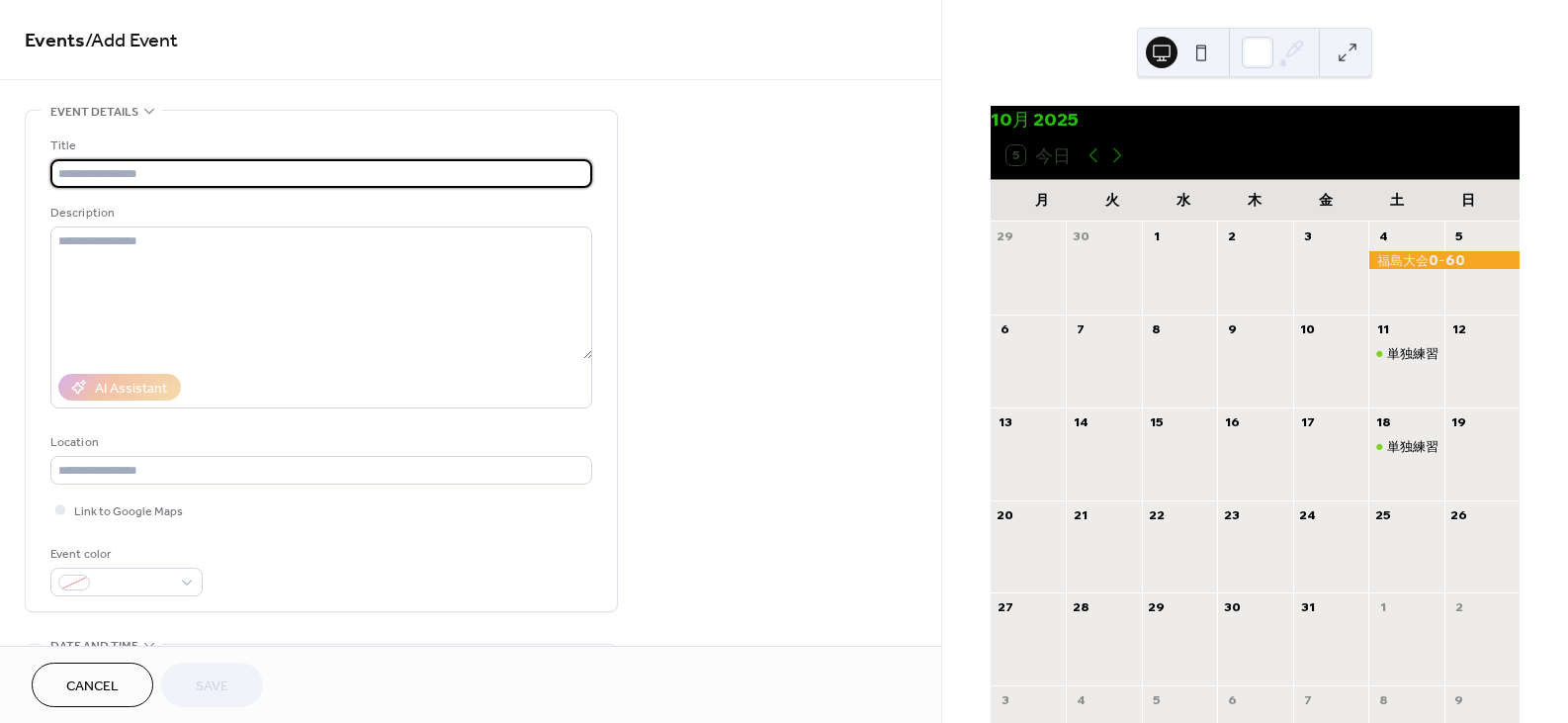 click at bounding box center [321, 173] 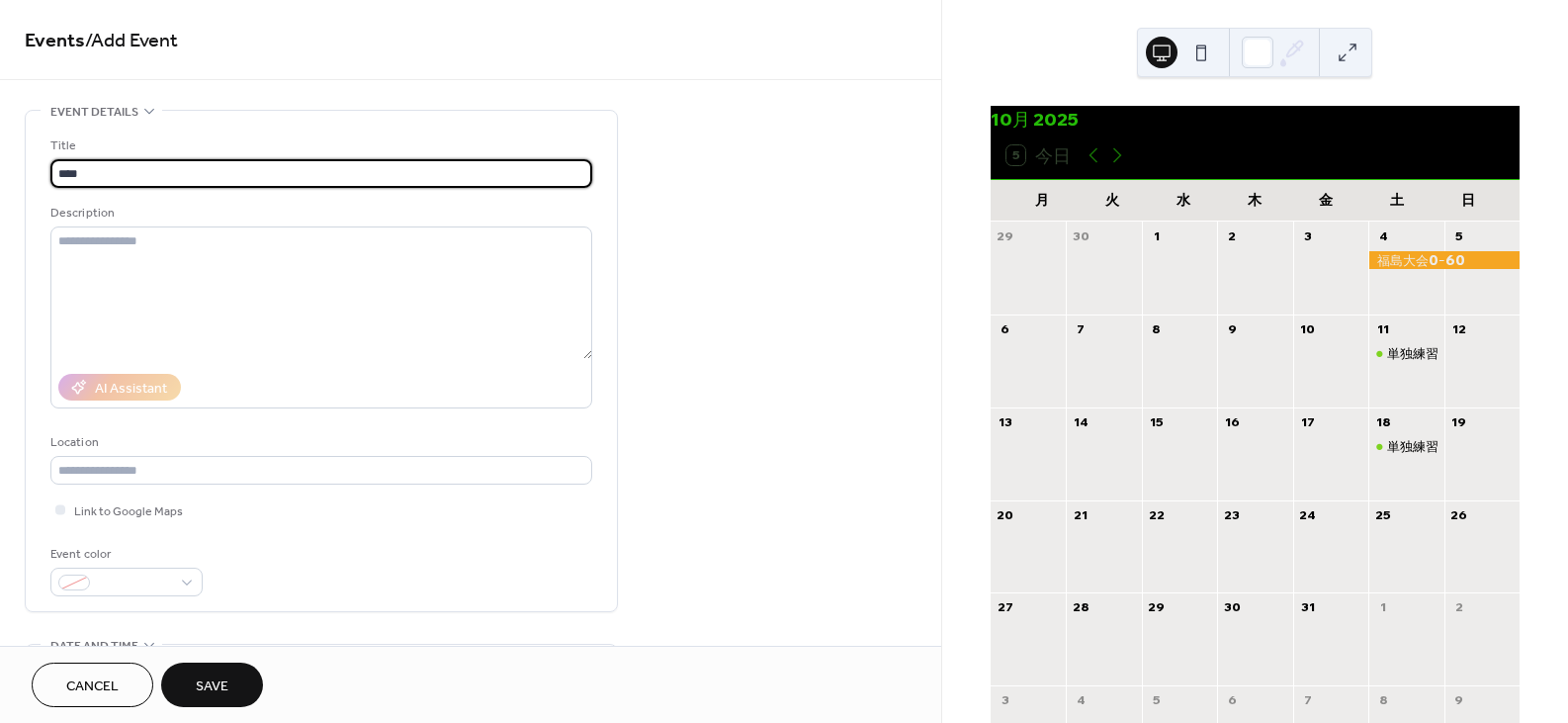 type on "****" 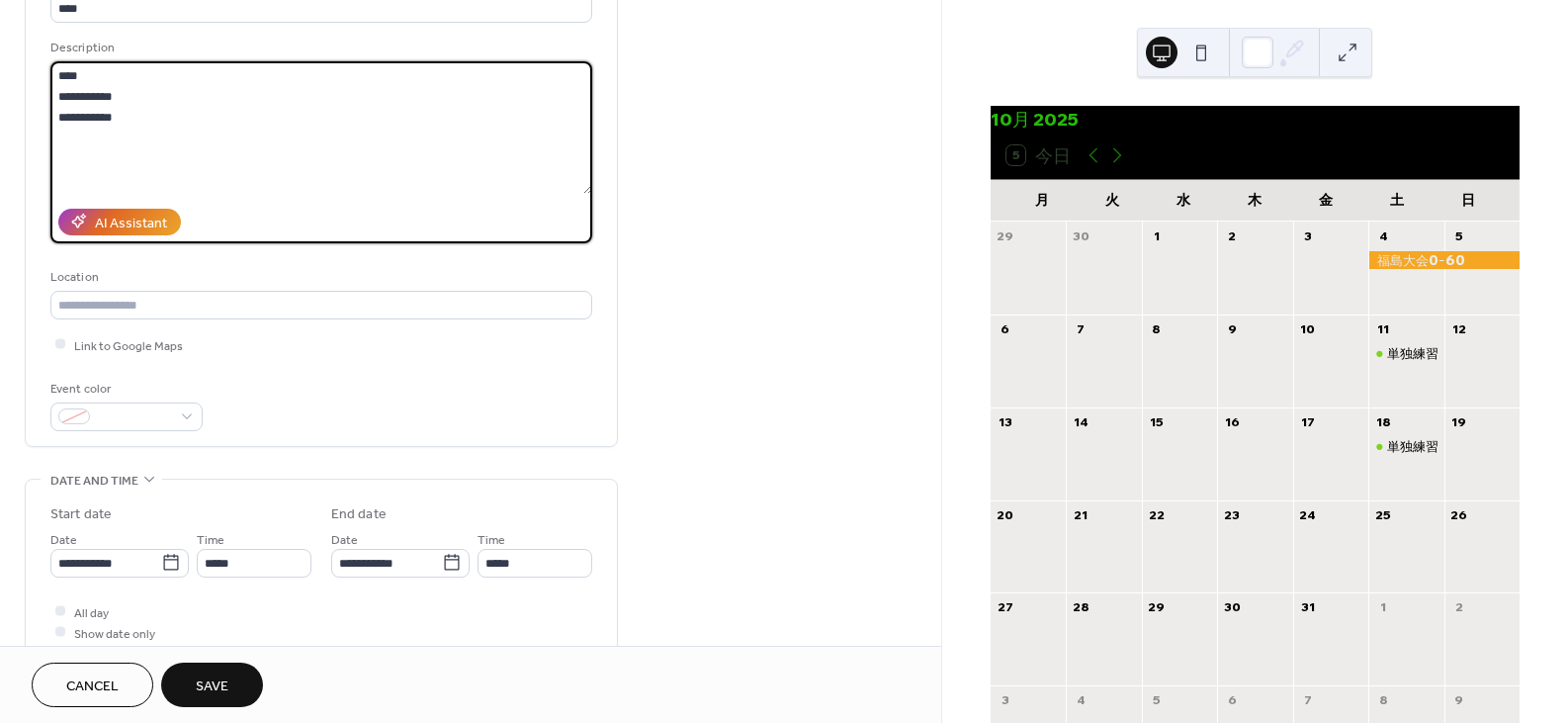 scroll, scrollTop: 198, scrollLeft: 0, axis: vertical 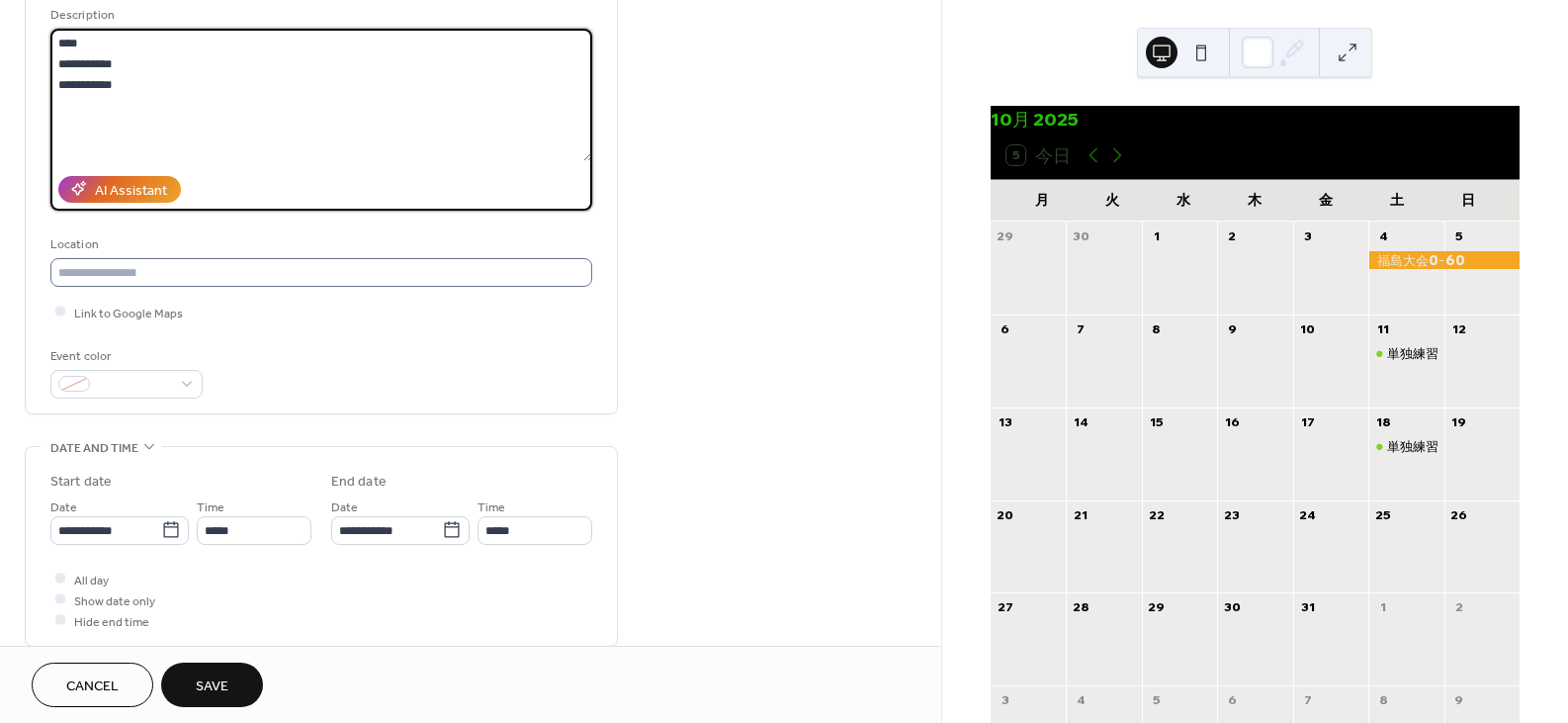 type on "**********" 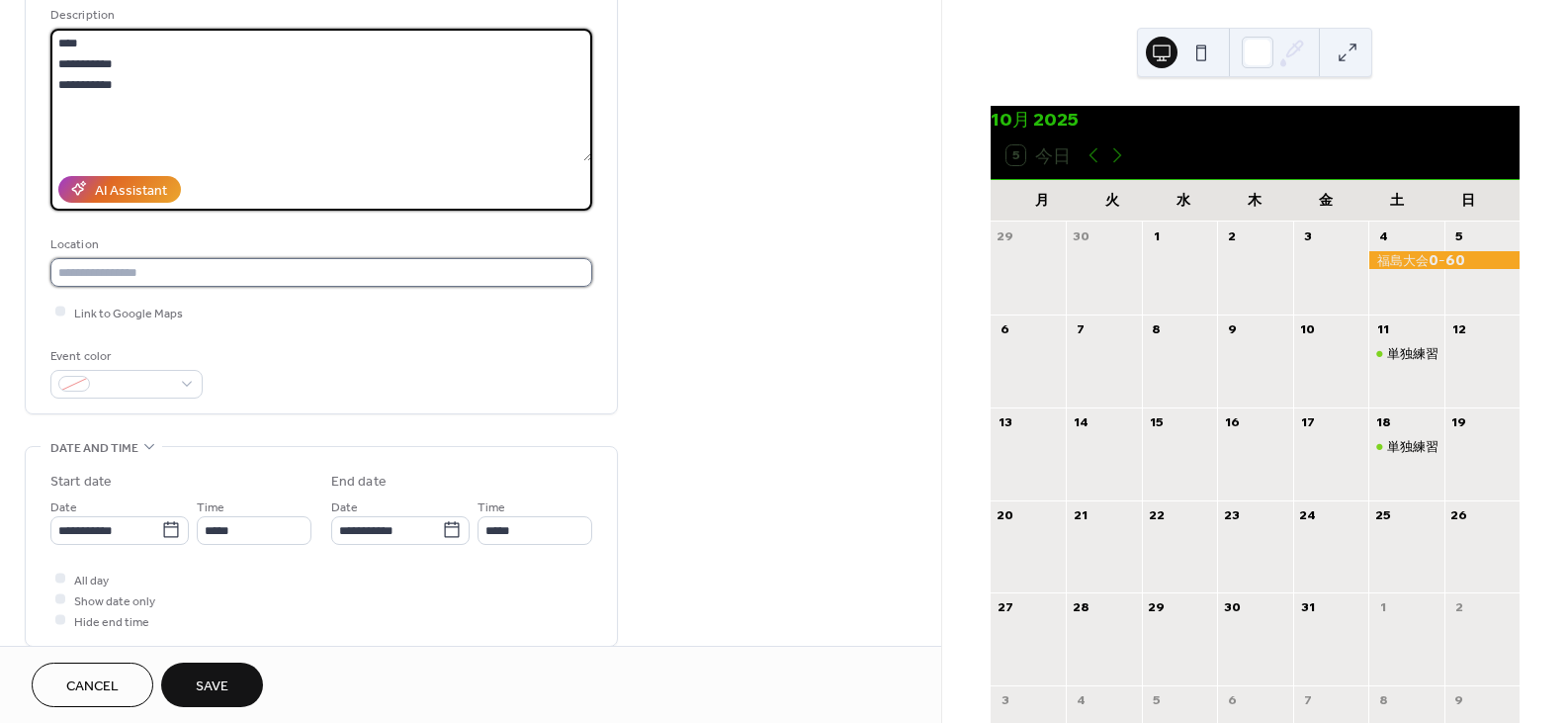 click at bounding box center [321, 272] 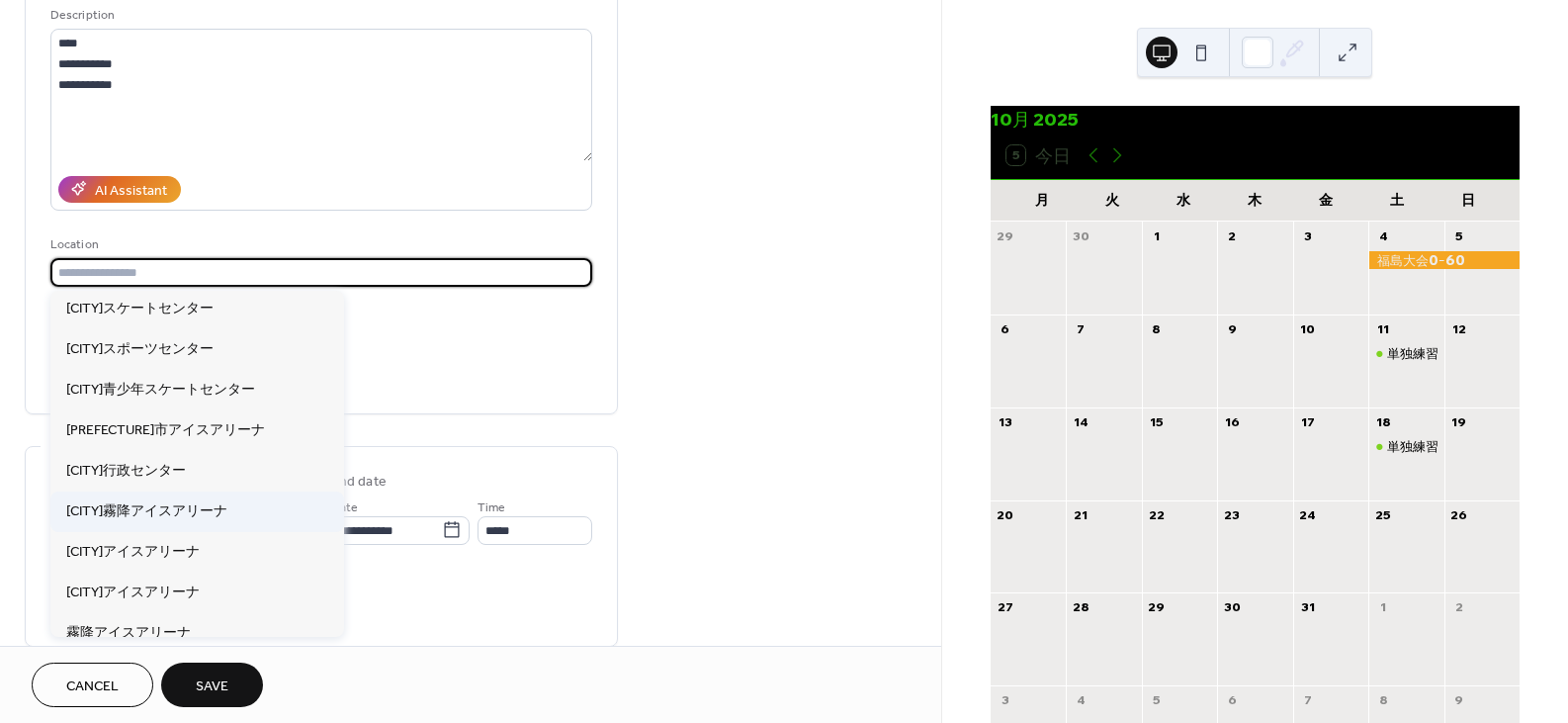 scroll, scrollTop: 175, scrollLeft: 0, axis: vertical 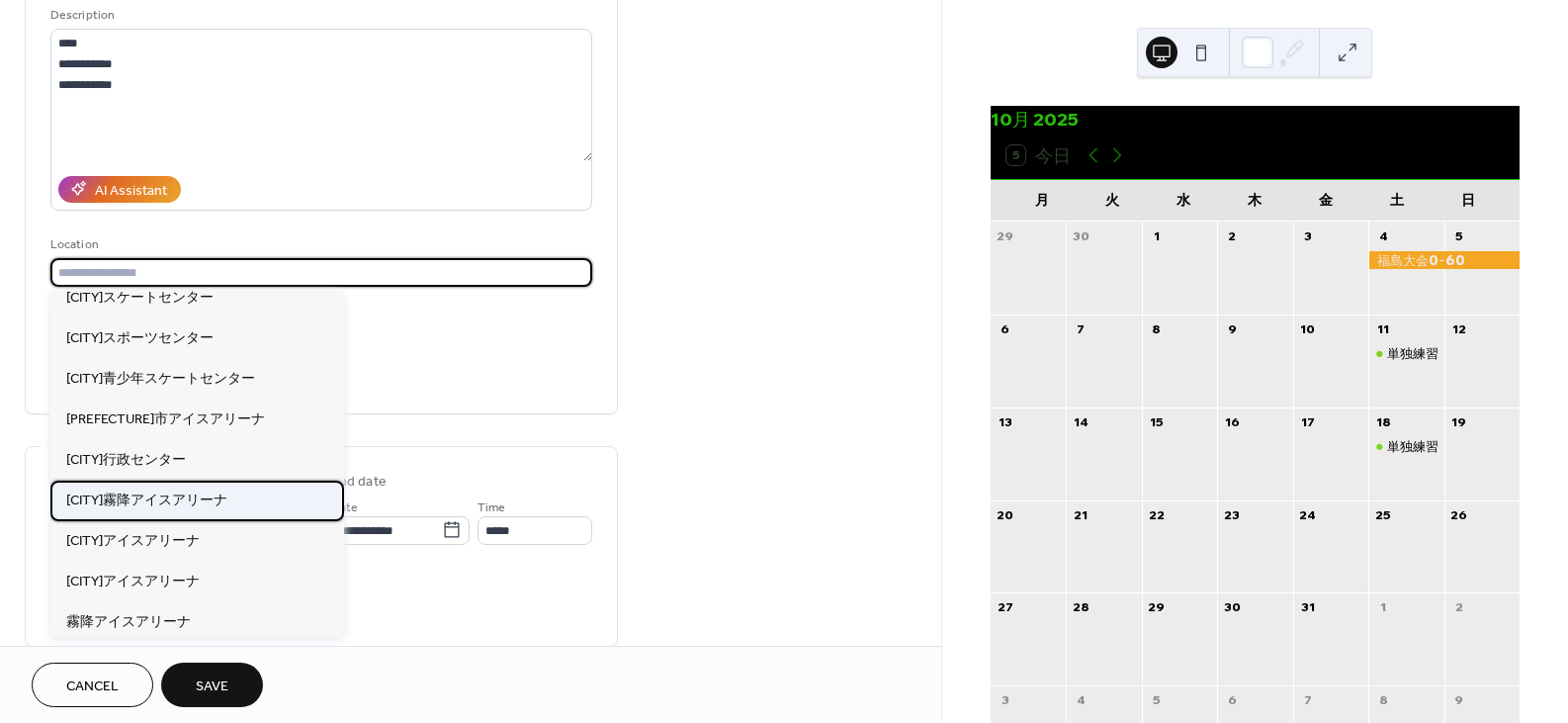 click on "日光霧降アイスアリーナ" at bounding box center [146, 499] 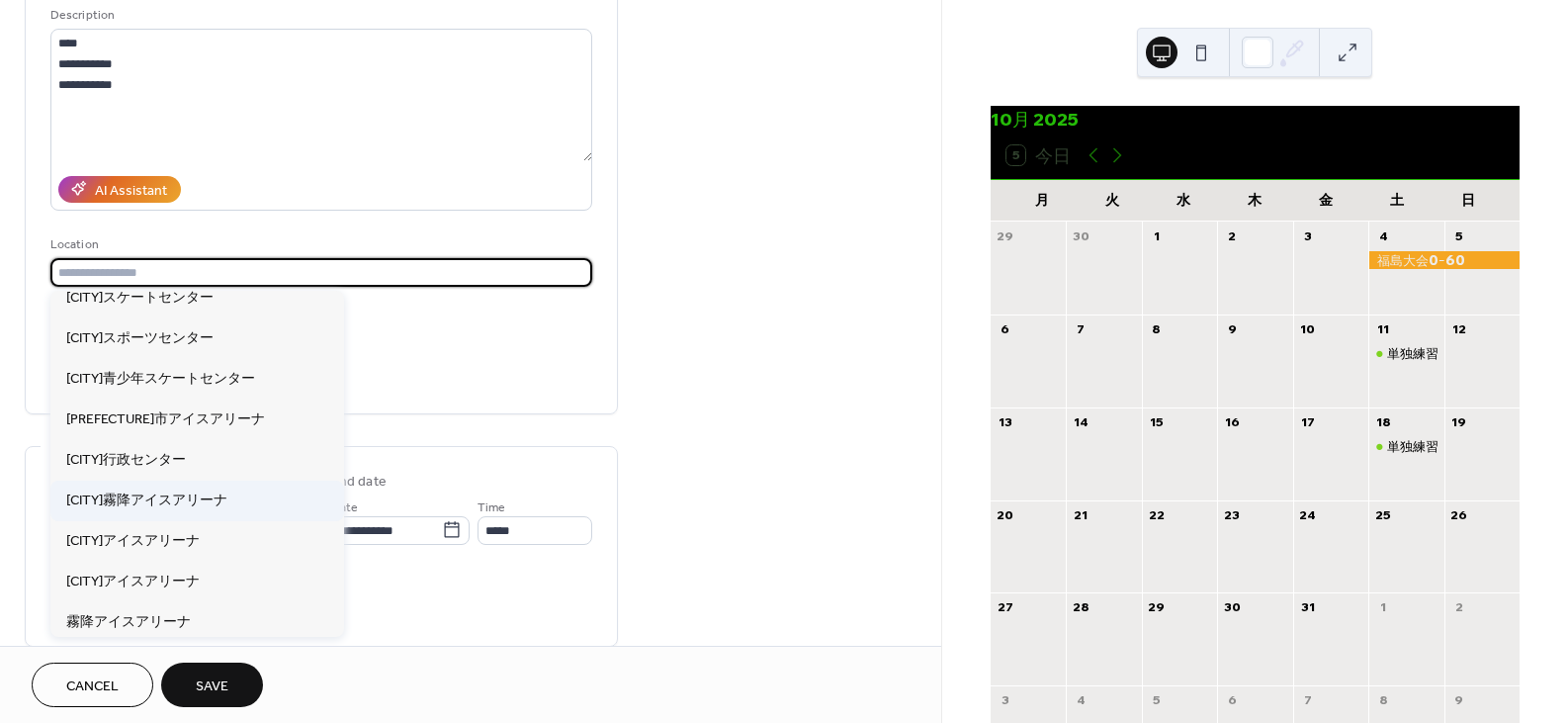 type on "**********" 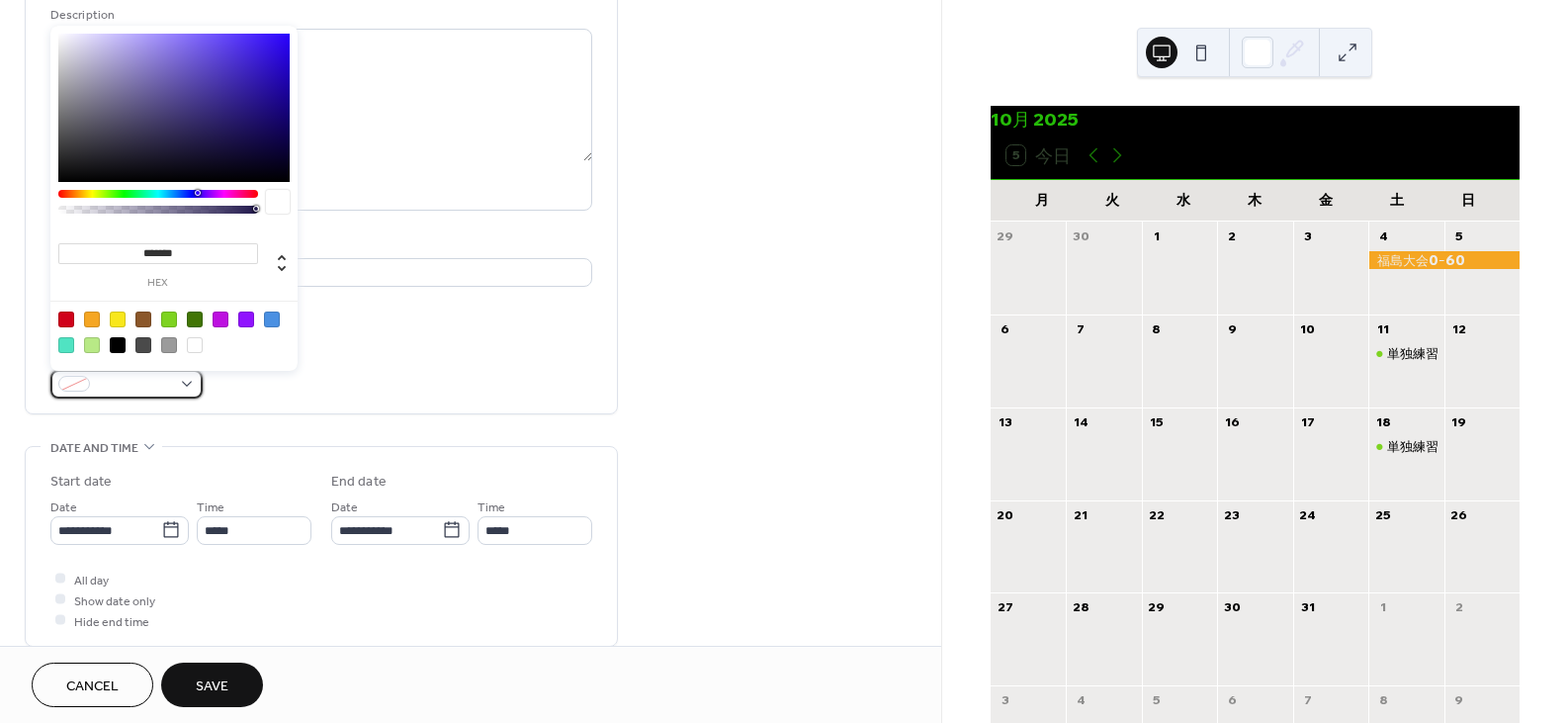 click at bounding box center [134, 385] 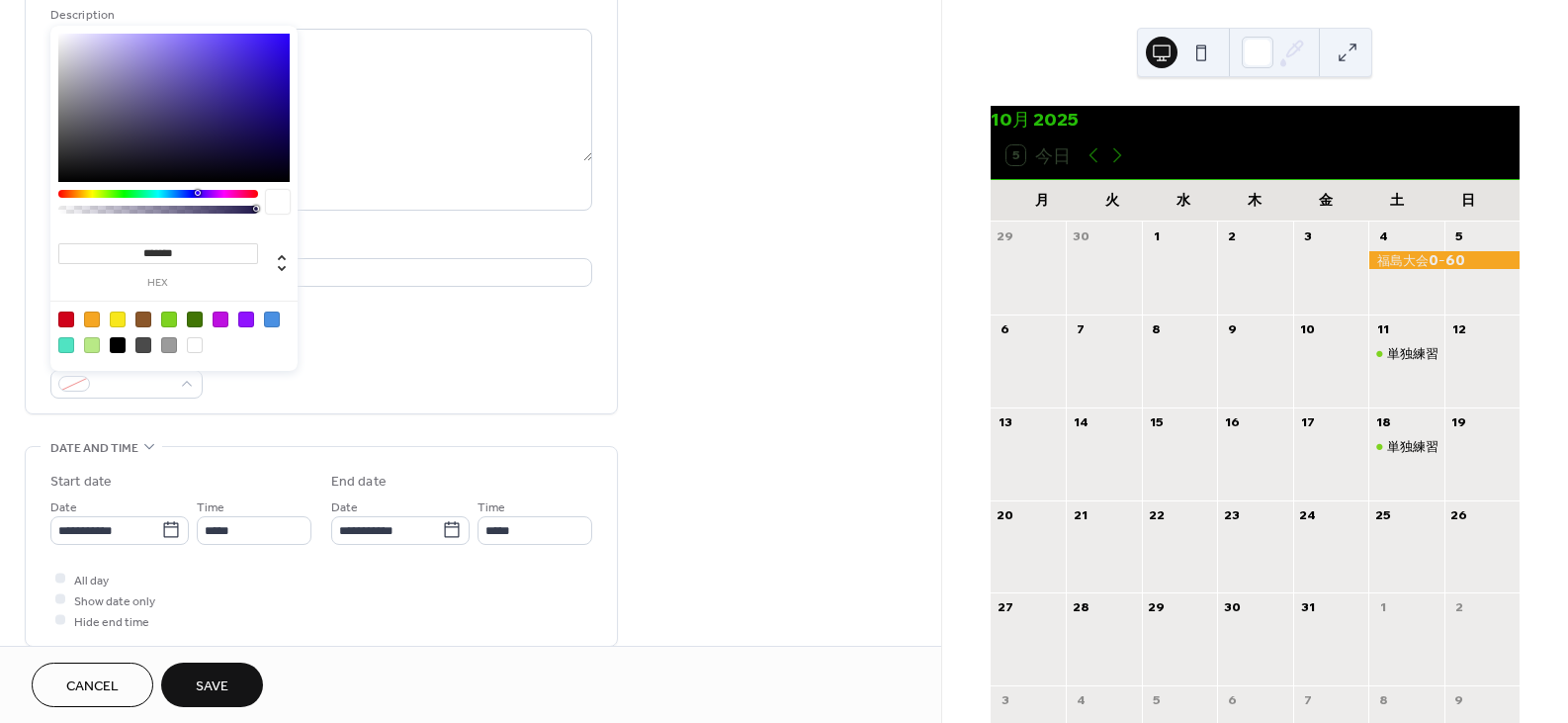 click at bounding box center [169, 319] 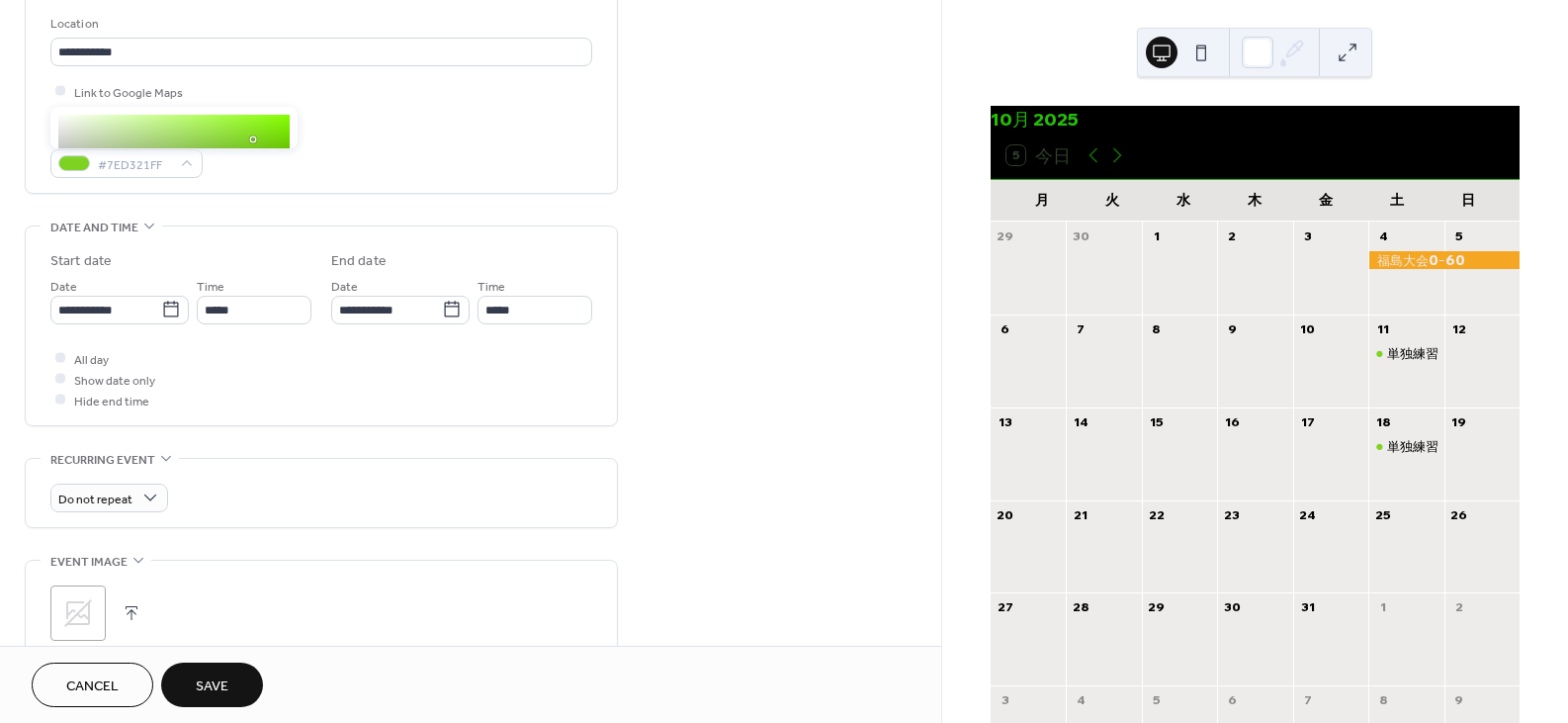 scroll, scrollTop: 370, scrollLeft: 0, axis: vertical 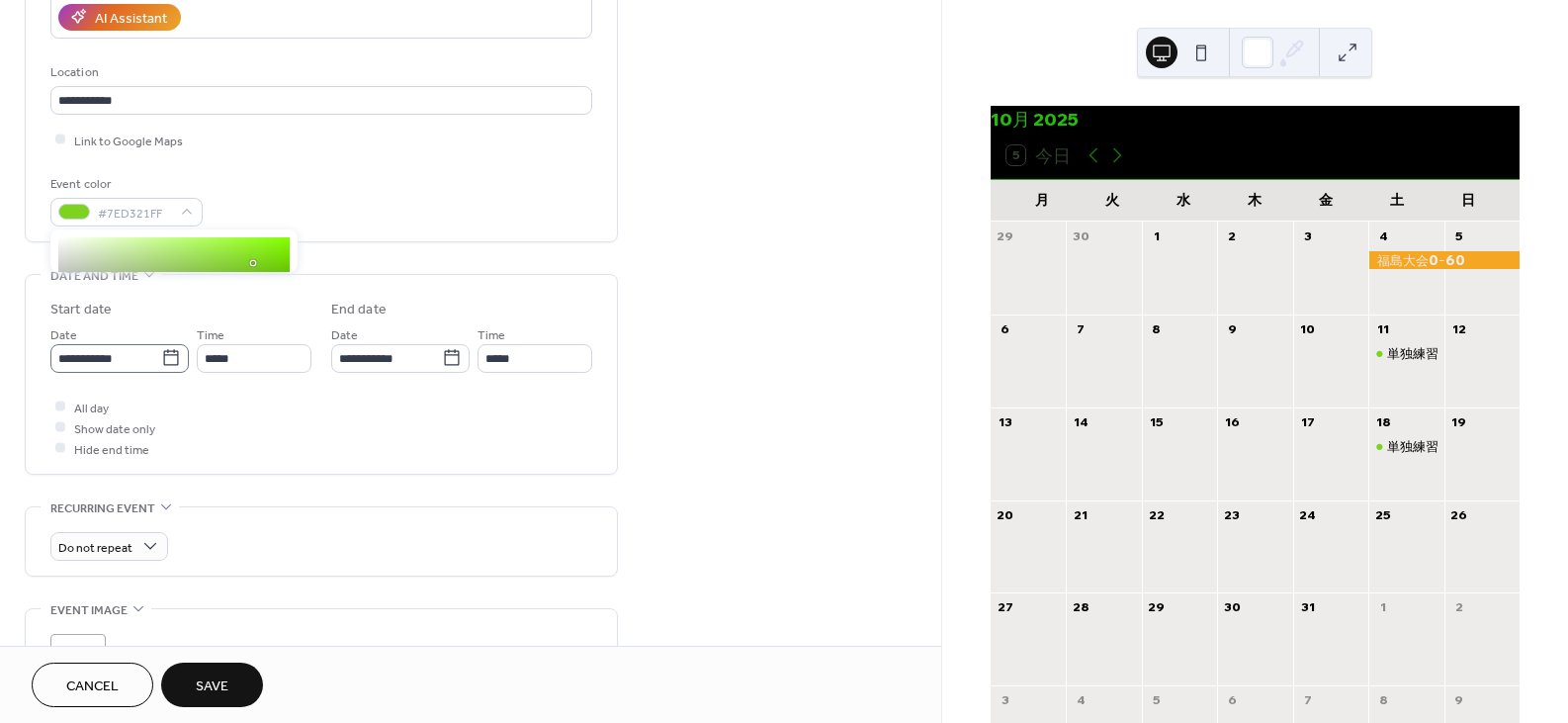 click 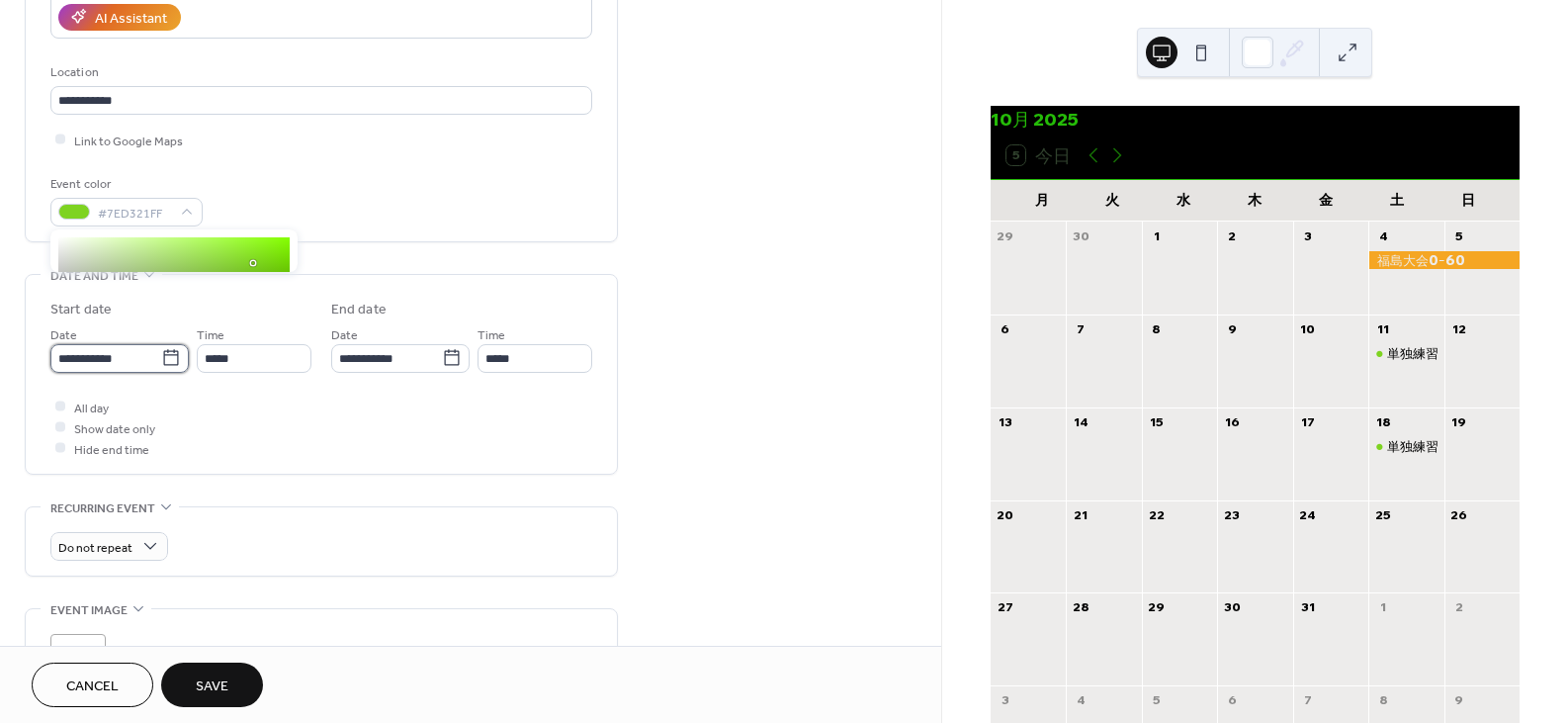click on "**********" at bounding box center [106, 358] 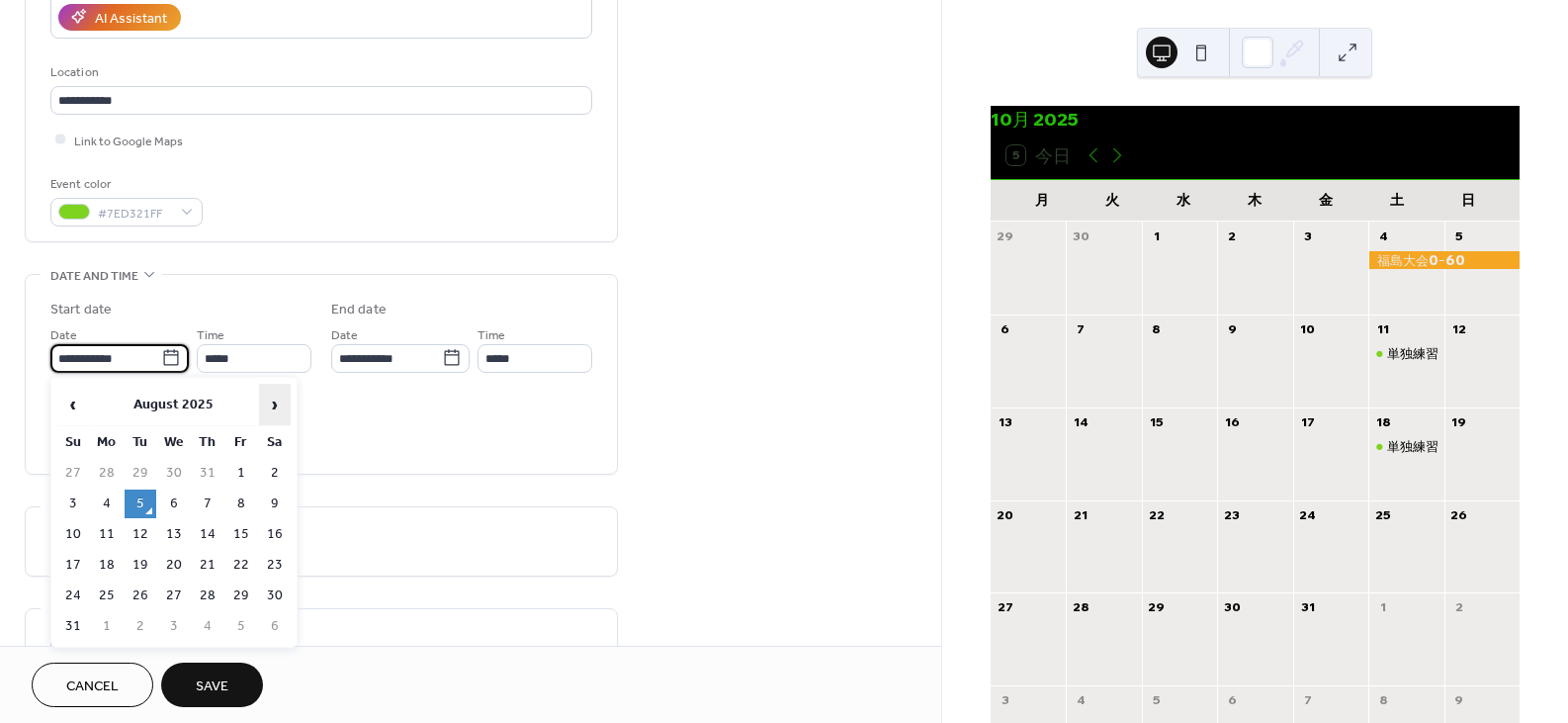 click on "›" at bounding box center [275, 405] 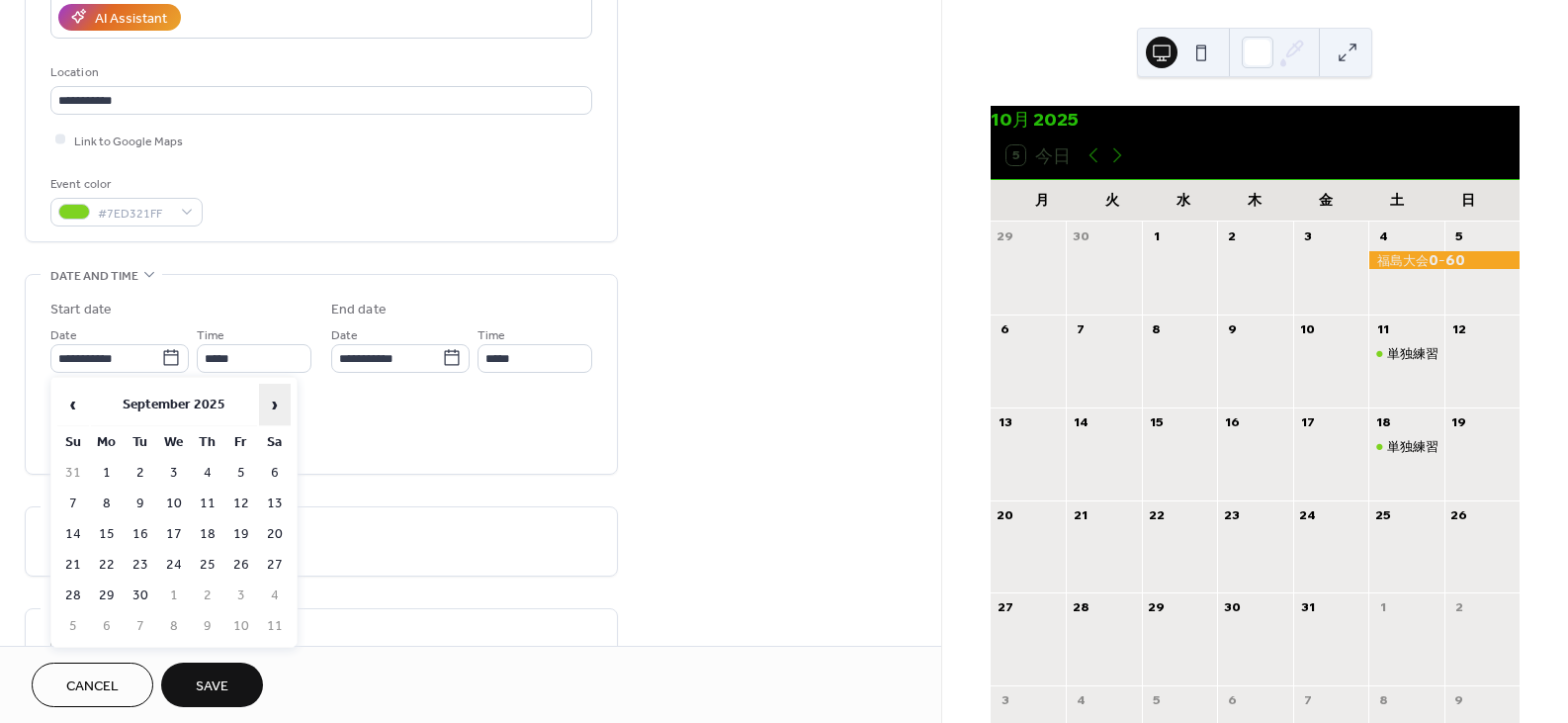 click on "›" at bounding box center (275, 405) 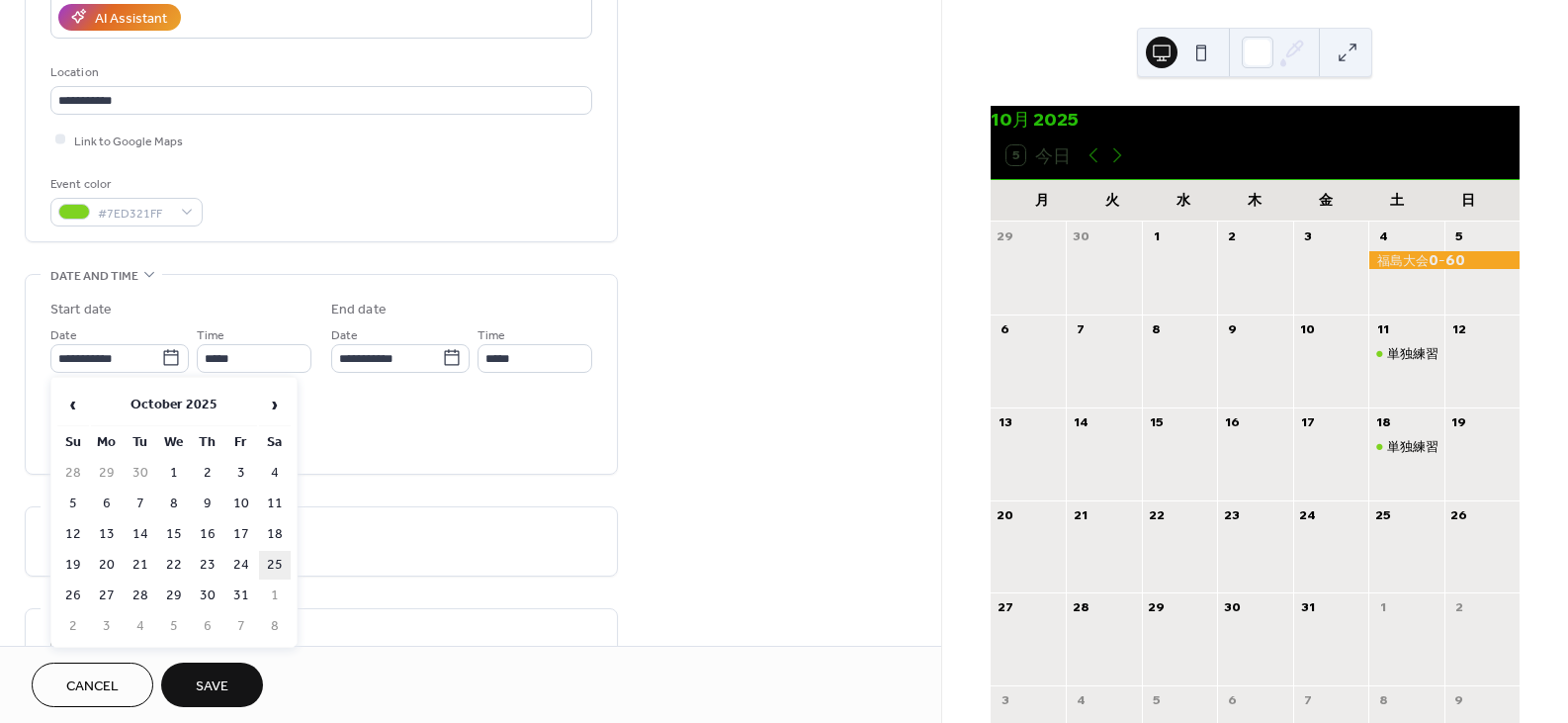 click on "25" at bounding box center [275, 565] 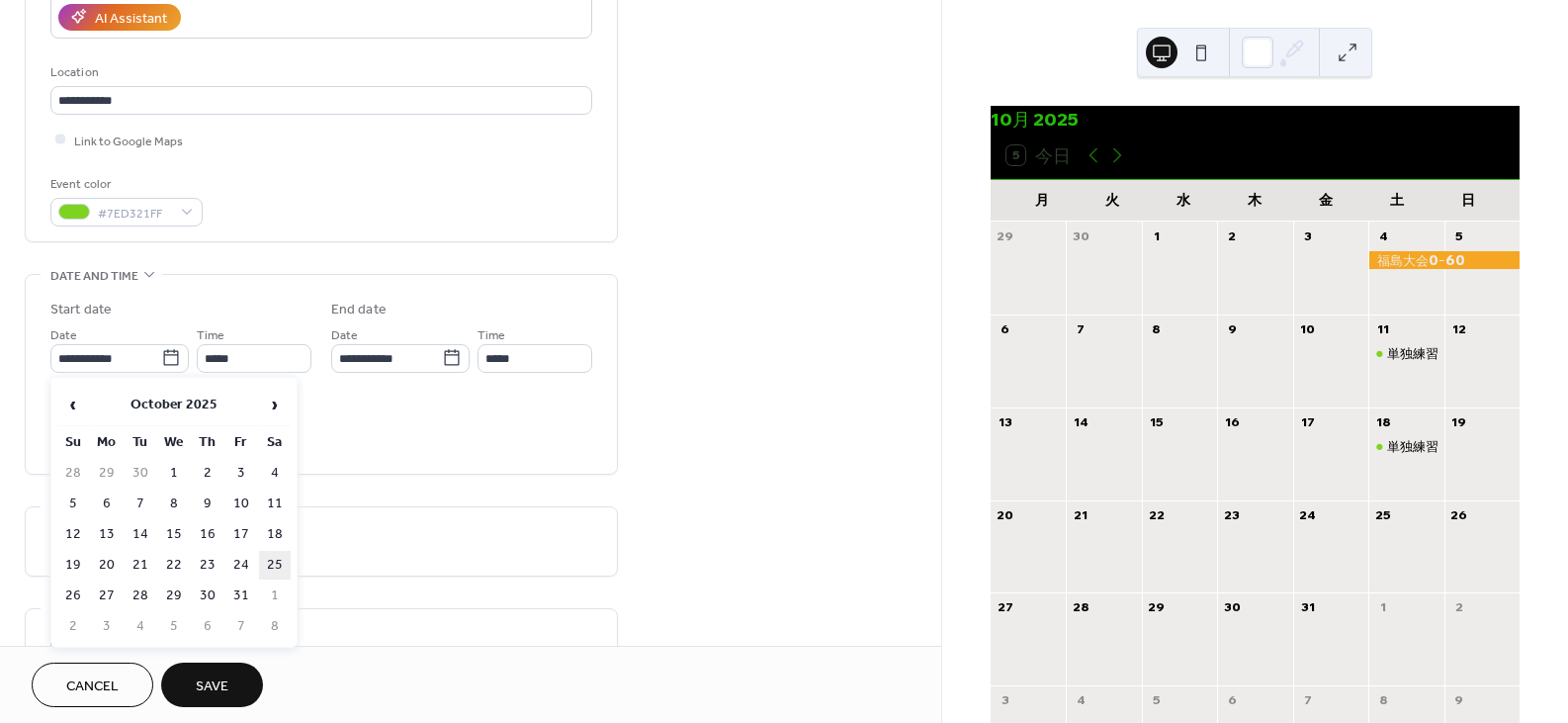 type on "**********" 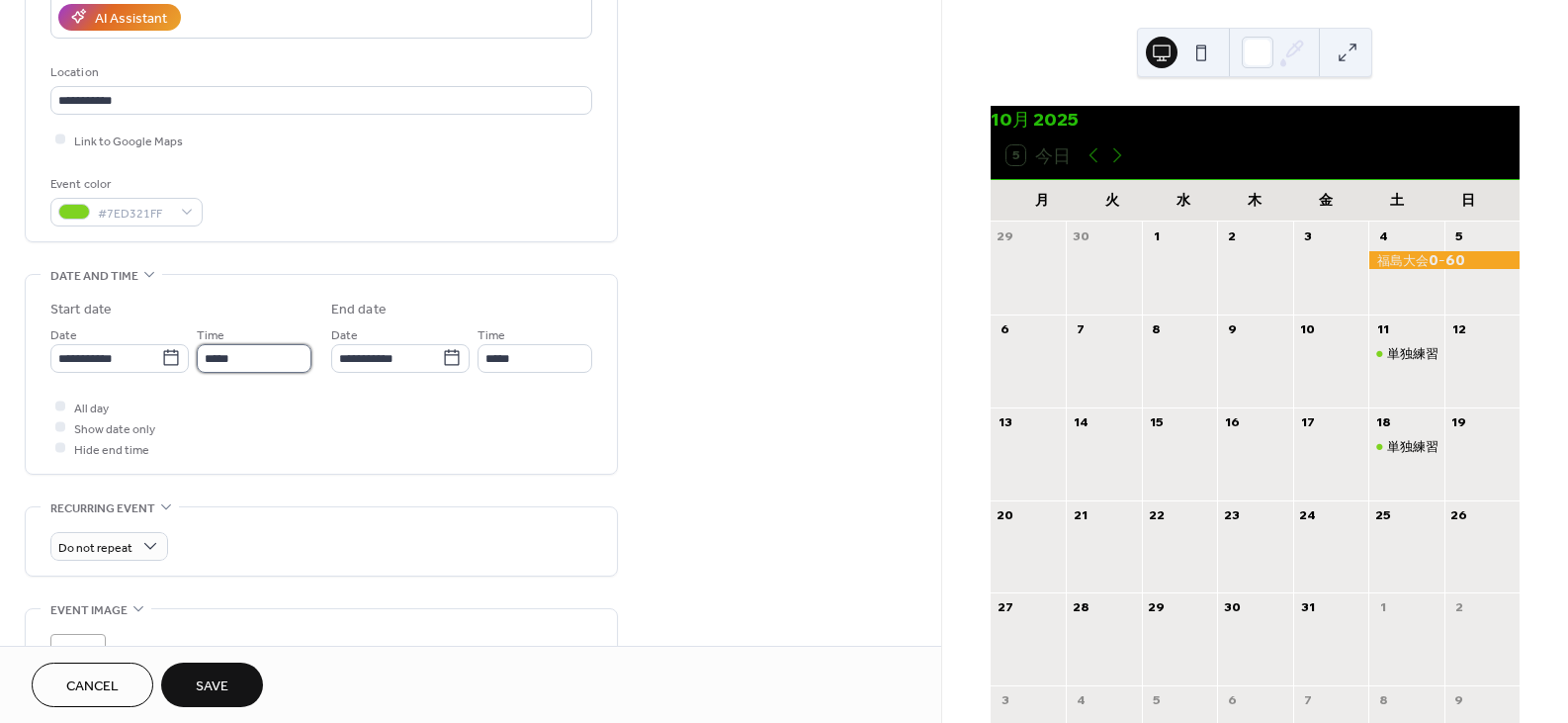 click on "*****" at bounding box center (254, 358) 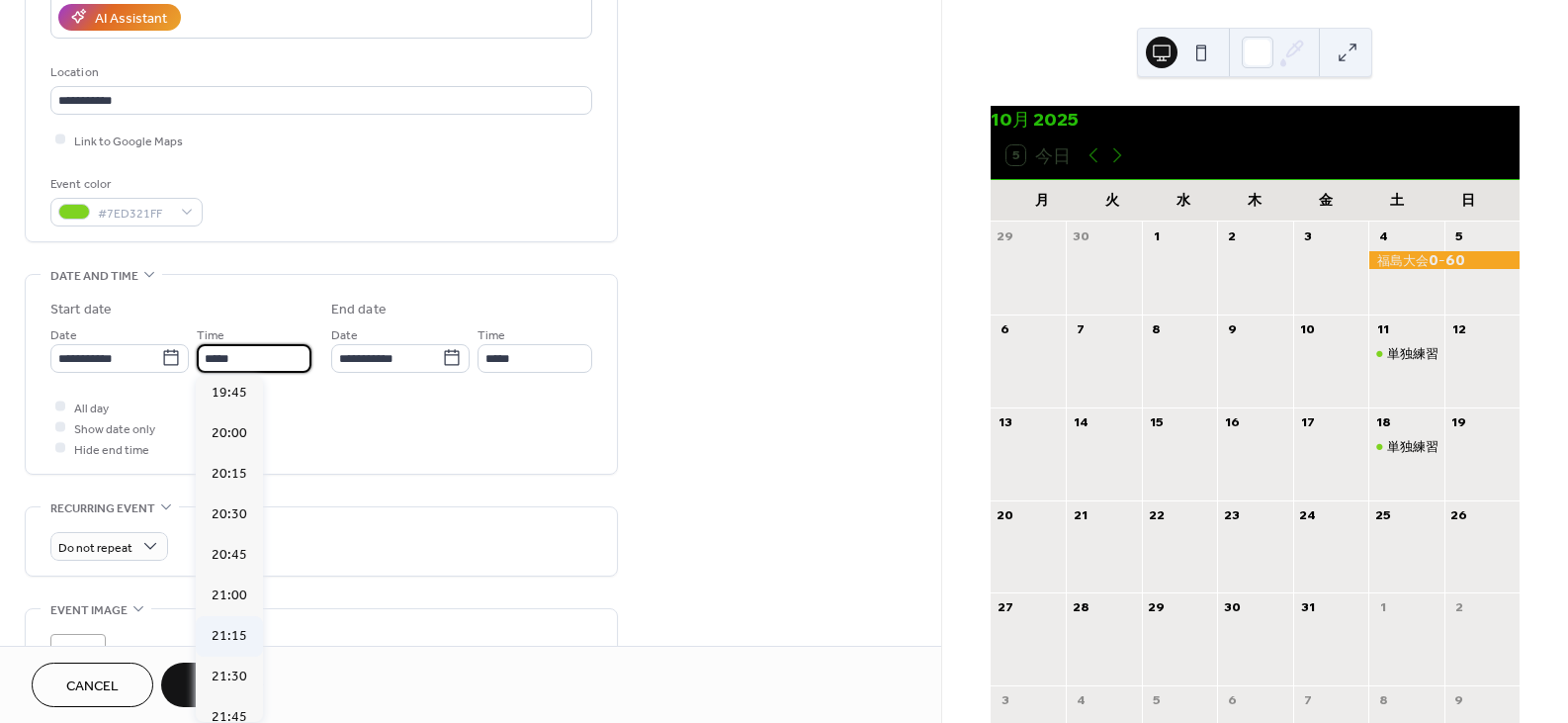 scroll, scrollTop: 3216, scrollLeft: 0, axis: vertical 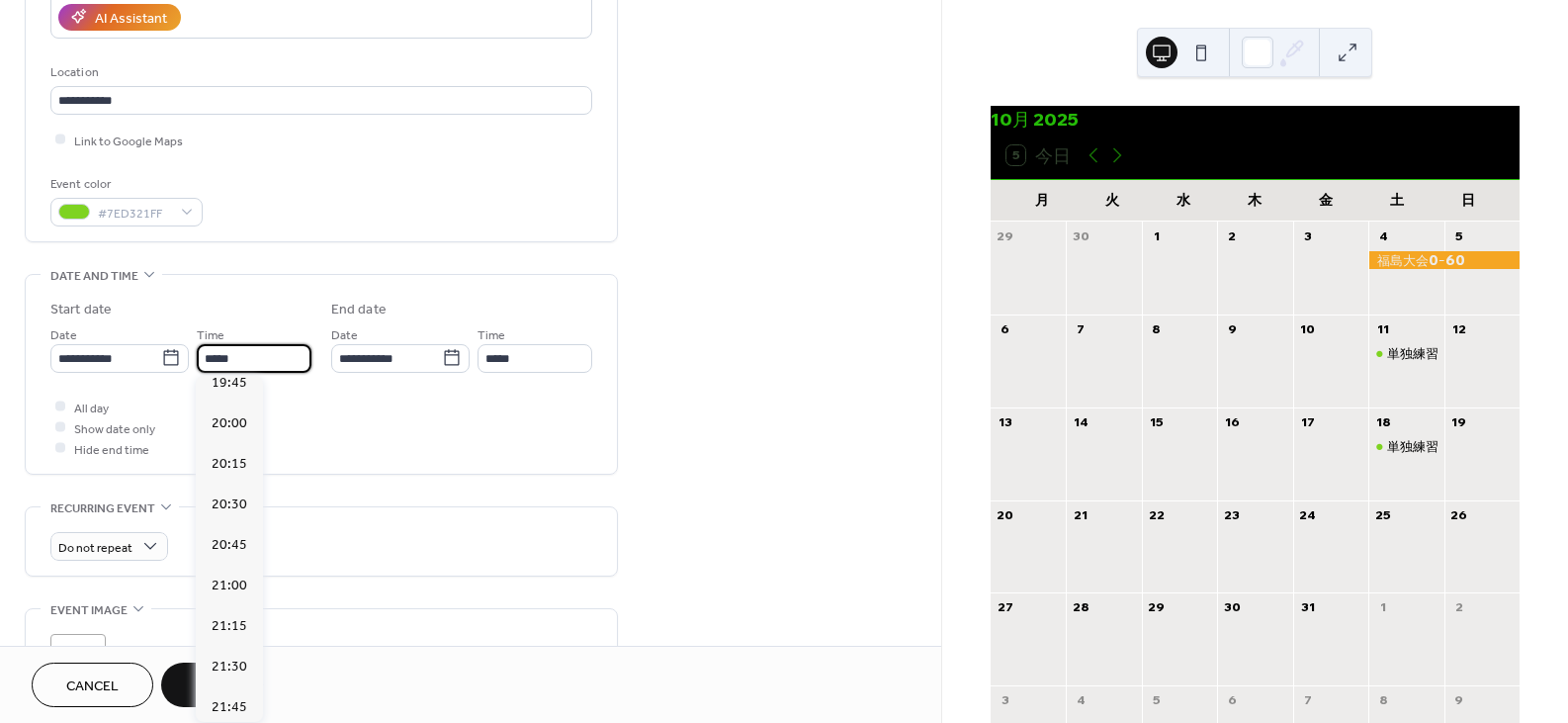 click on "22:00" at bounding box center (229, 748) 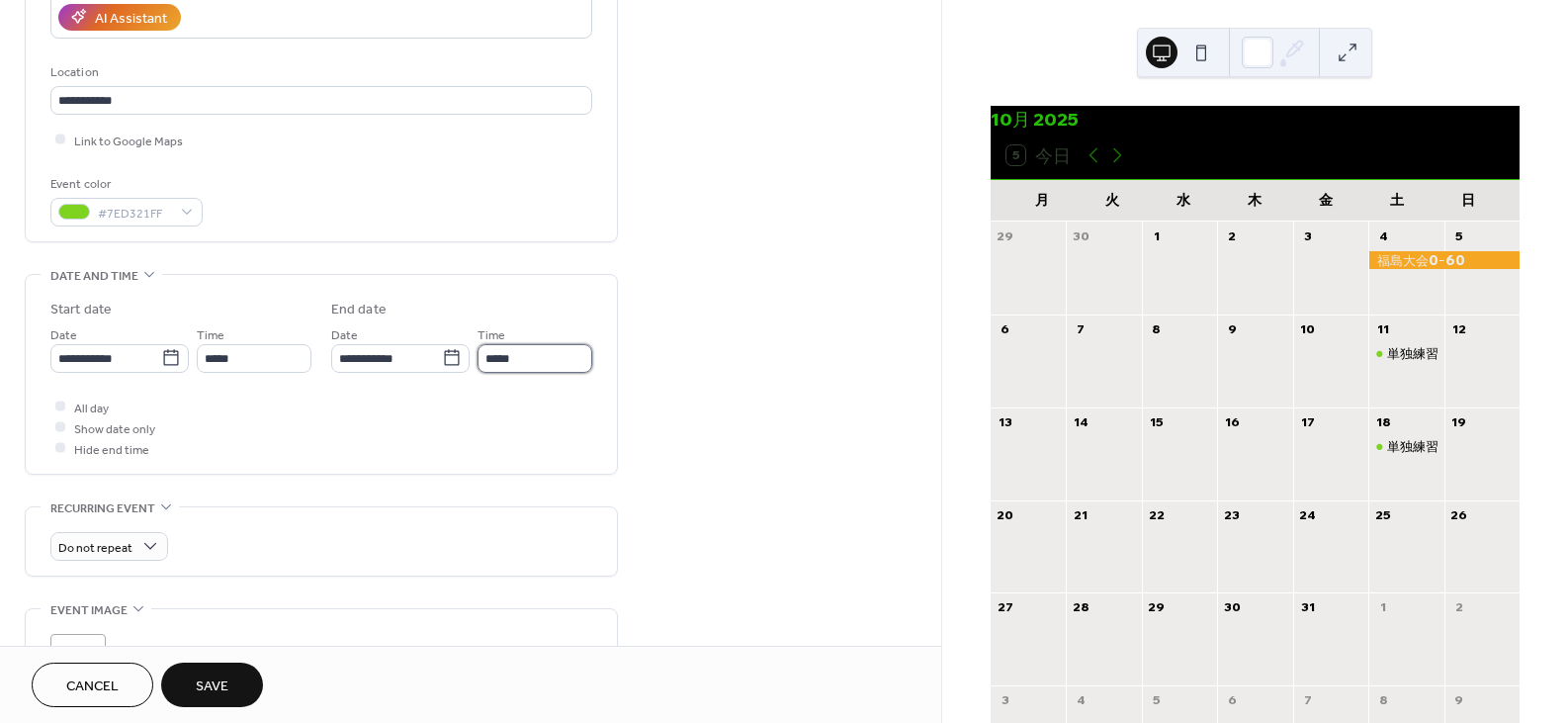 click on "*****" at bounding box center [535, 358] 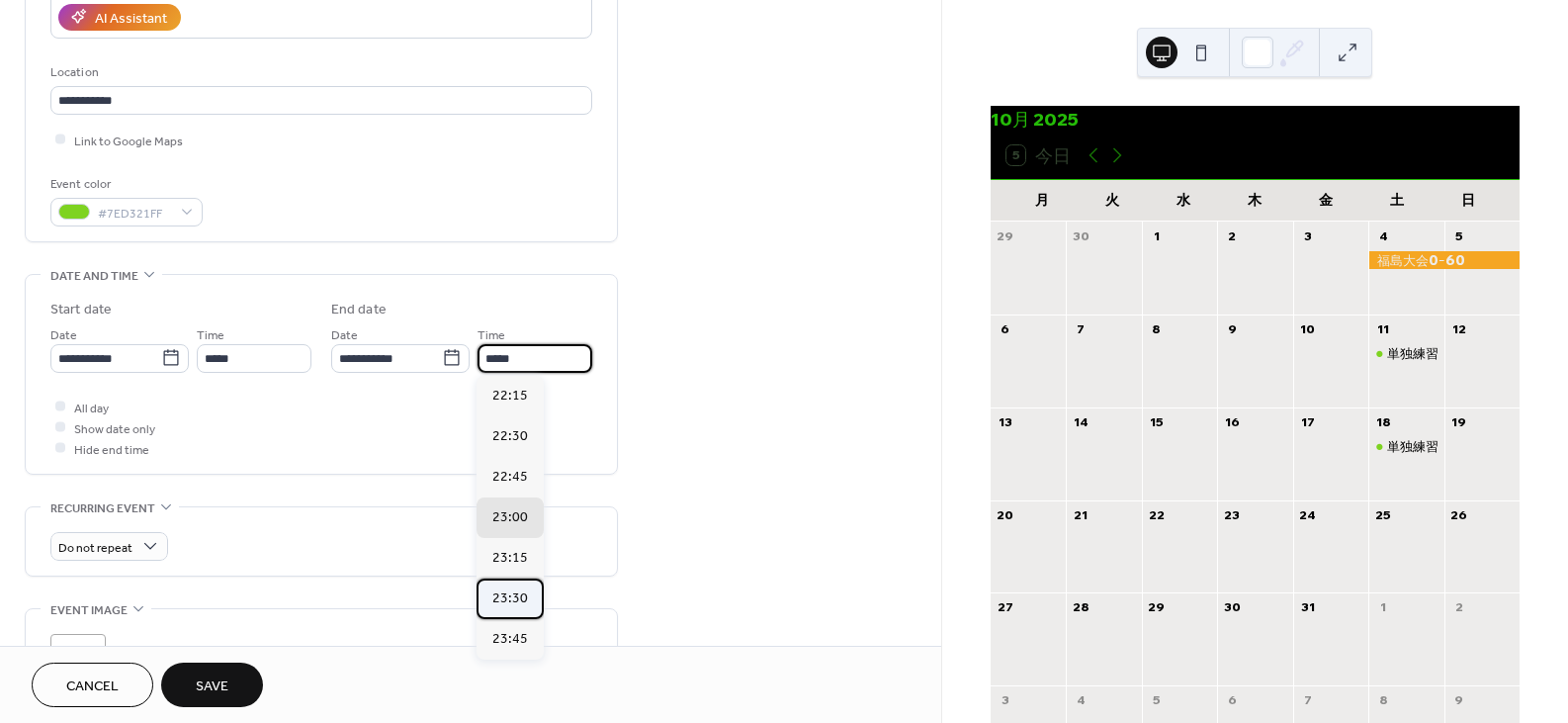 click on "23:30" at bounding box center [510, 598] 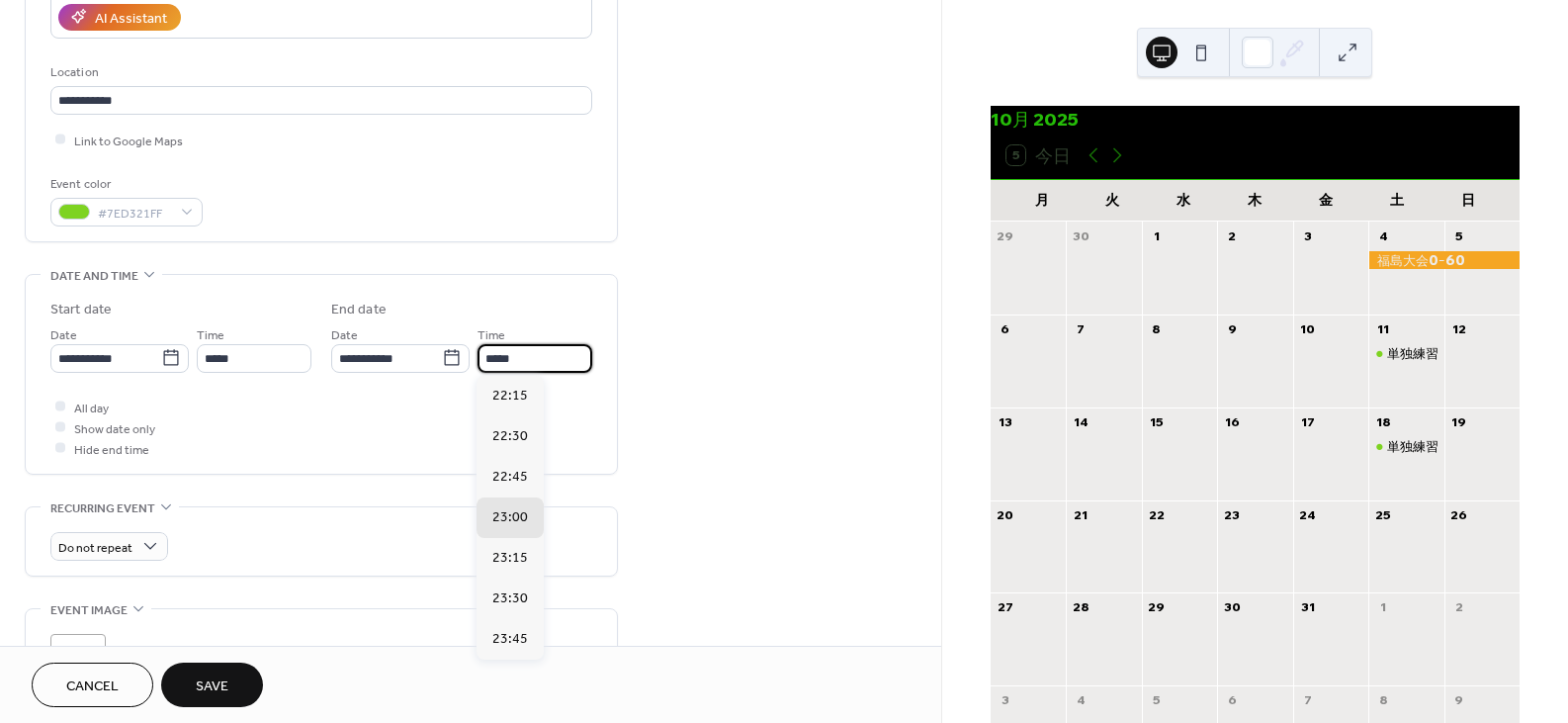 type on "*****" 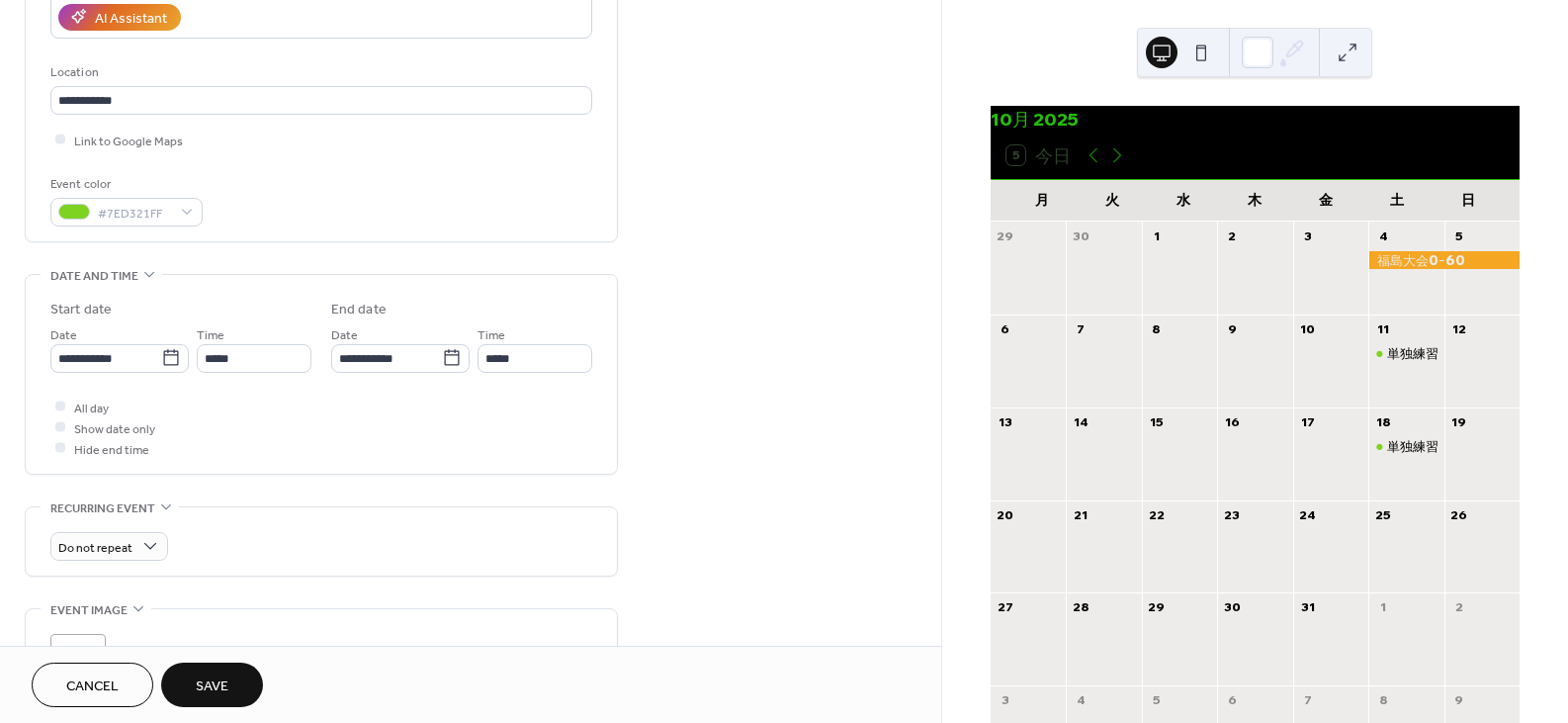 click on "Save" at bounding box center [212, 686] 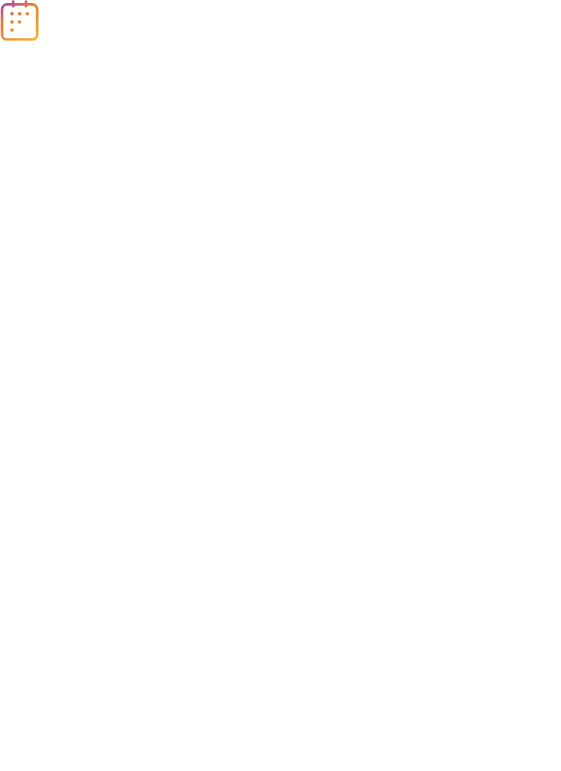 scroll, scrollTop: 0, scrollLeft: 0, axis: both 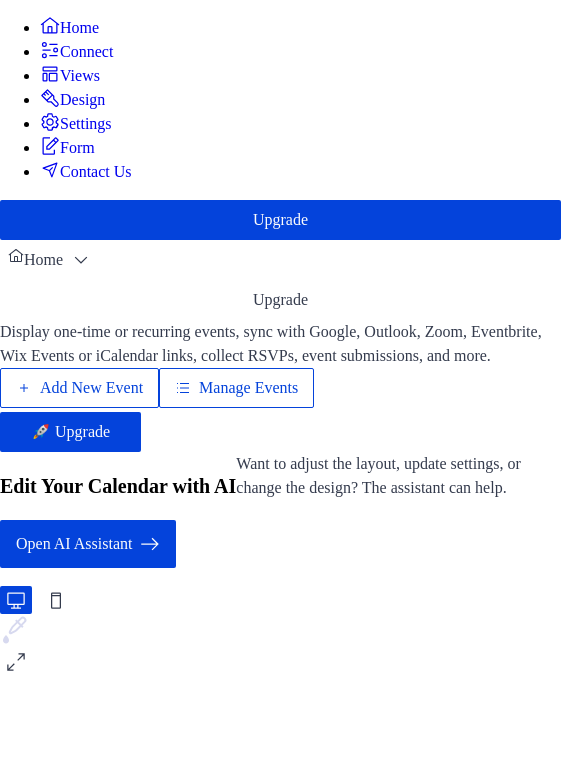 click on "Manage Events" at bounding box center (248, 388) 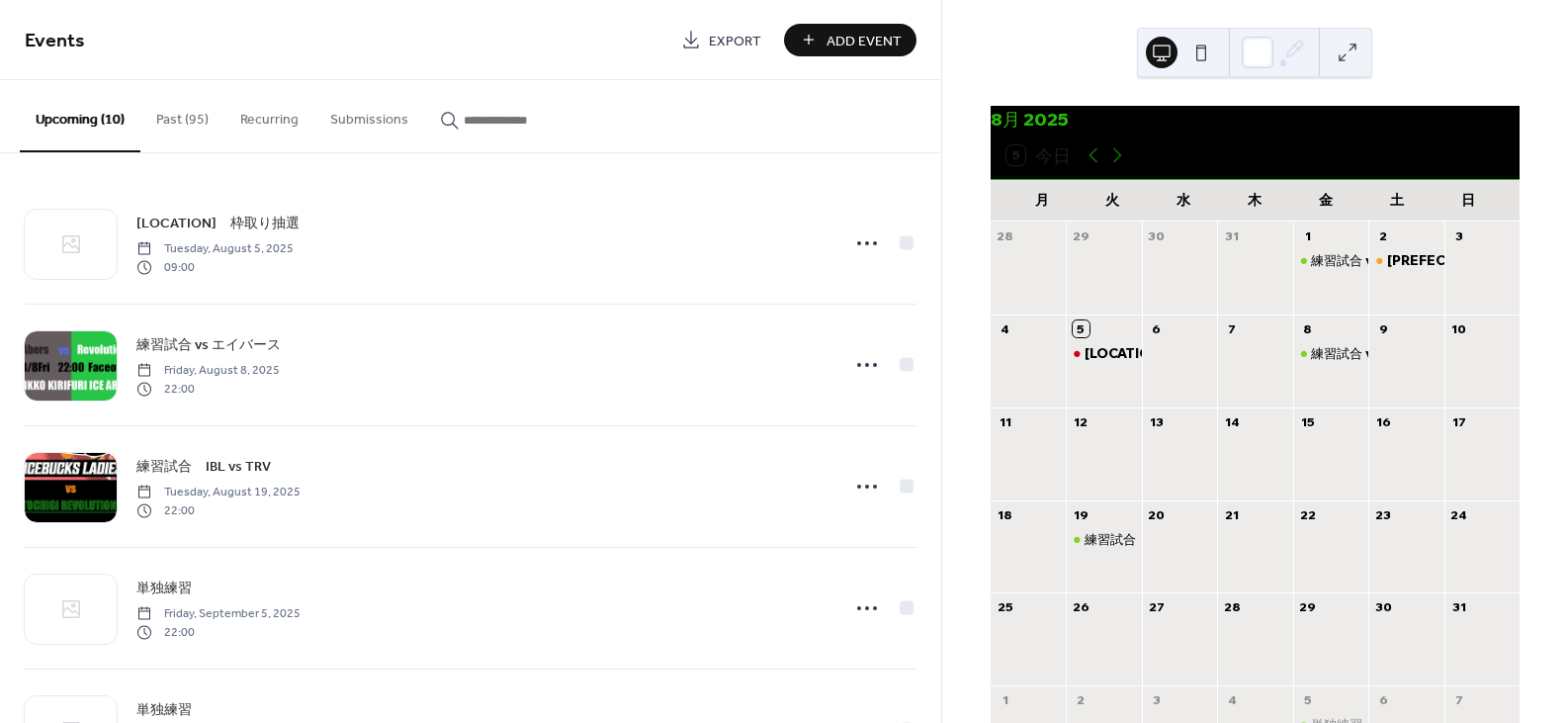 scroll, scrollTop: 0, scrollLeft: 0, axis: both 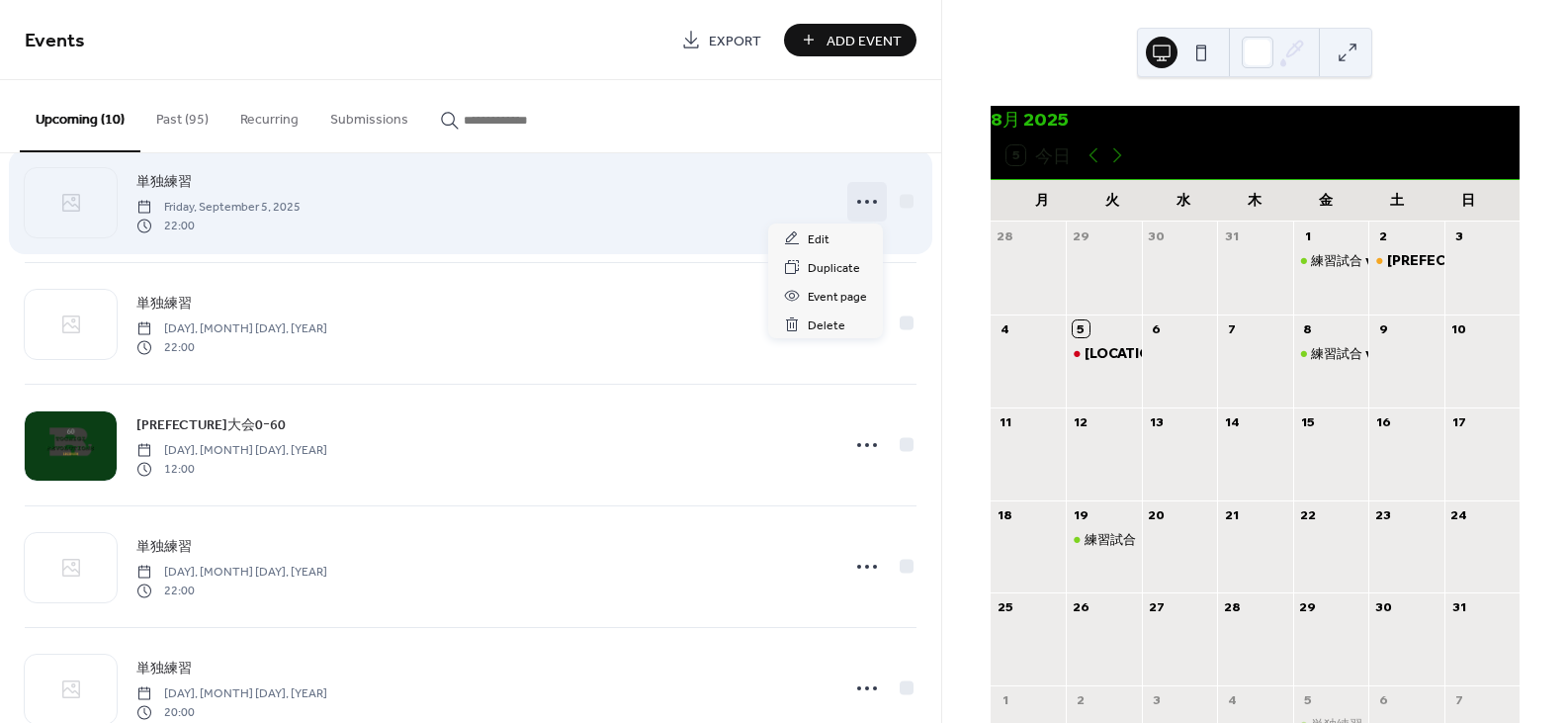 click 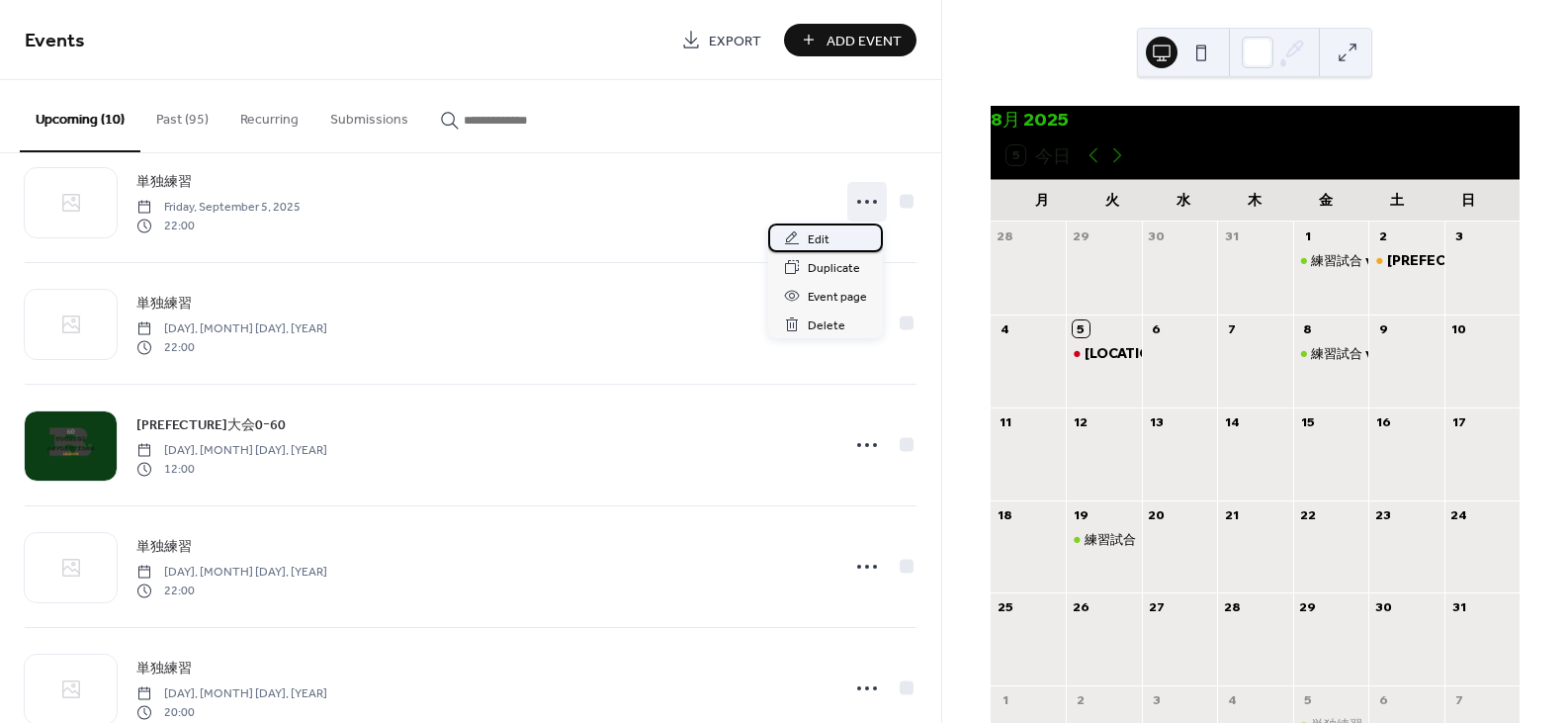 click on "Edit" at bounding box center (826, 237) 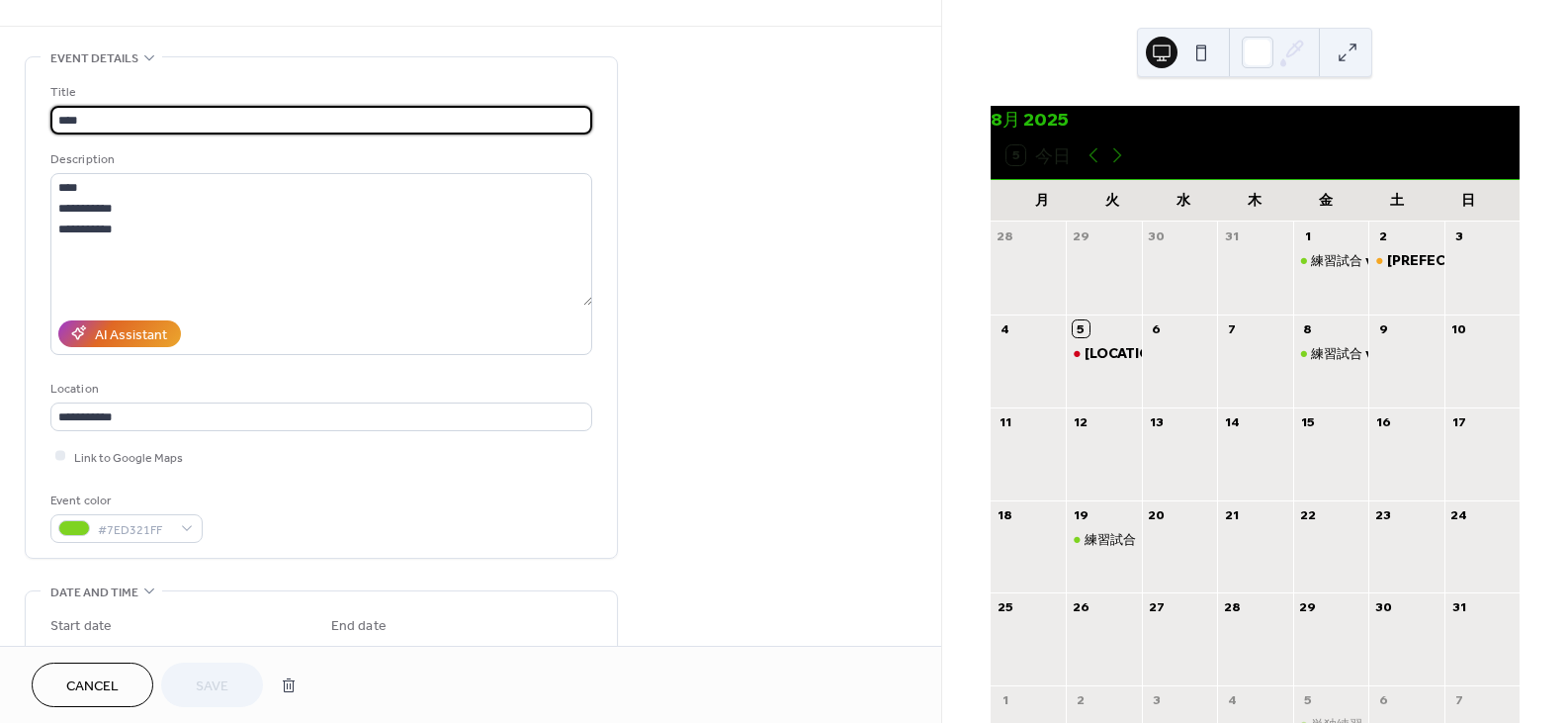 scroll, scrollTop: 297, scrollLeft: 0, axis: vertical 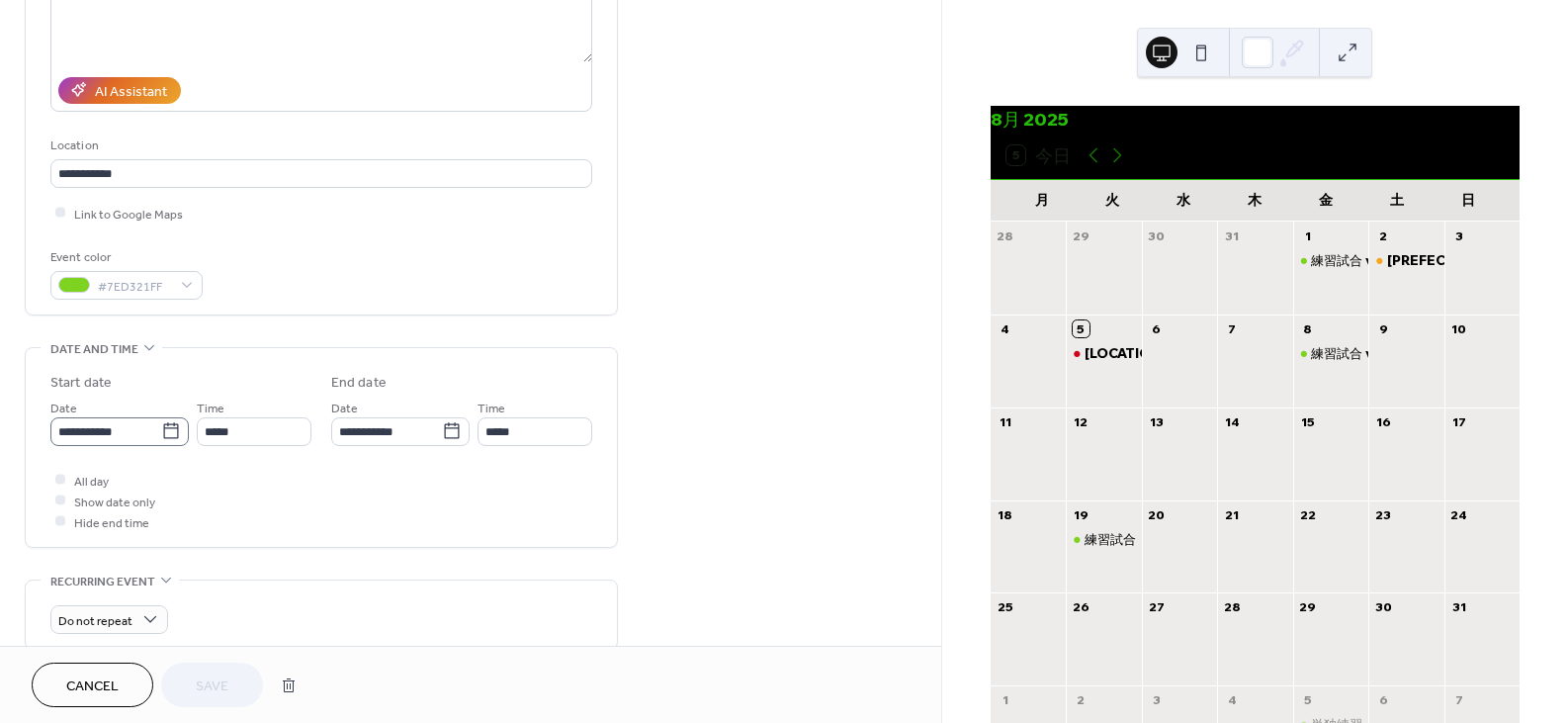 click 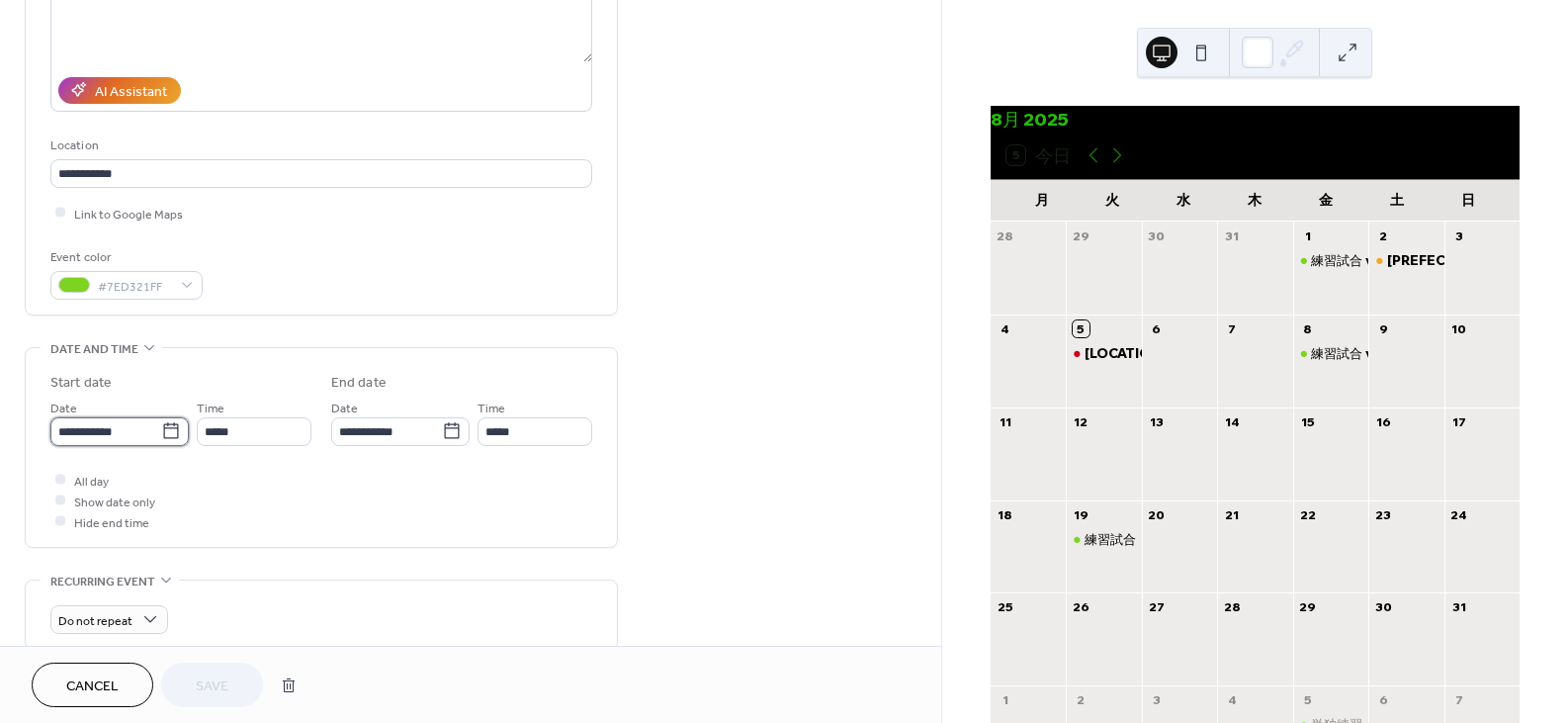 click on "**********" at bounding box center [106, 431] 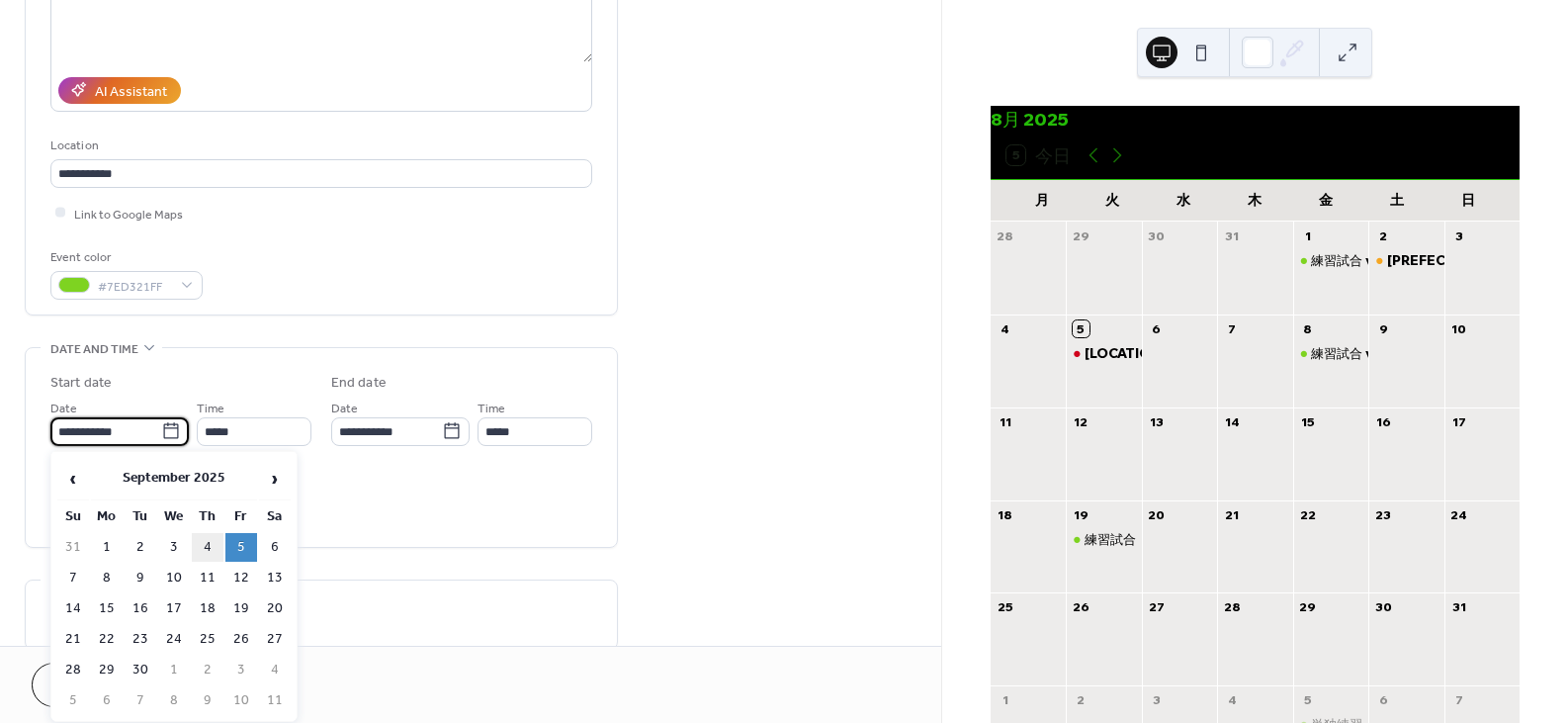 click on "4" at bounding box center (208, 547) 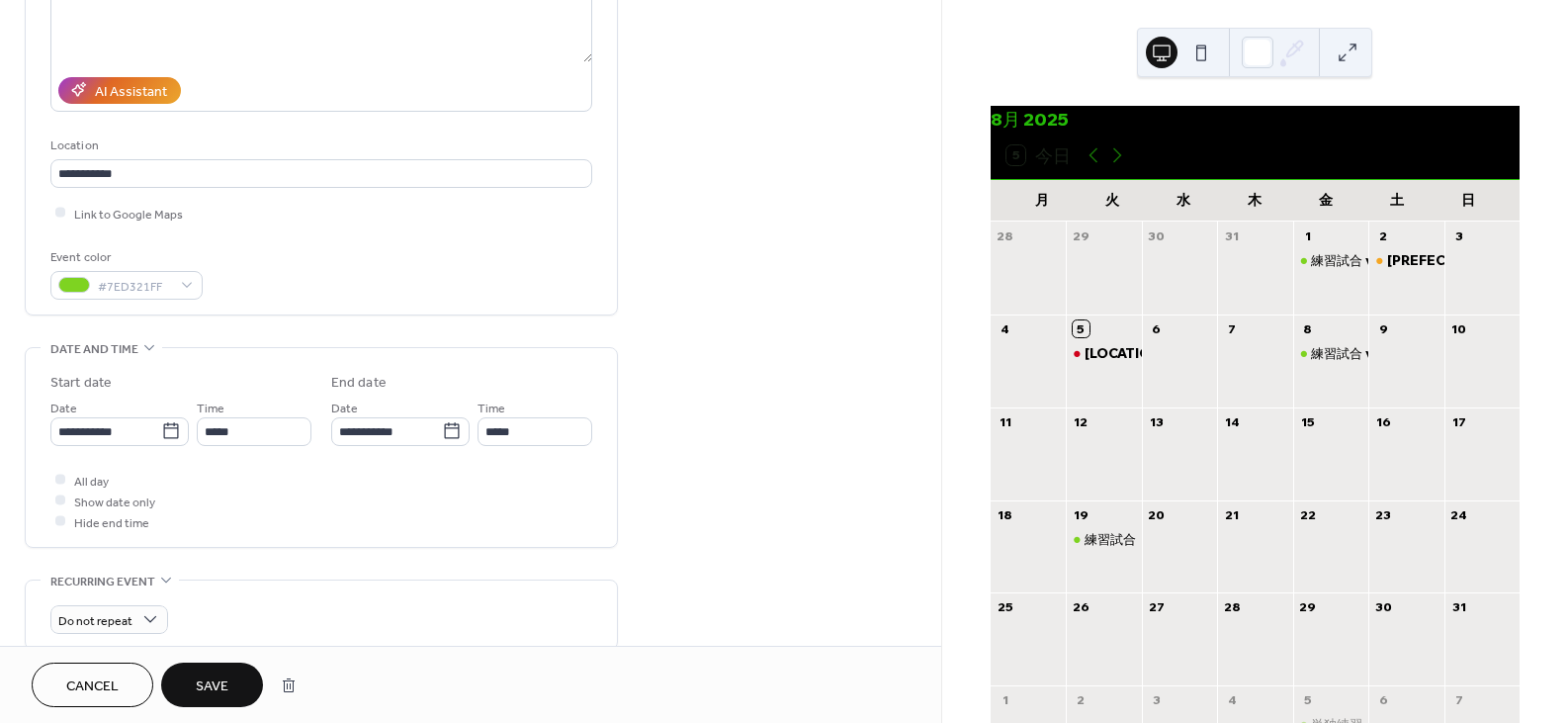 click on "Save" at bounding box center [212, 686] 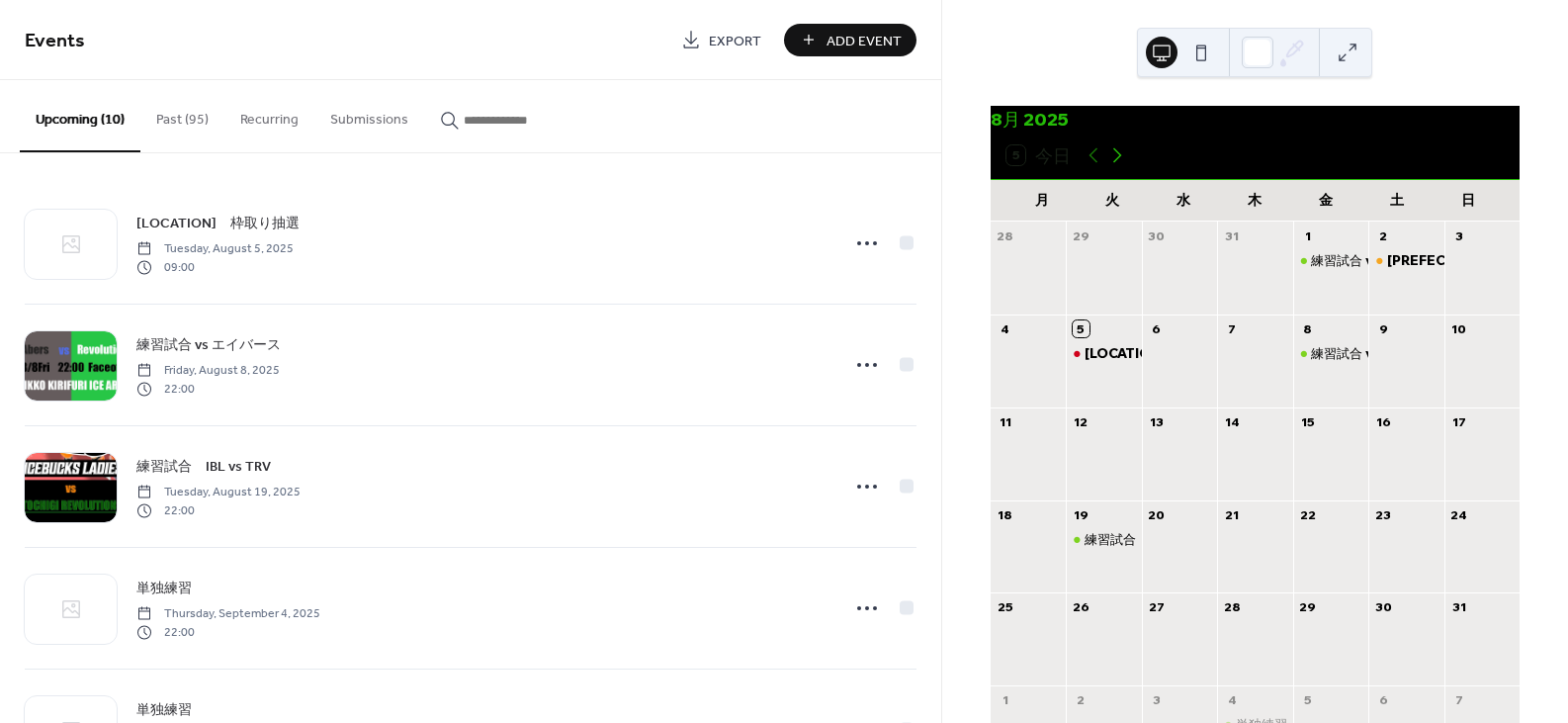 click 